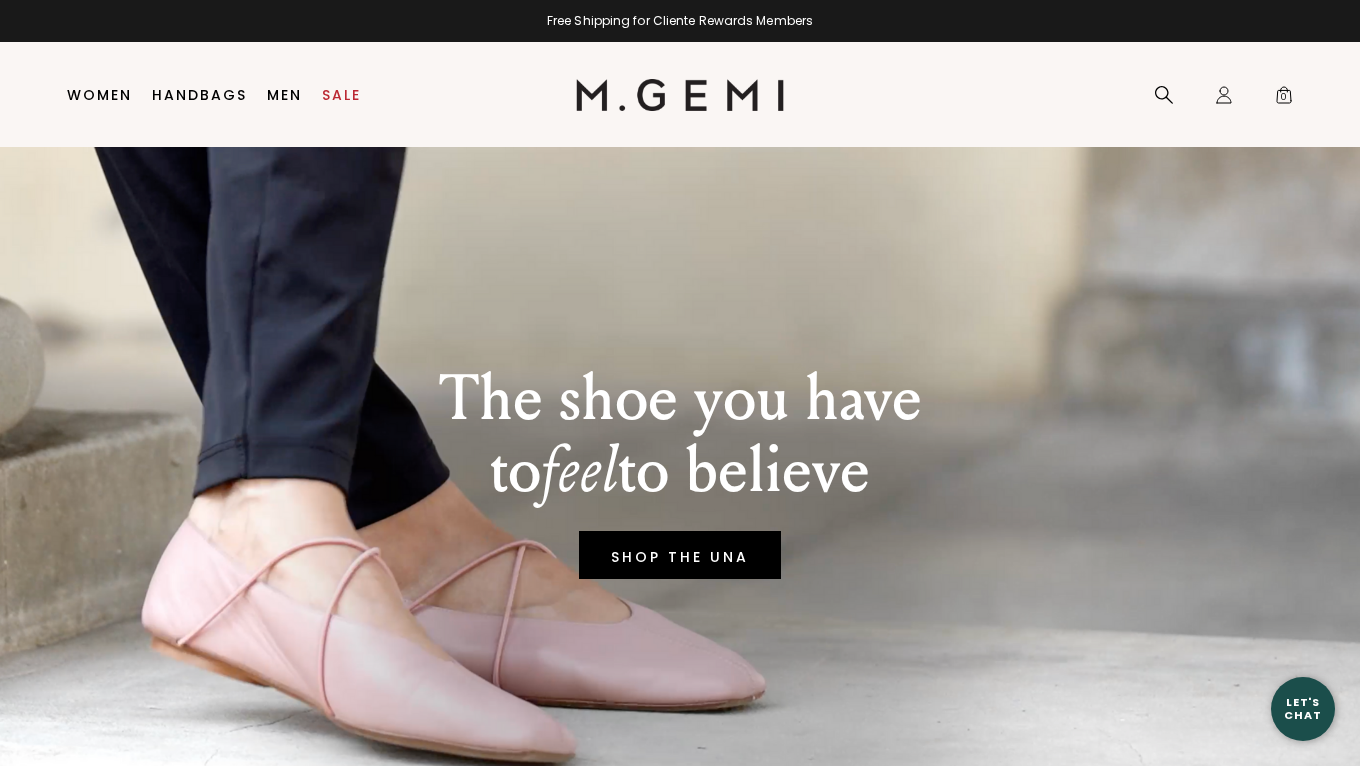 scroll, scrollTop: 0, scrollLeft: 0, axis: both 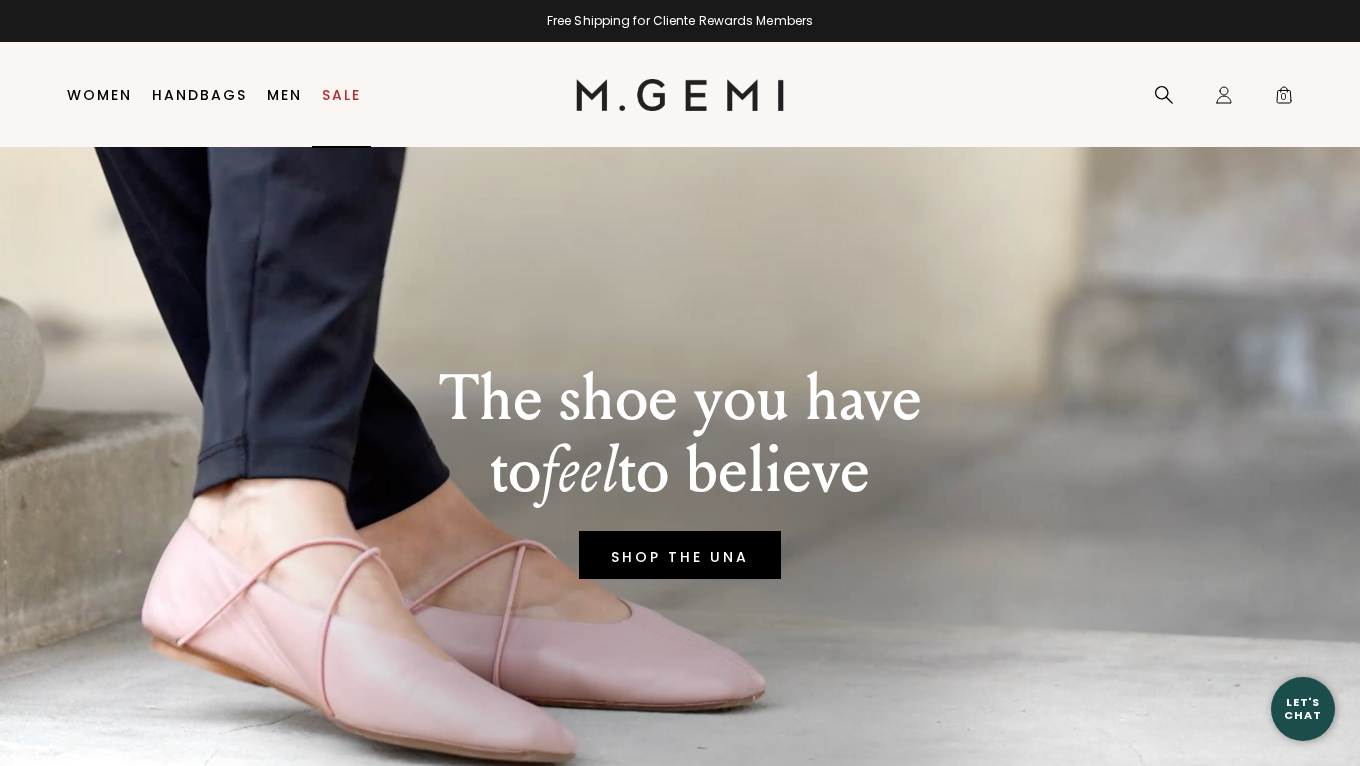click on "Sale" at bounding box center [341, 95] 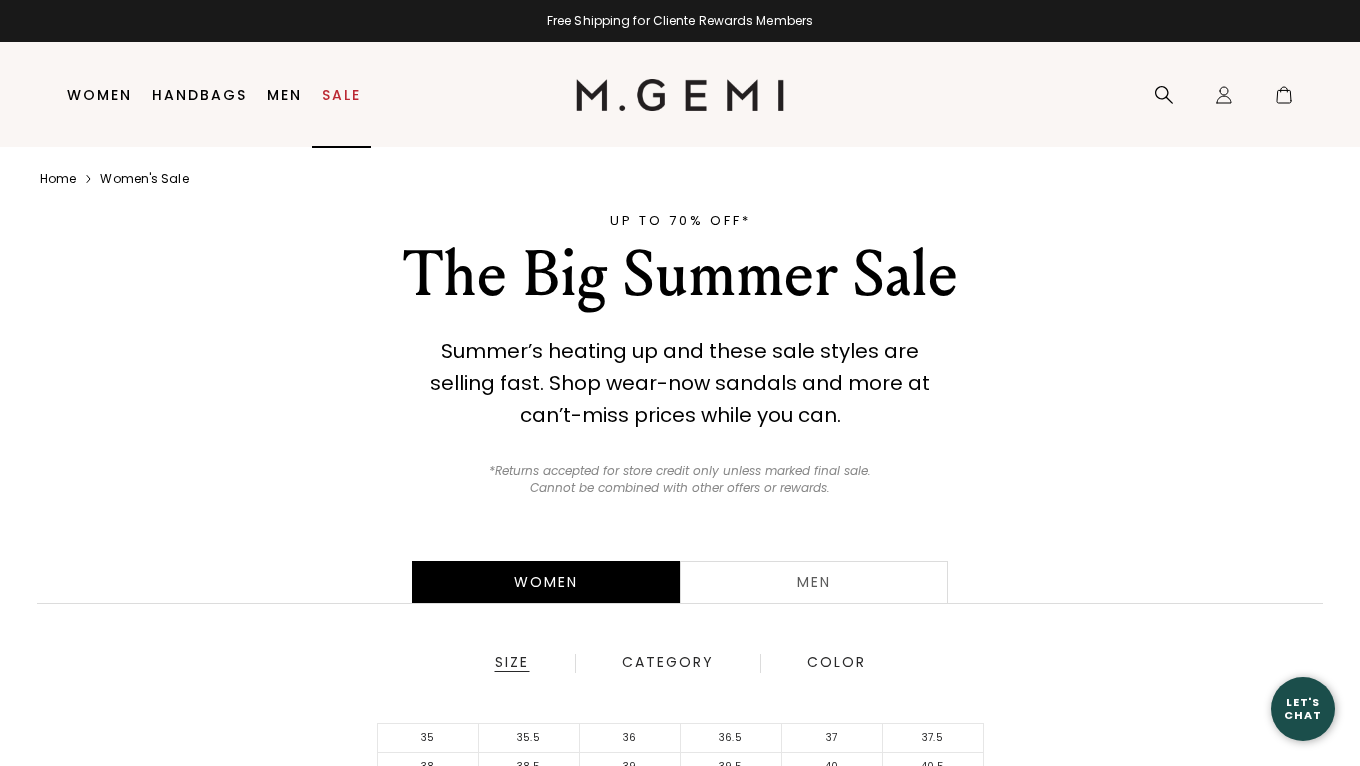 scroll, scrollTop: 0, scrollLeft: 0, axis: both 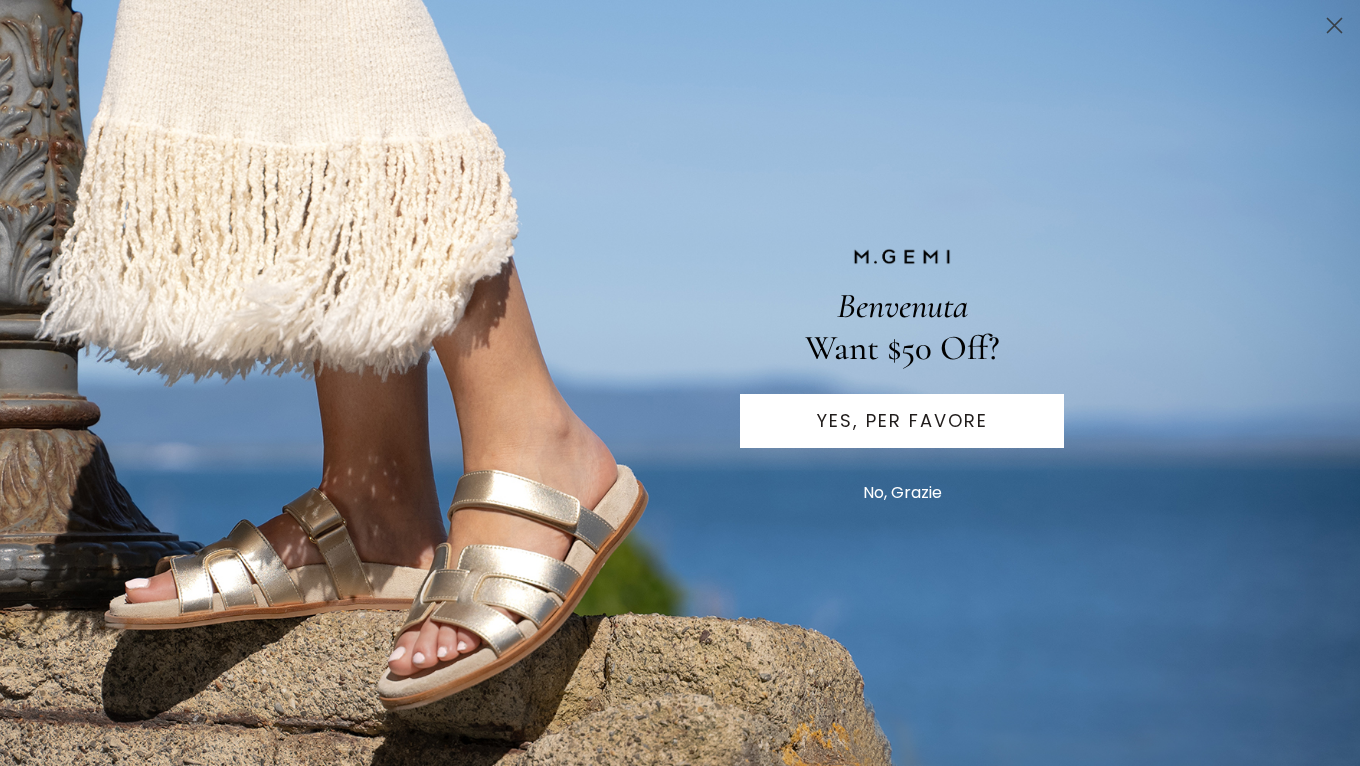 click on "No, Grazie" at bounding box center (902, 493) 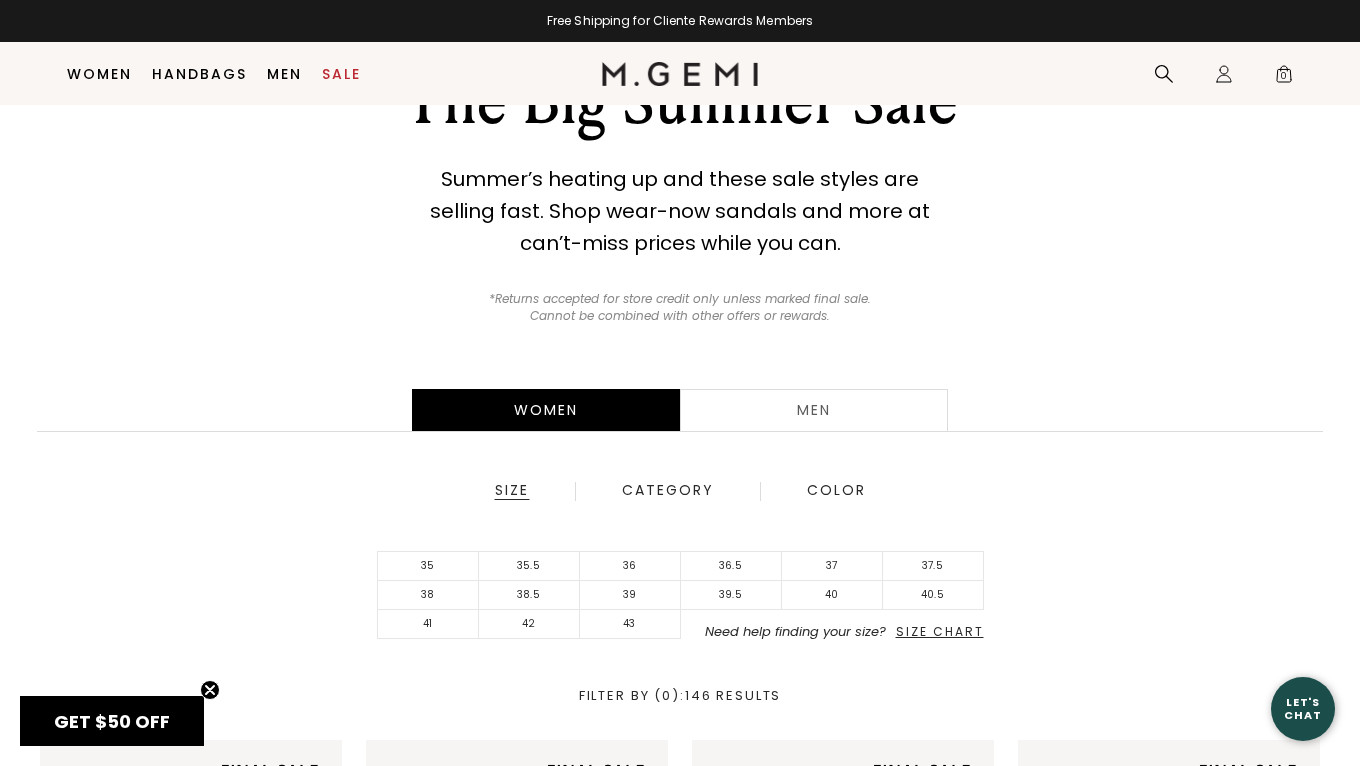 scroll, scrollTop: 132, scrollLeft: 0, axis: vertical 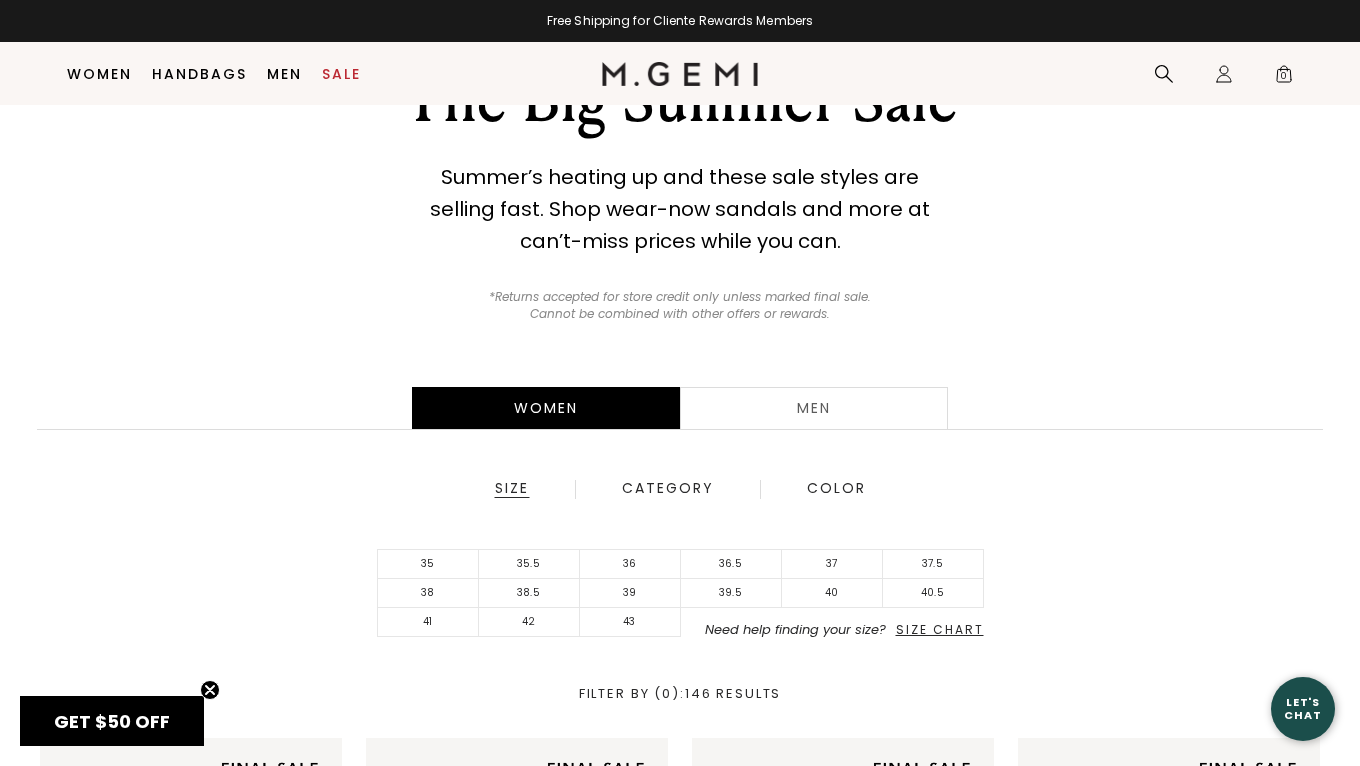 click on "Size" at bounding box center [512, 489] 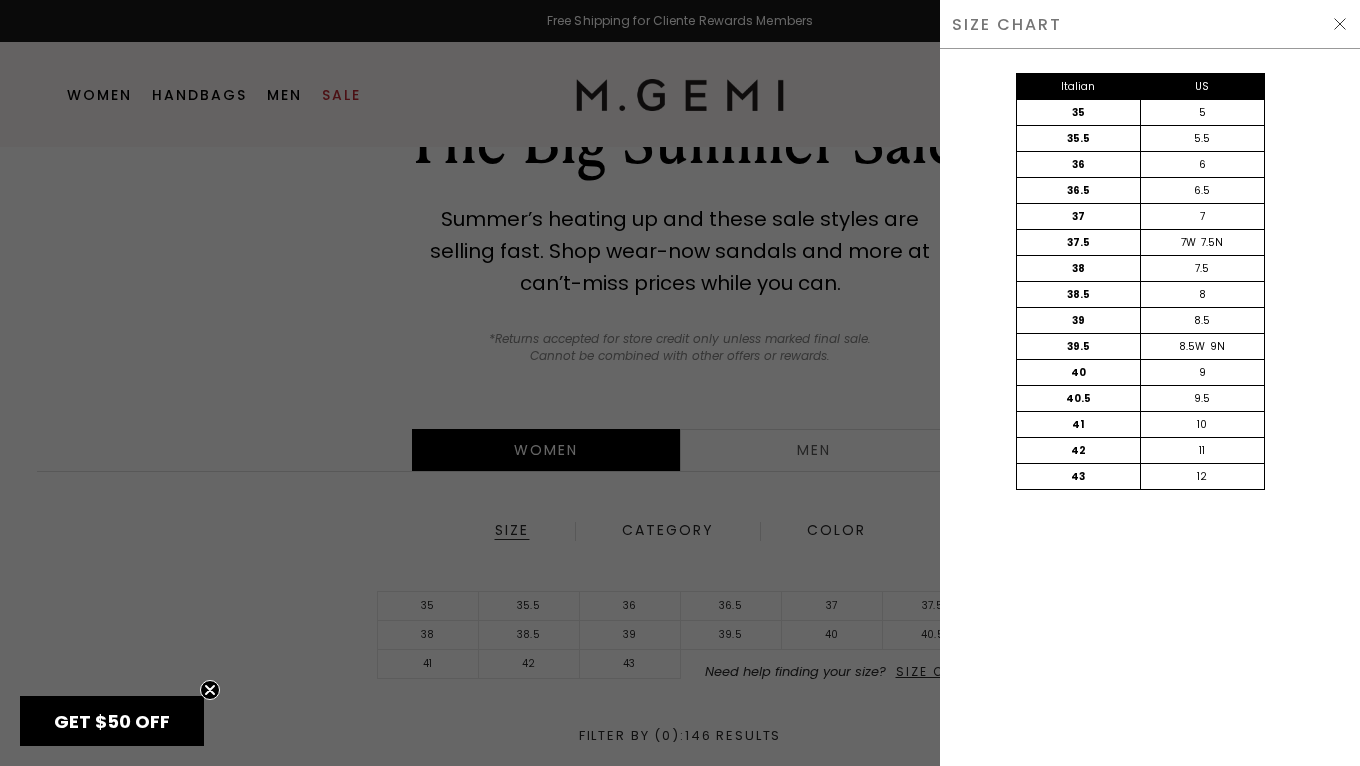 click at bounding box center (680, 383) 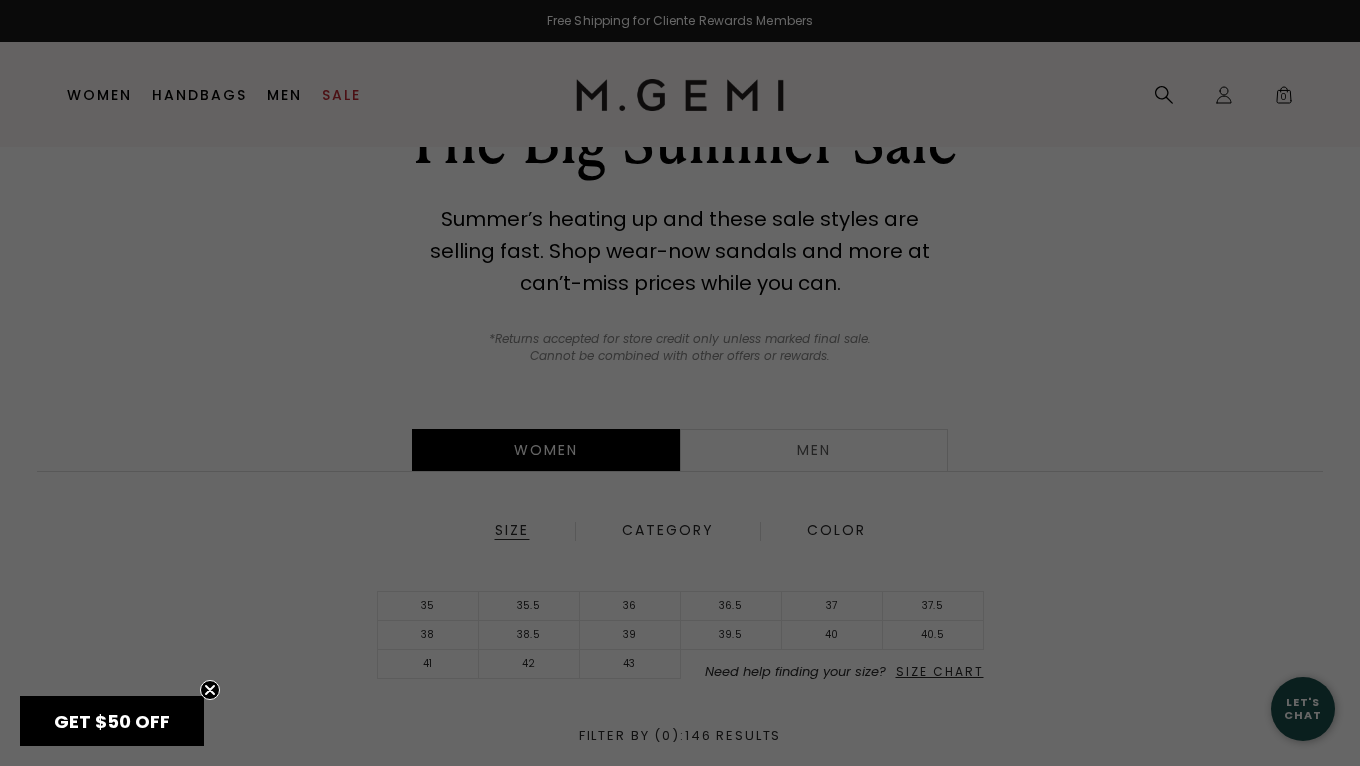 scroll, scrollTop: 132, scrollLeft: 0, axis: vertical 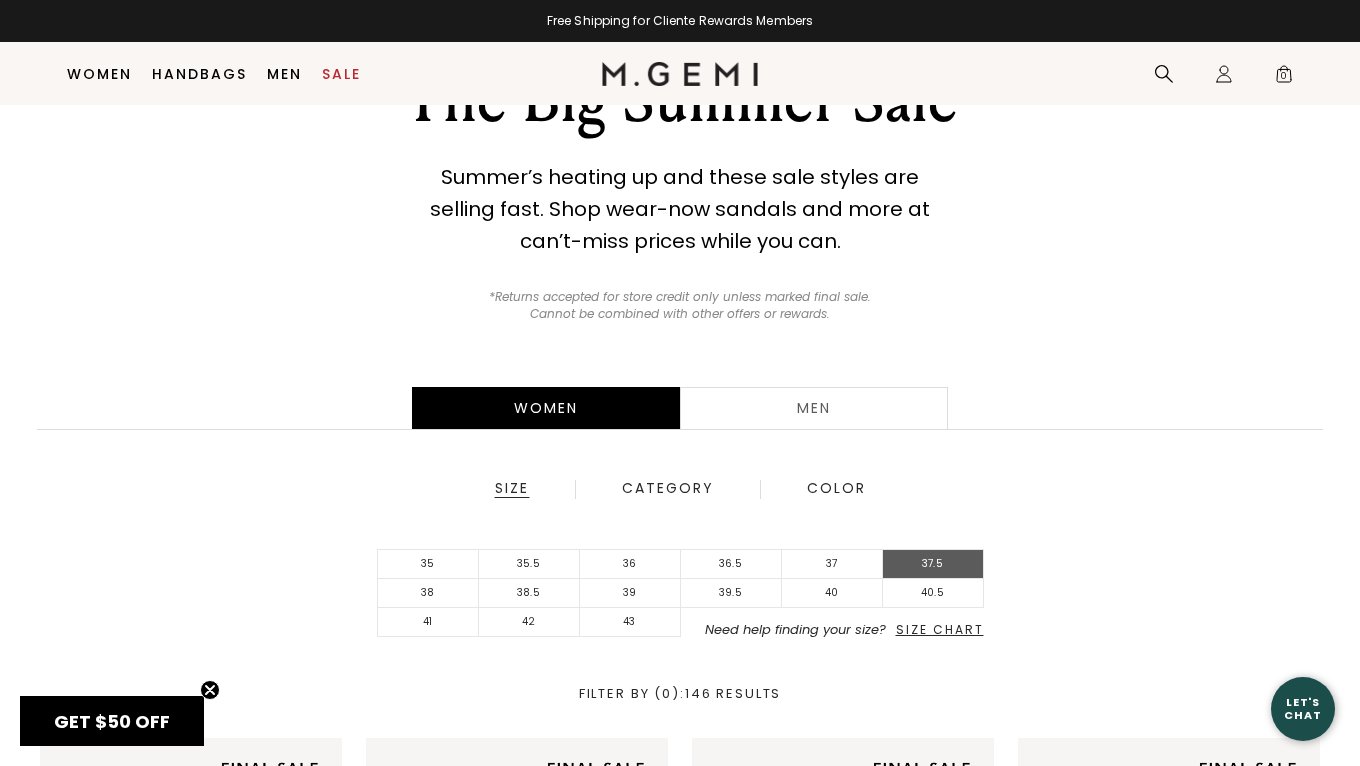 click on "37.5" at bounding box center [933, 564] 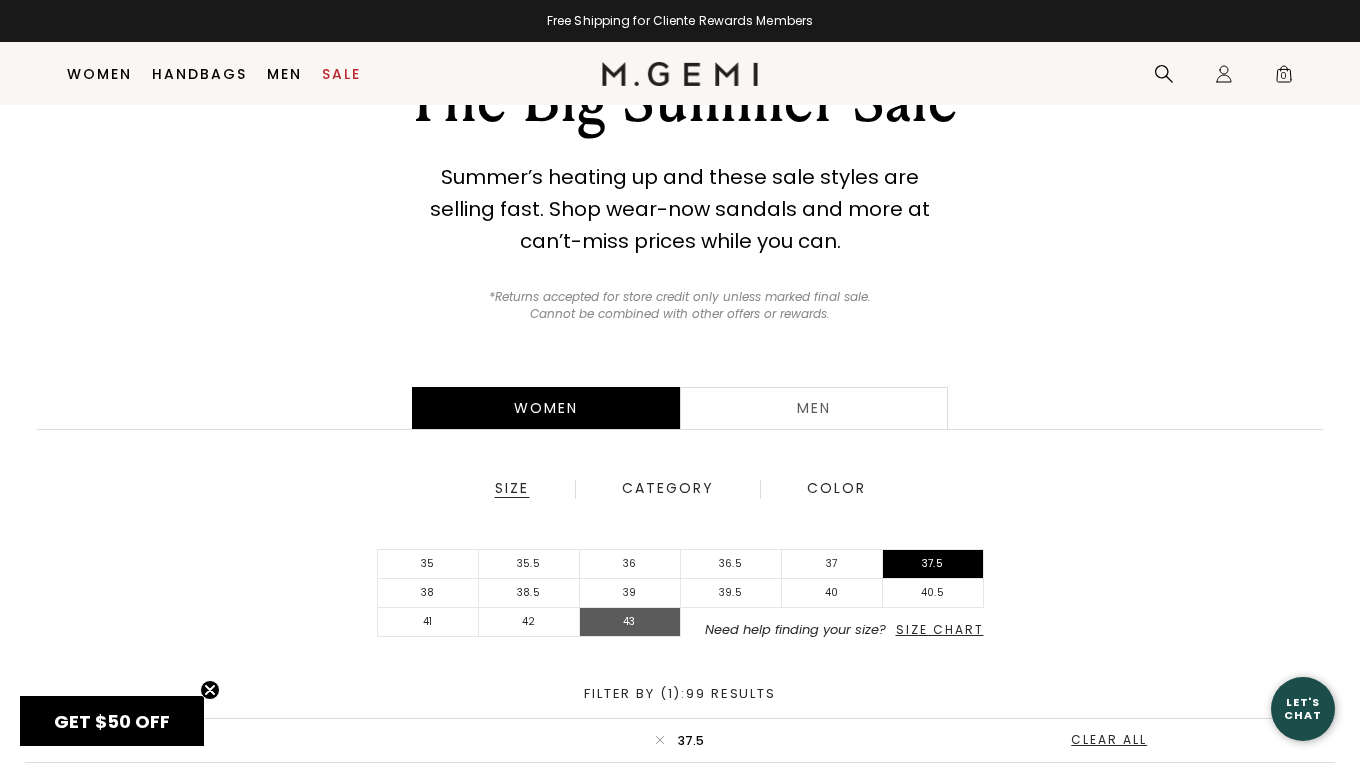 scroll, scrollTop: 0, scrollLeft: 0, axis: both 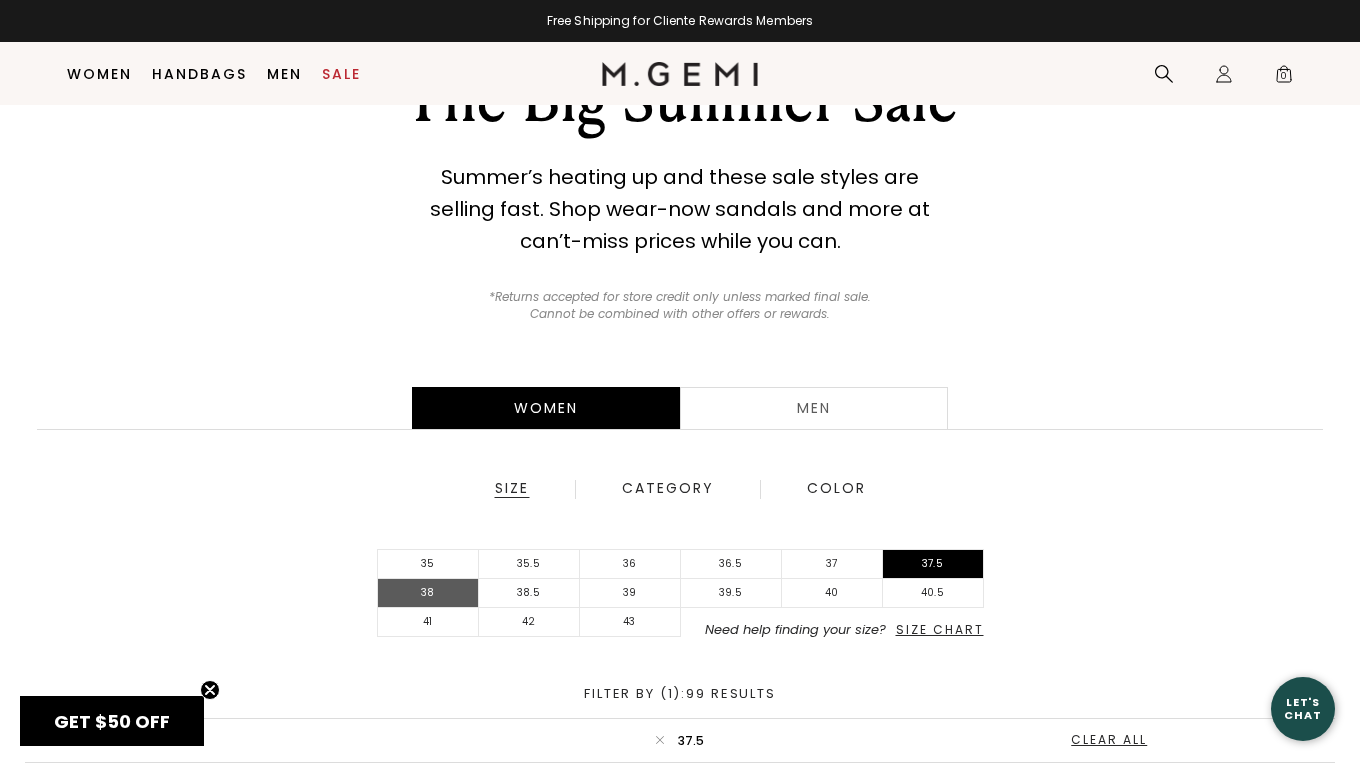 click on "38" at bounding box center [428, 593] 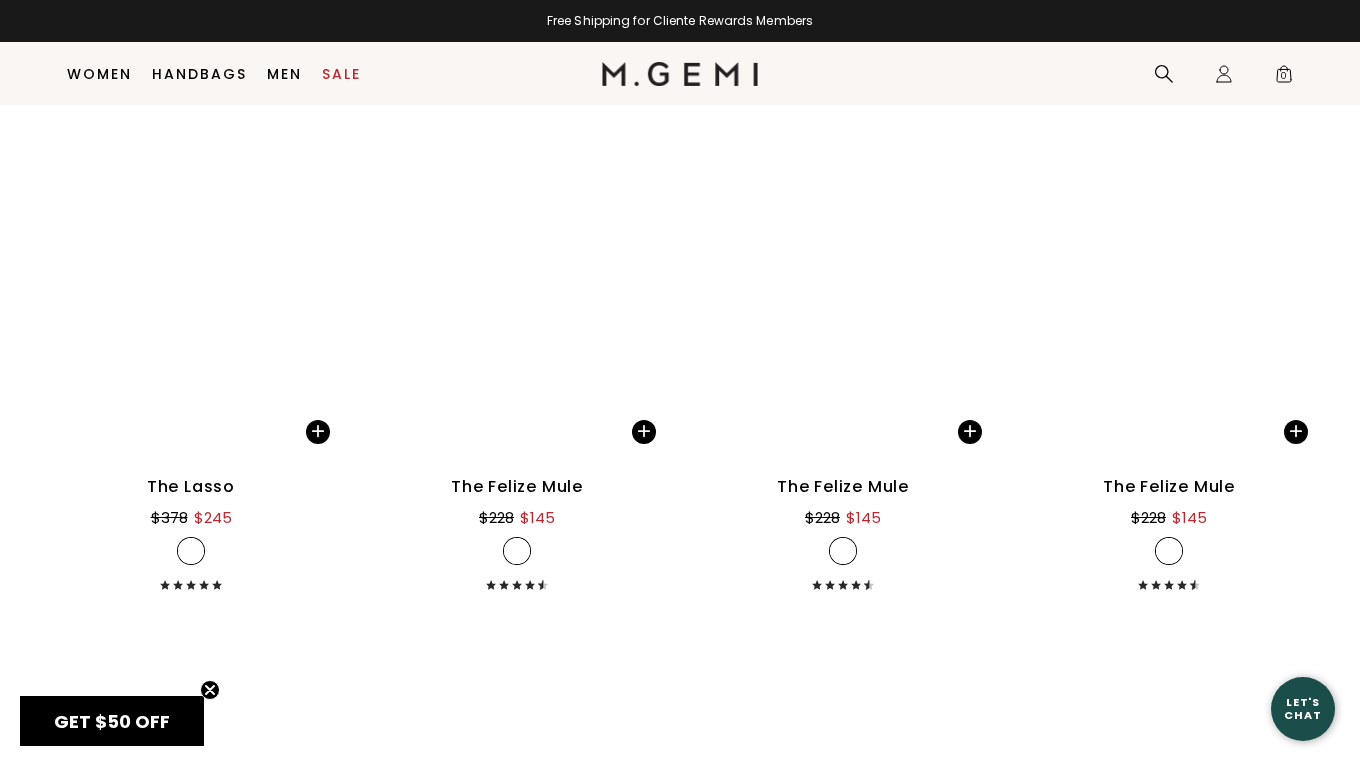 scroll, scrollTop: 5528, scrollLeft: 0, axis: vertical 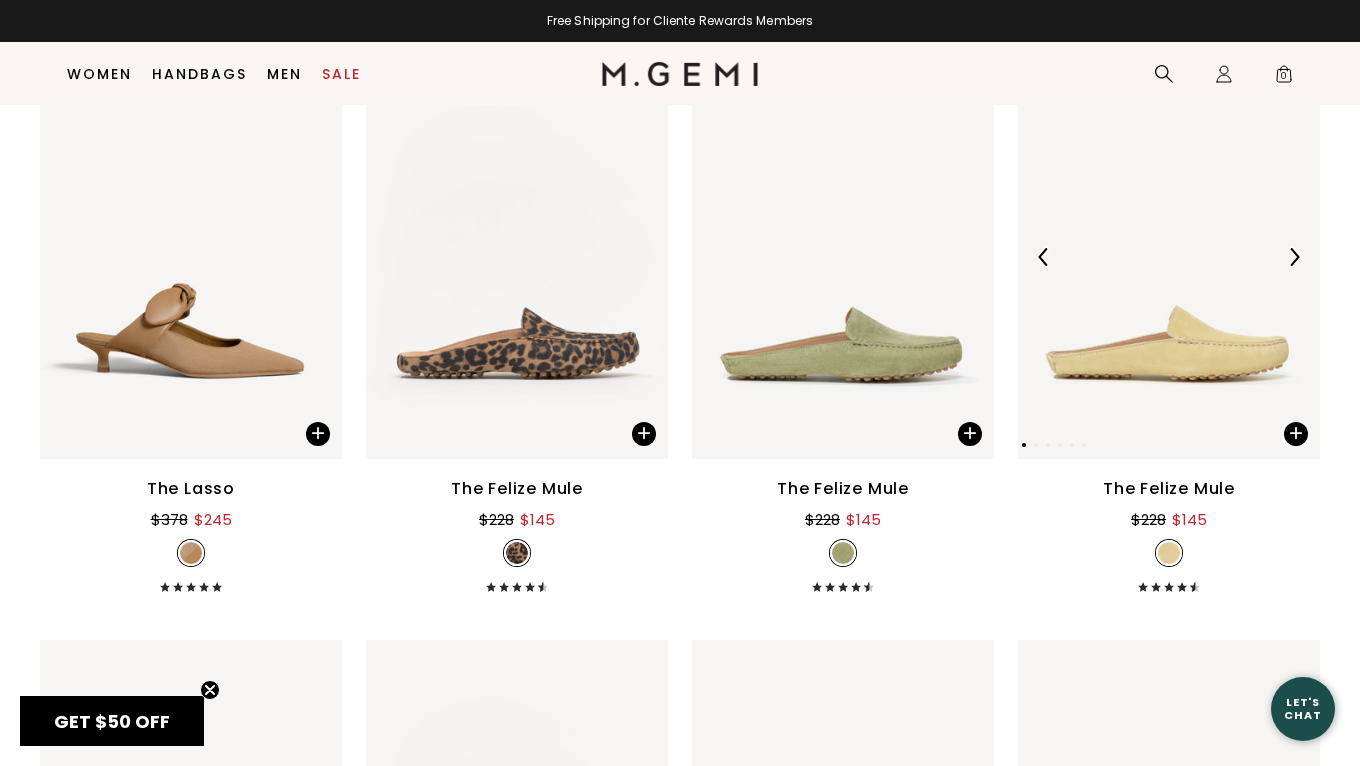 click at bounding box center [1169, 257] 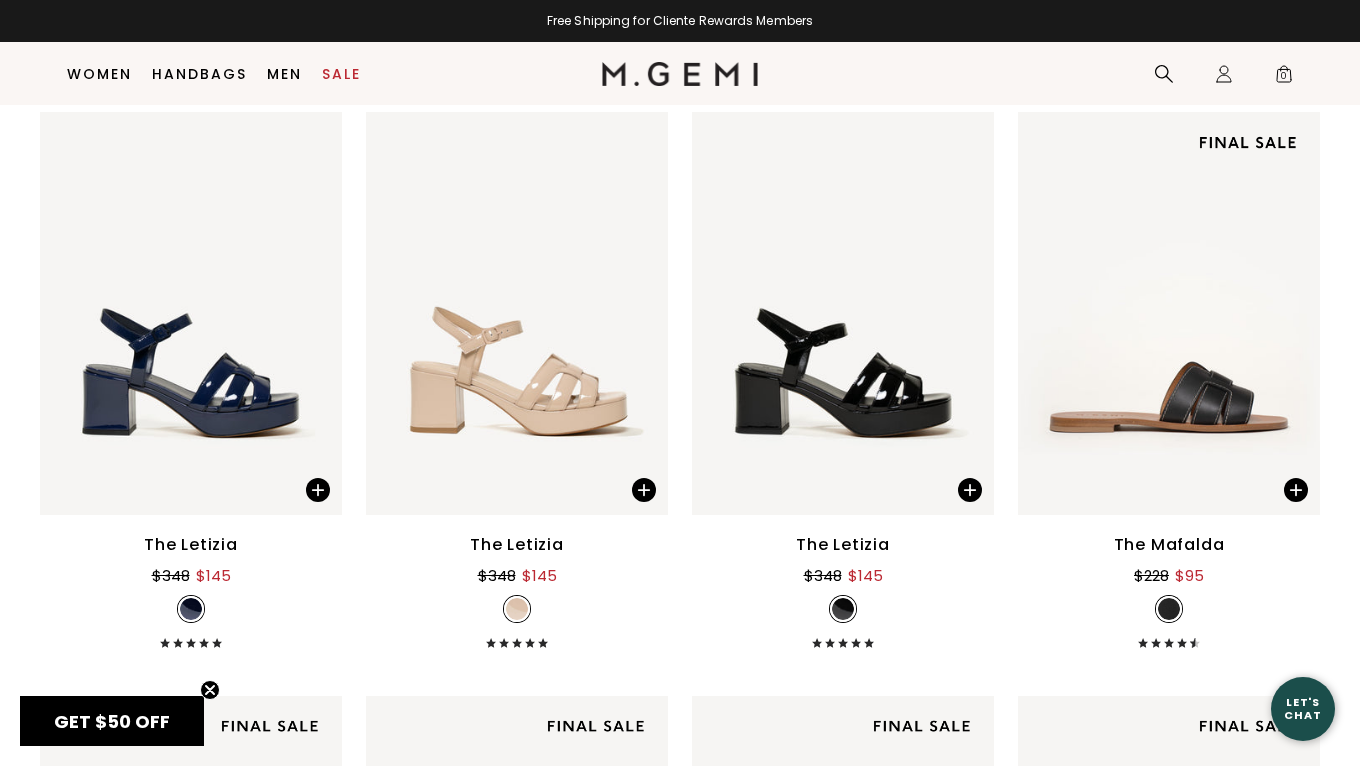 scroll, scrollTop: 8383, scrollLeft: 0, axis: vertical 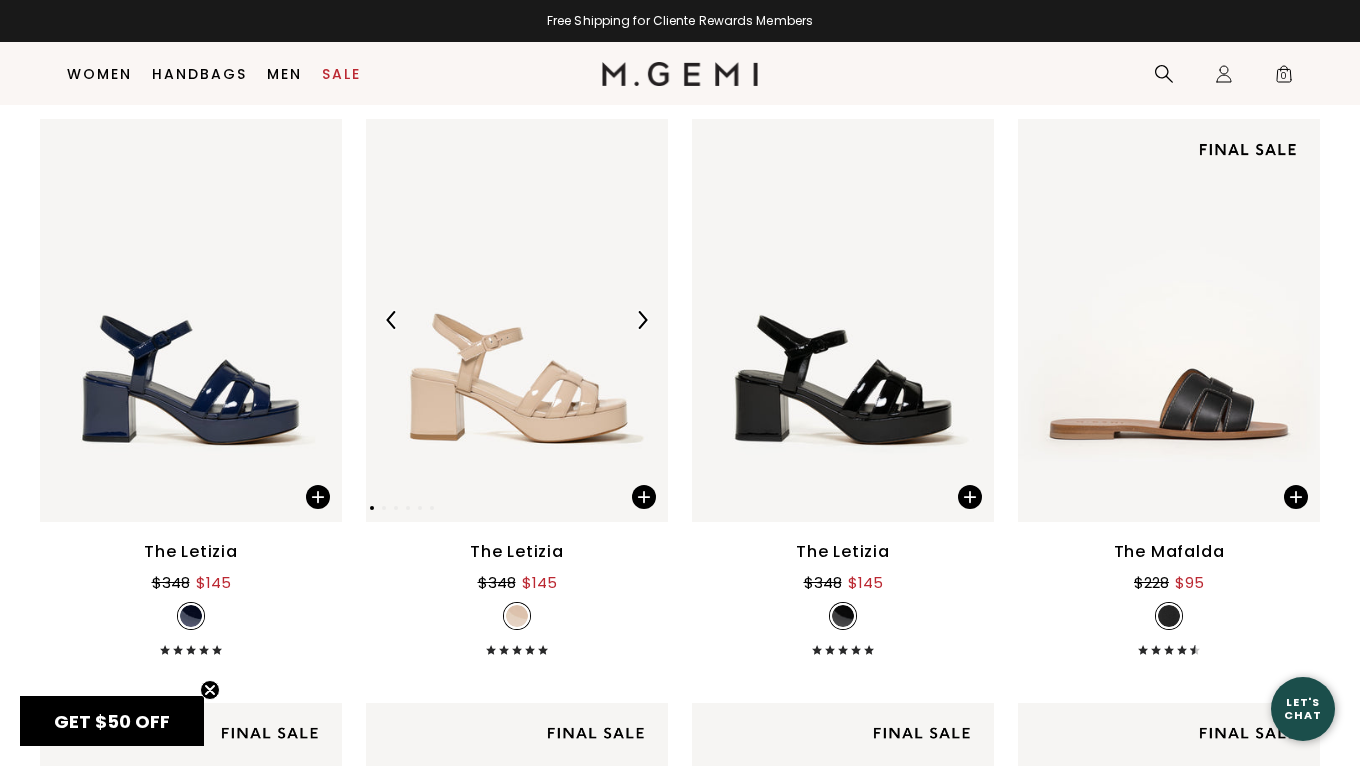 click at bounding box center [517, 320] 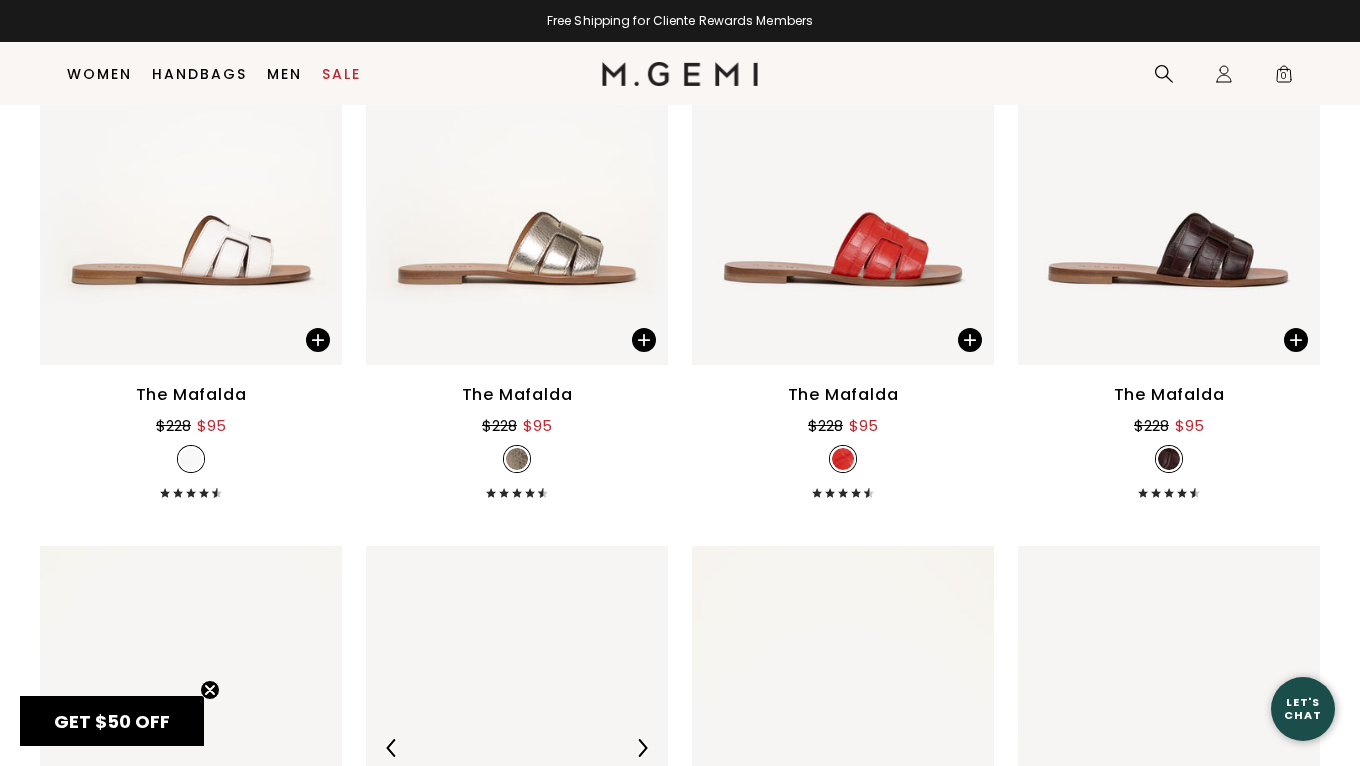 scroll, scrollTop: 9122, scrollLeft: 0, axis: vertical 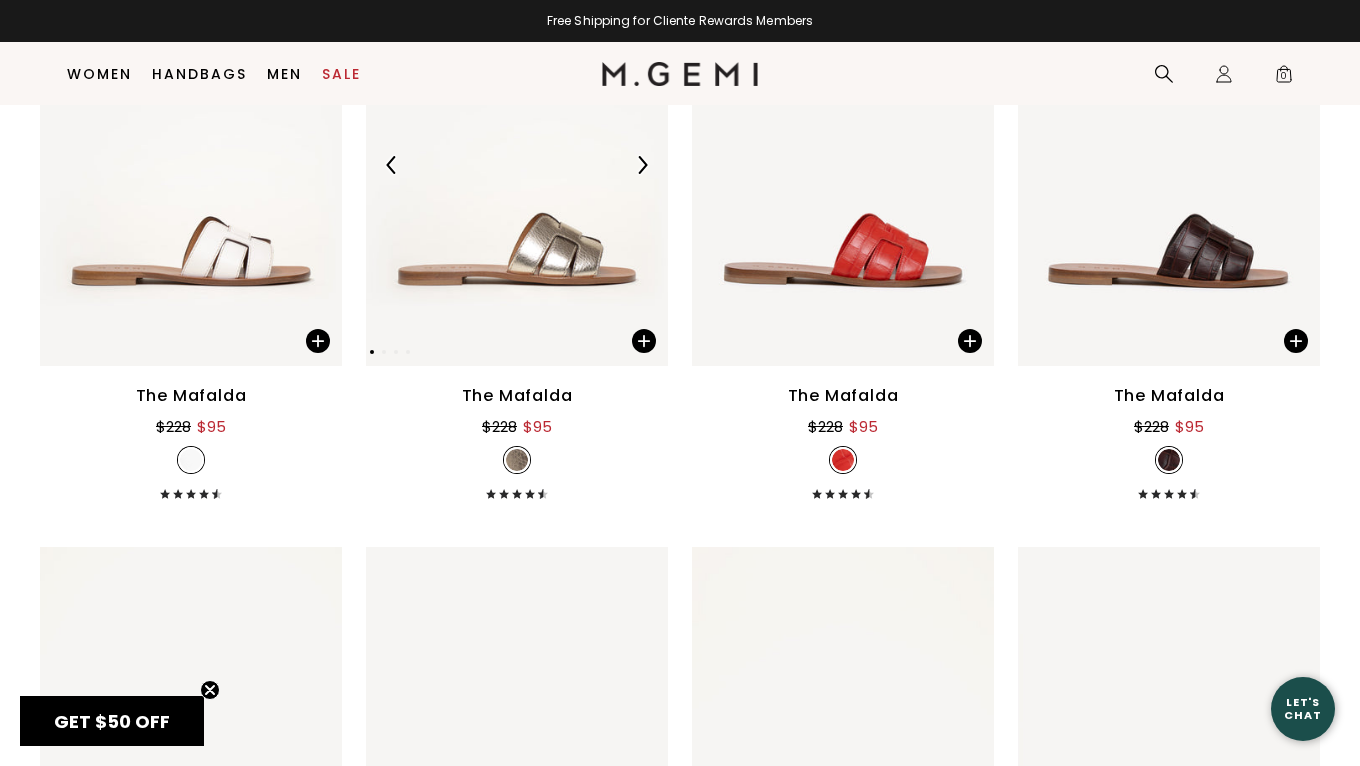 click at bounding box center [517, 165] 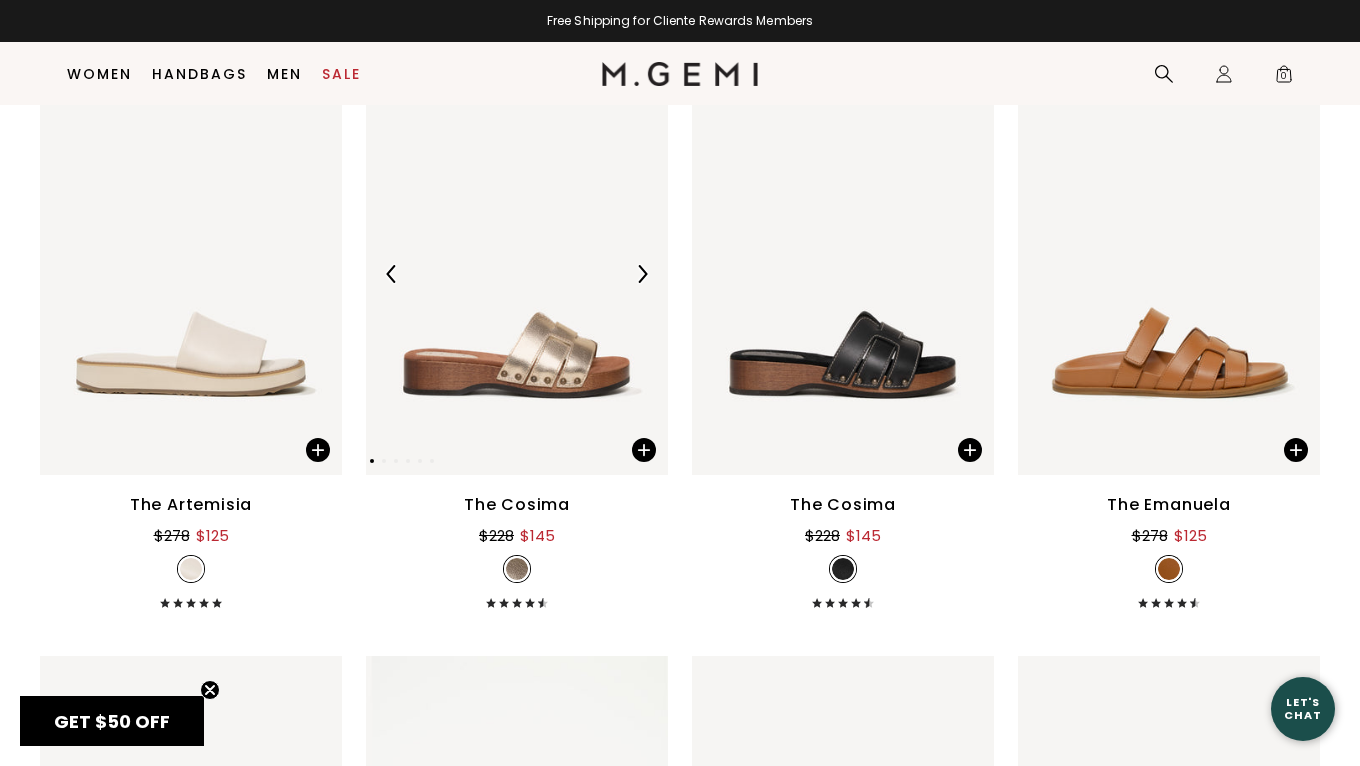 scroll, scrollTop: 10767, scrollLeft: 0, axis: vertical 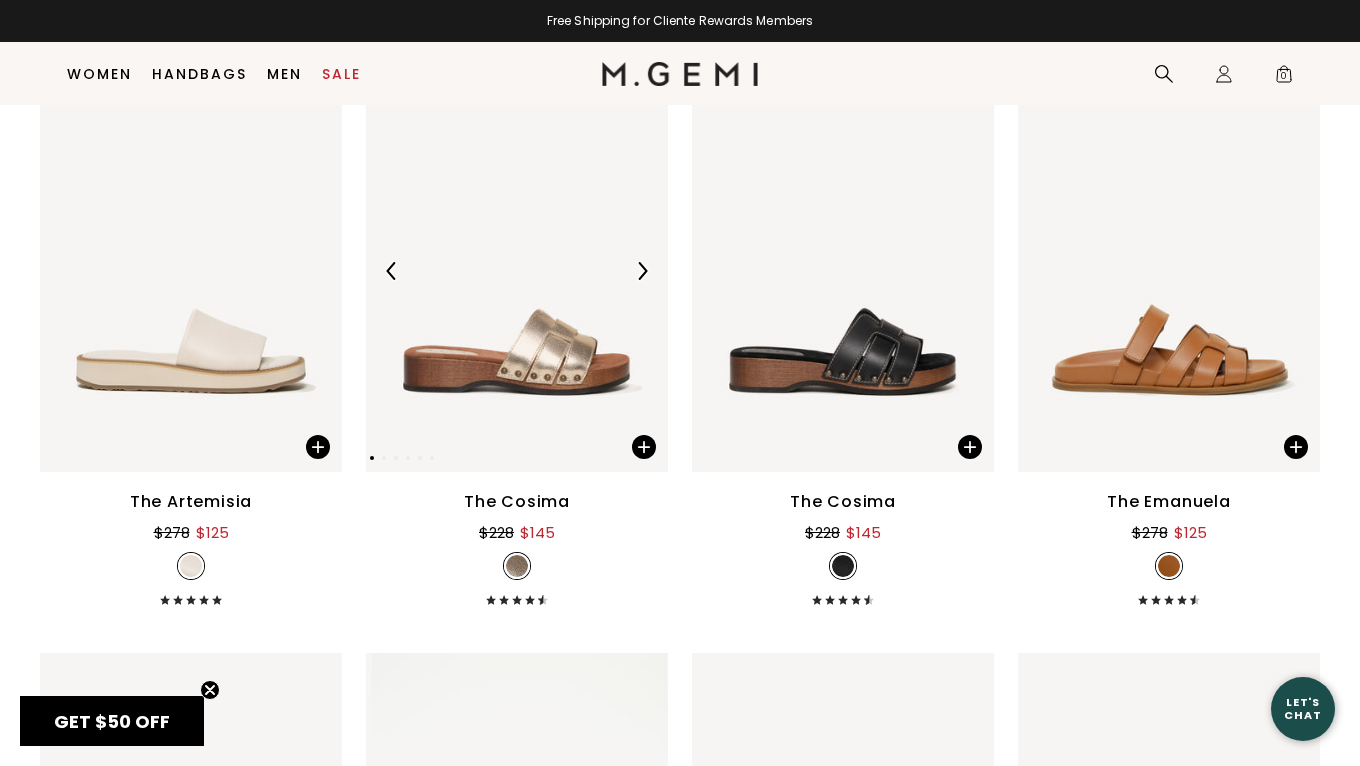 click at bounding box center [517, 271] 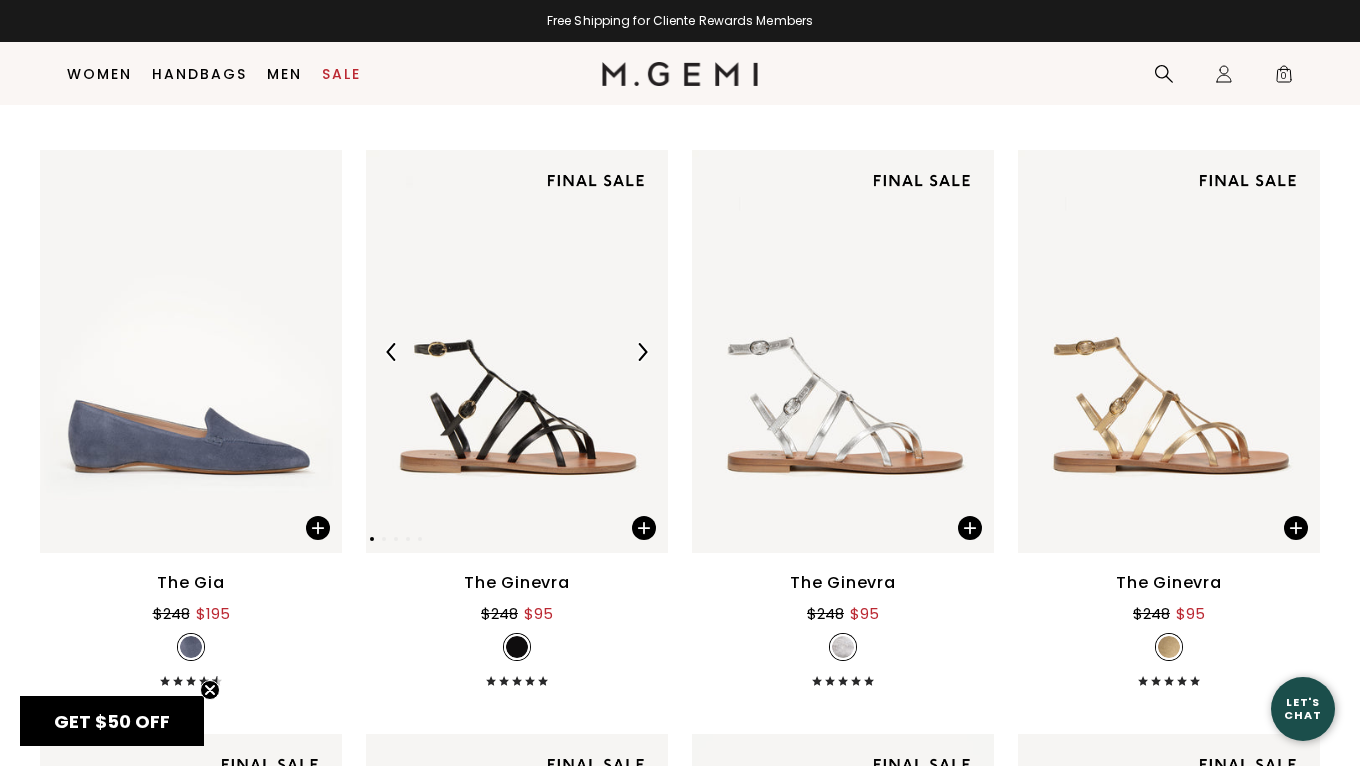 scroll, scrollTop: 13033, scrollLeft: 0, axis: vertical 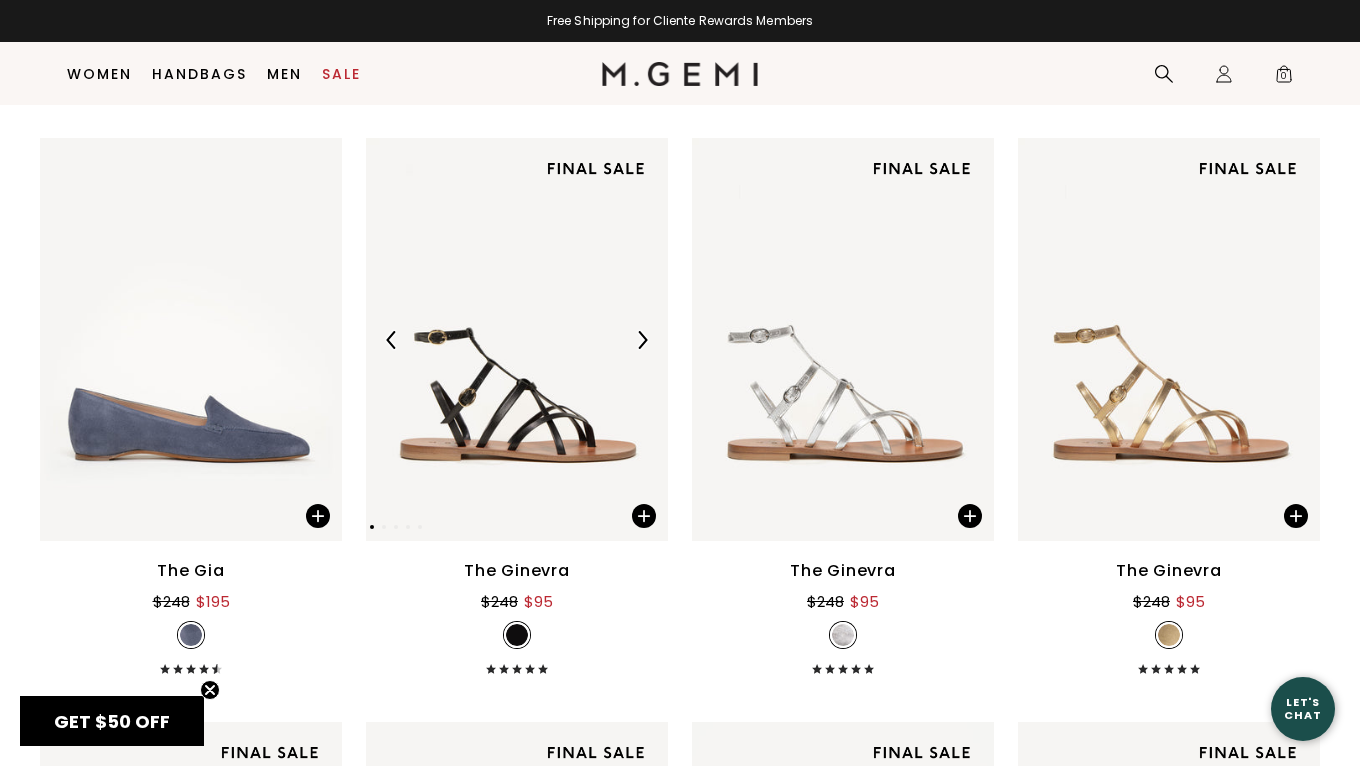 click at bounding box center (517, 339) 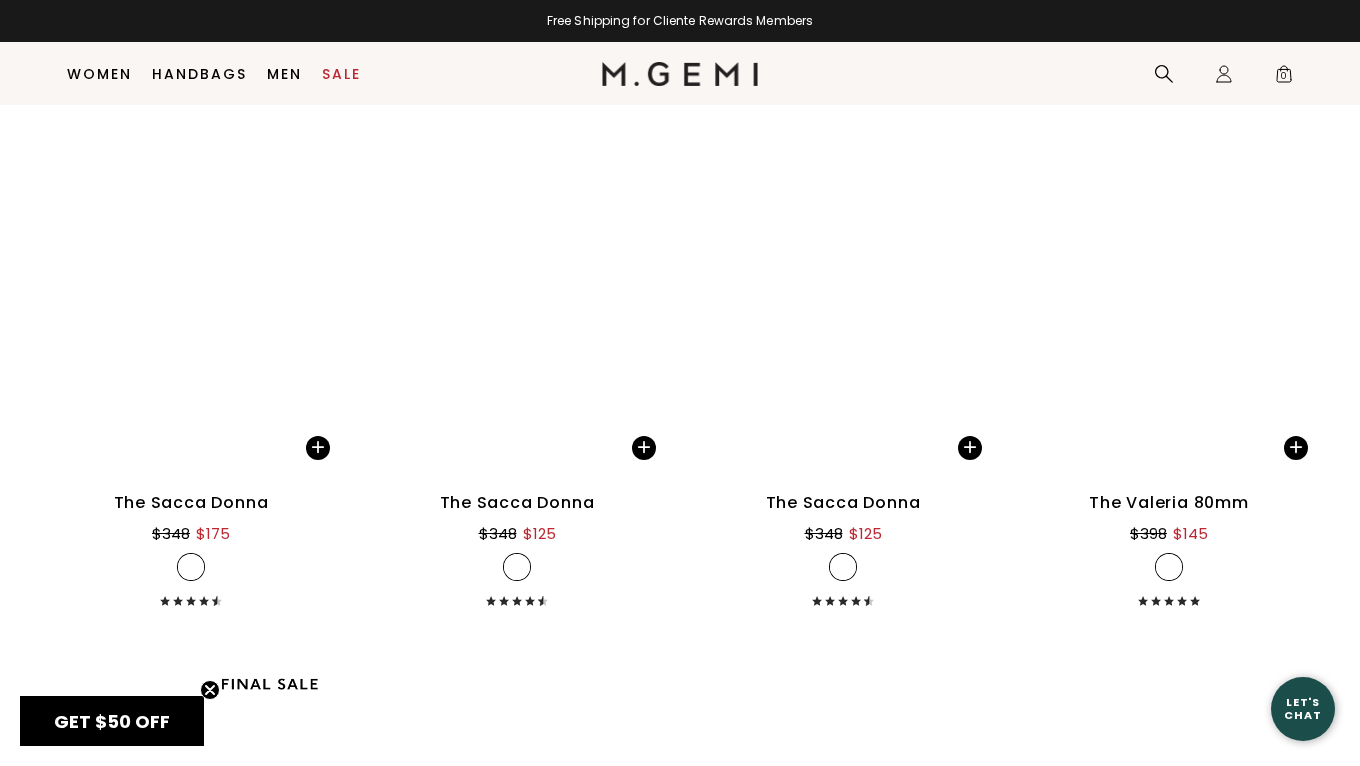 scroll, scrollTop: 15411, scrollLeft: 0, axis: vertical 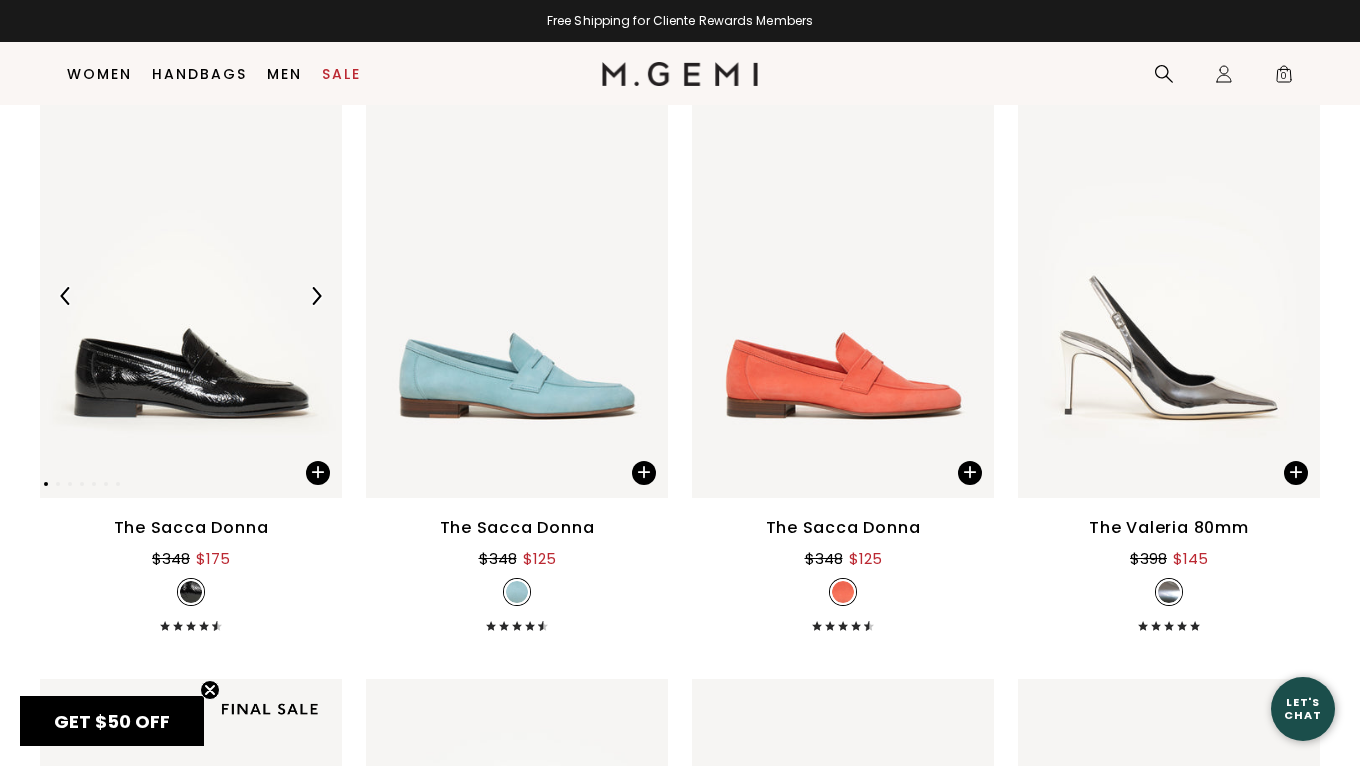 click at bounding box center [191, 296] 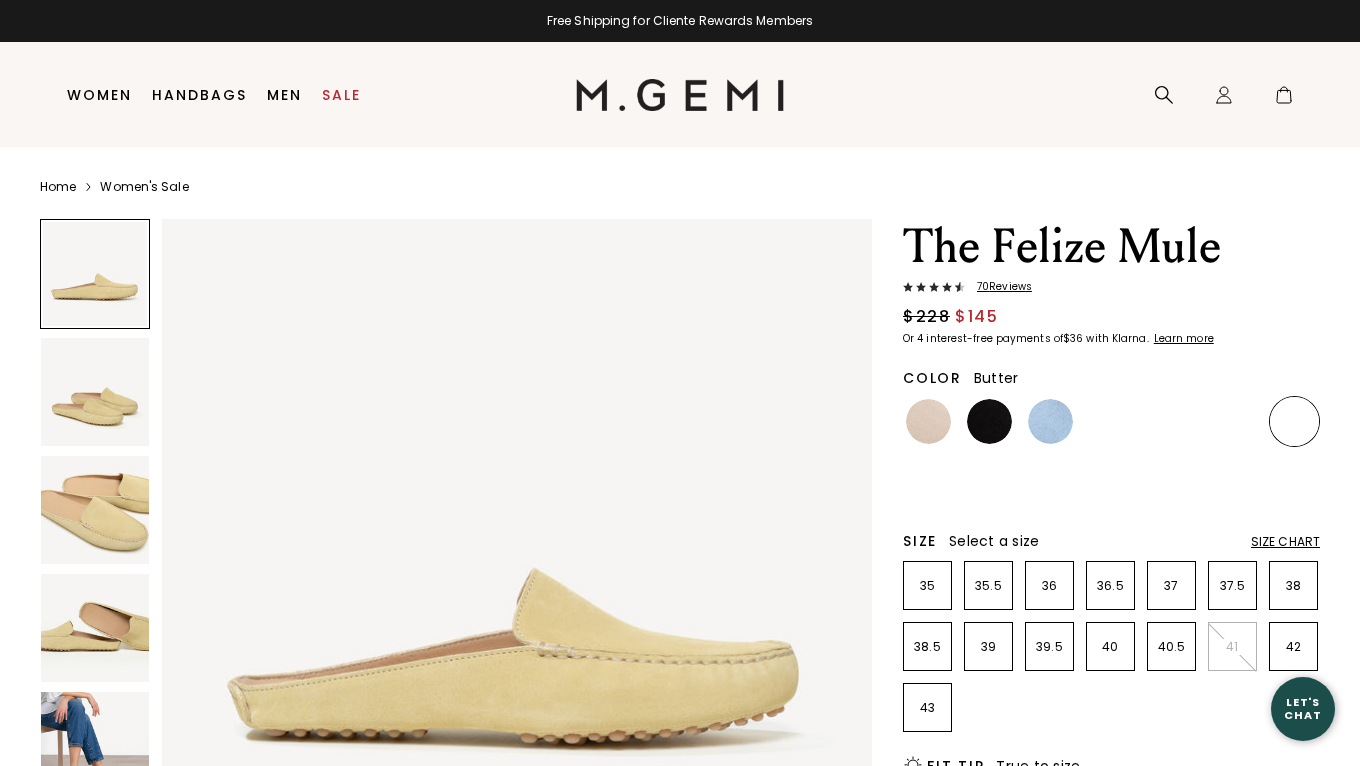 scroll, scrollTop: 0, scrollLeft: 0, axis: both 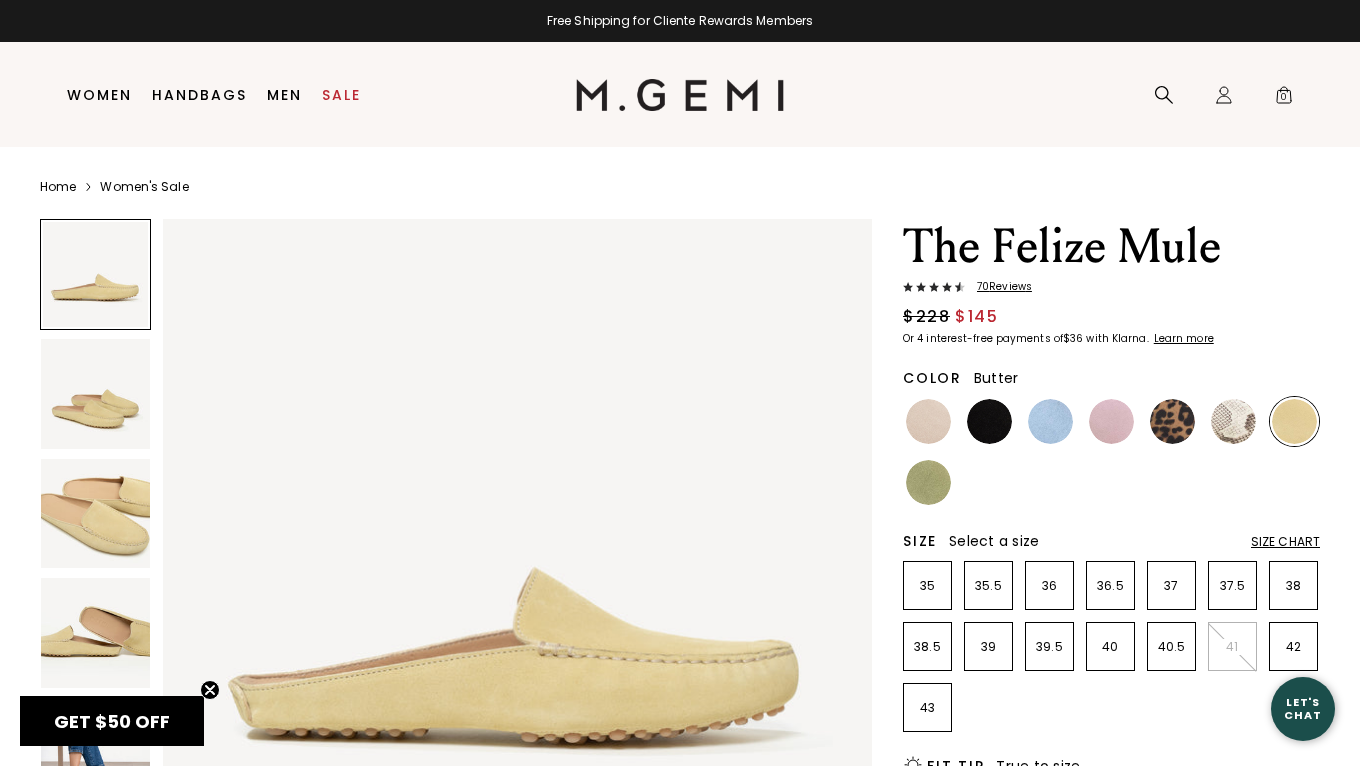 click at bounding box center [95, 393] 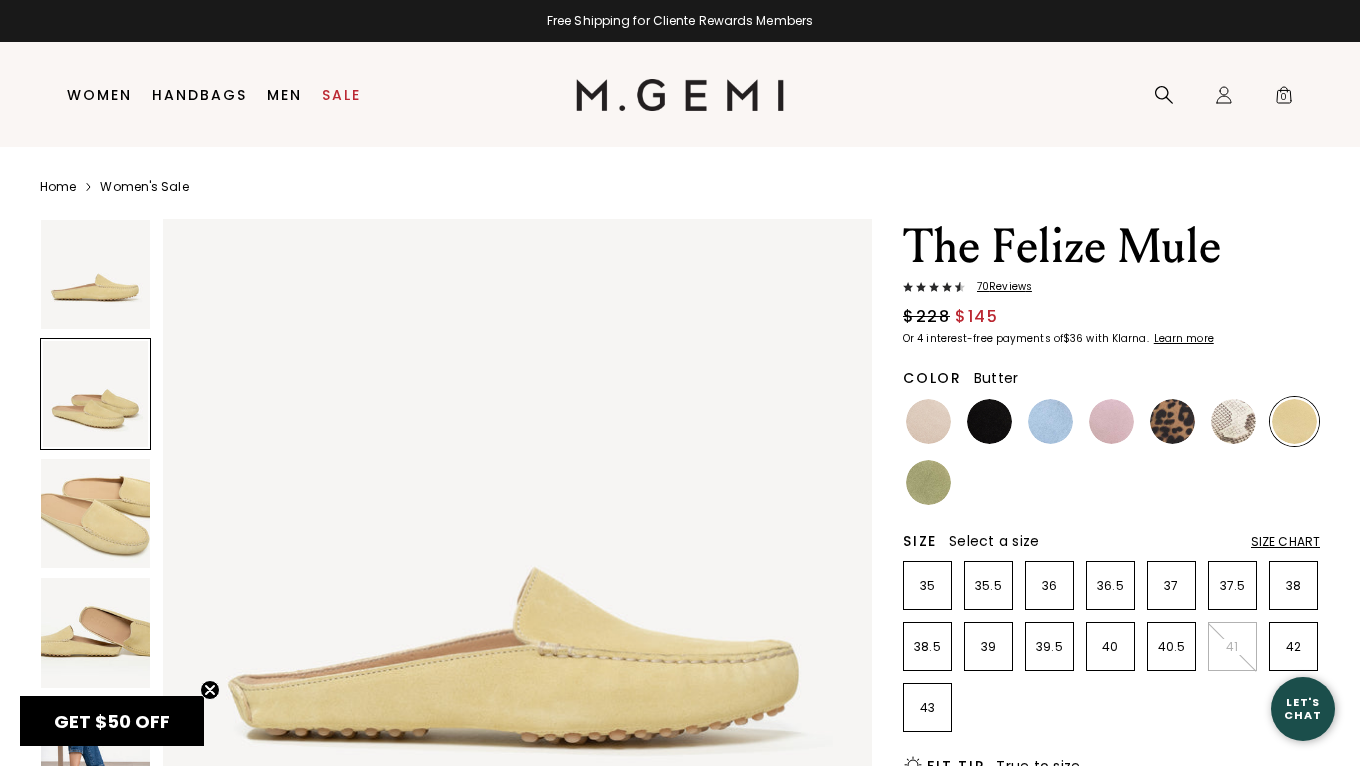 scroll, scrollTop: 729, scrollLeft: 0, axis: vertical 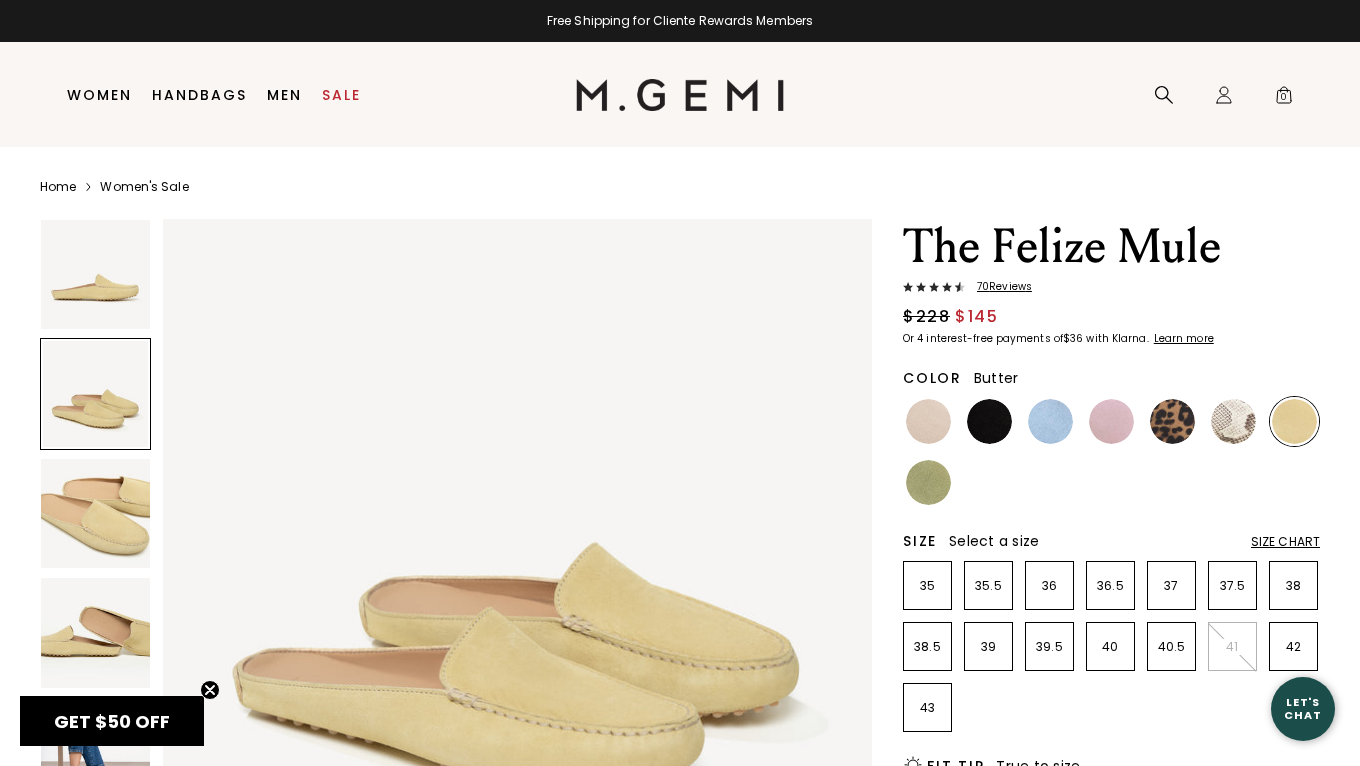 click at bounding box center (95, 513) 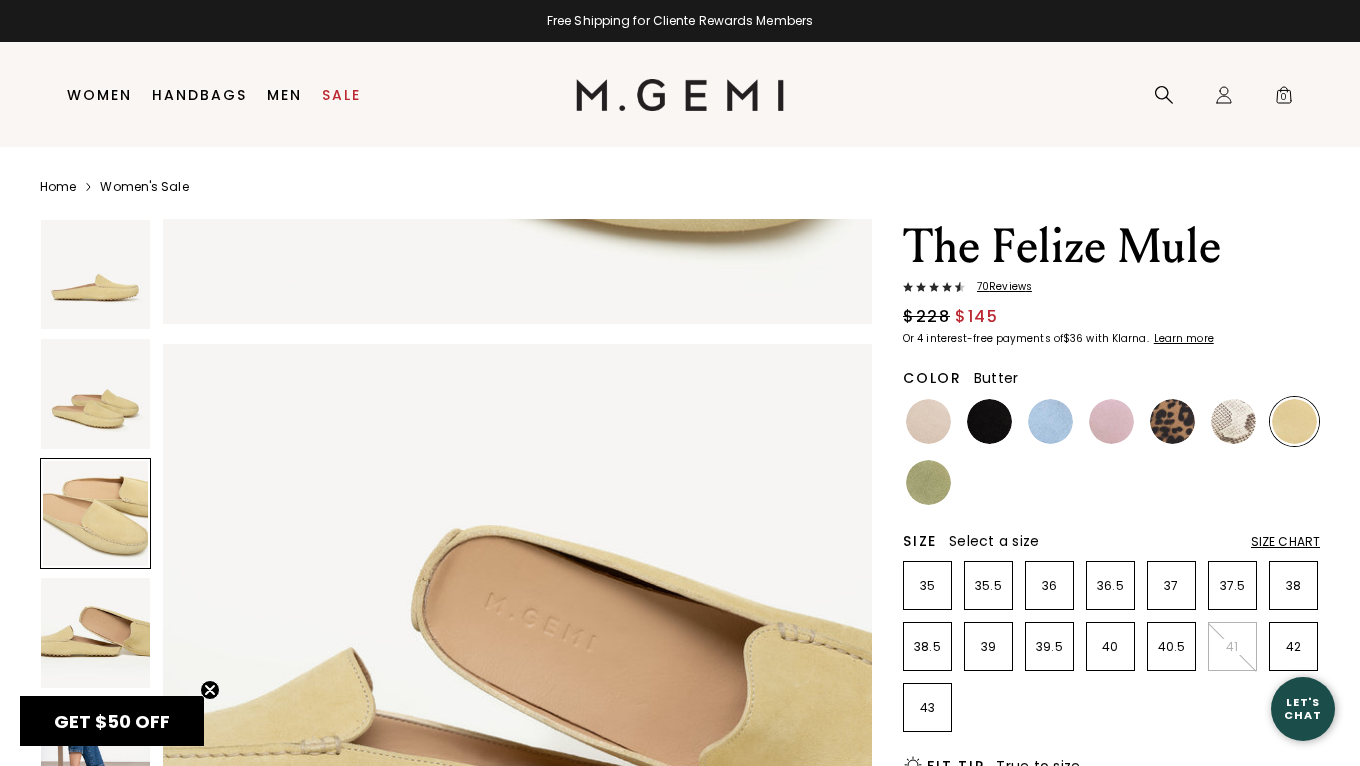scroll, scrollTop: 2093, scrollLeft: 0, axis: vertical 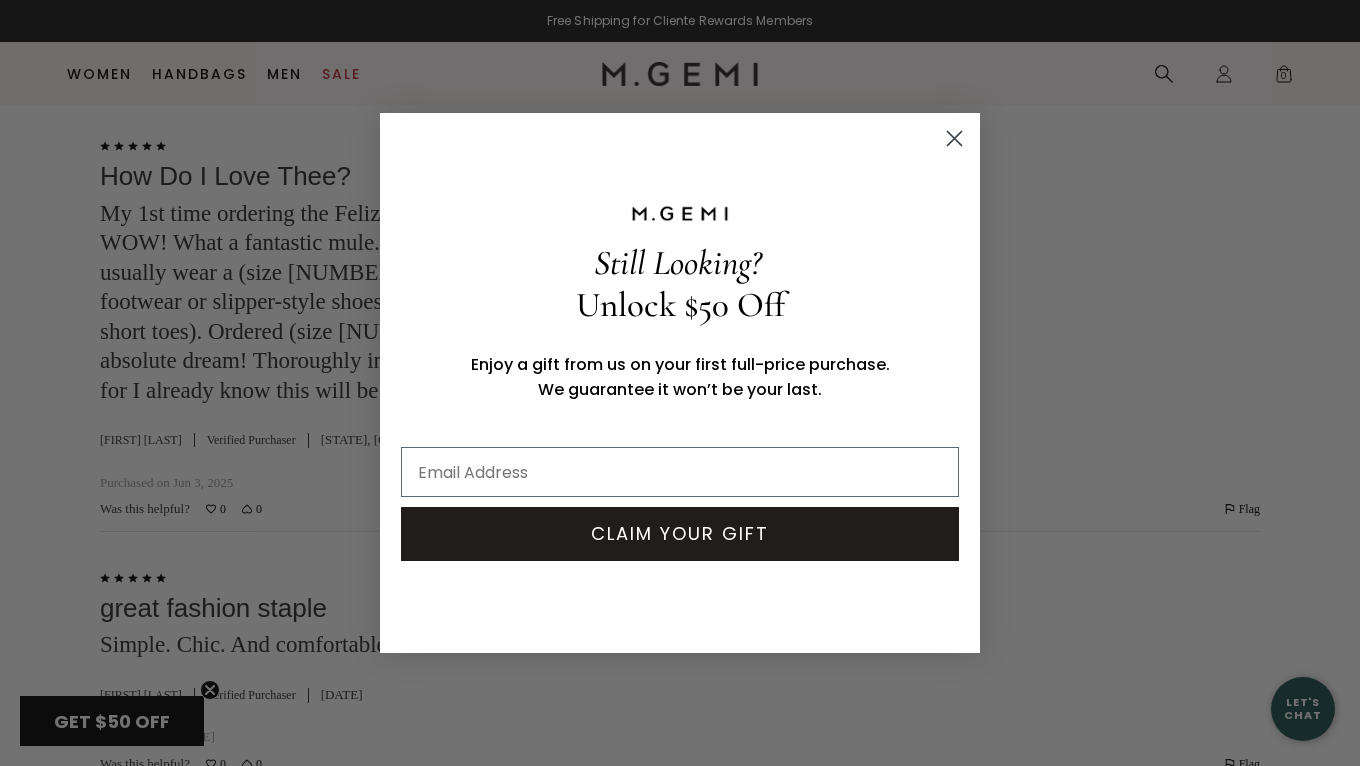 click 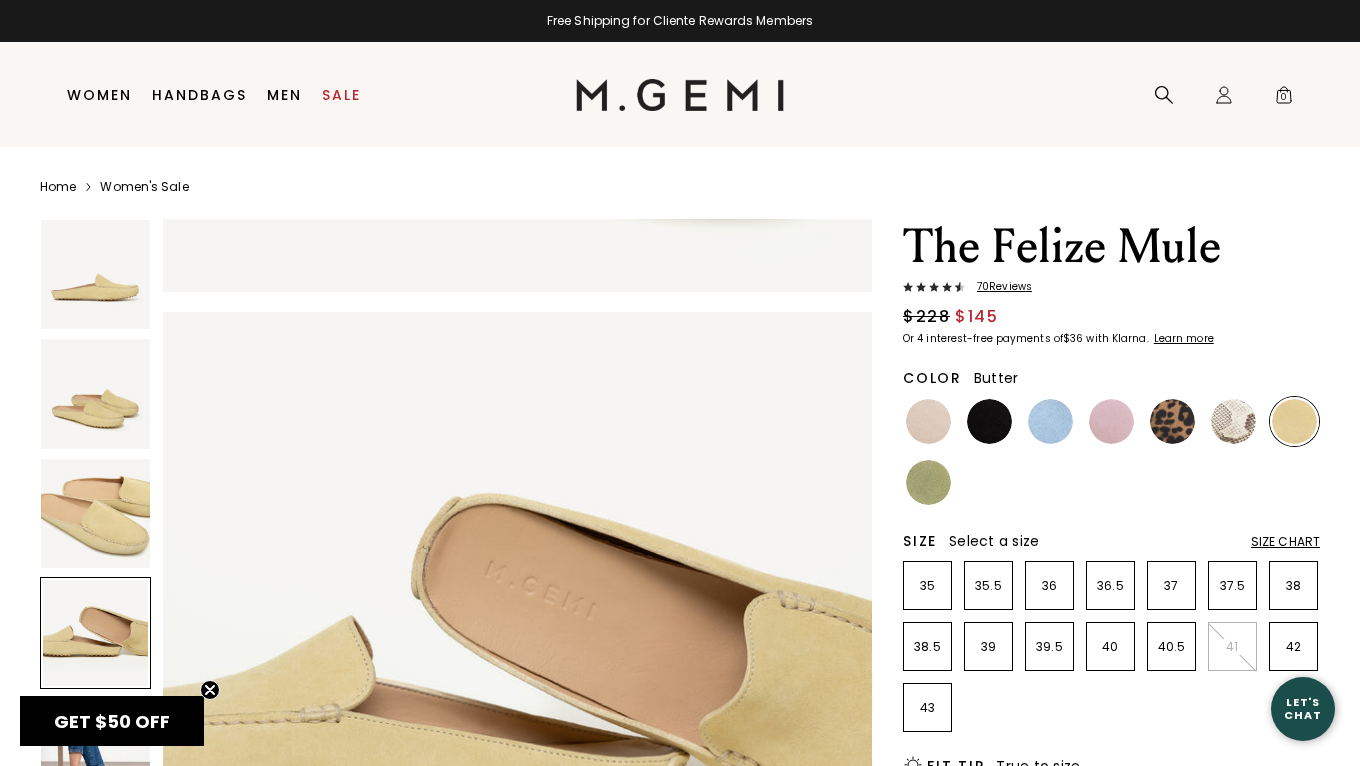 scroll, scrollTop: 0, scrollLeft: 0, axis: both 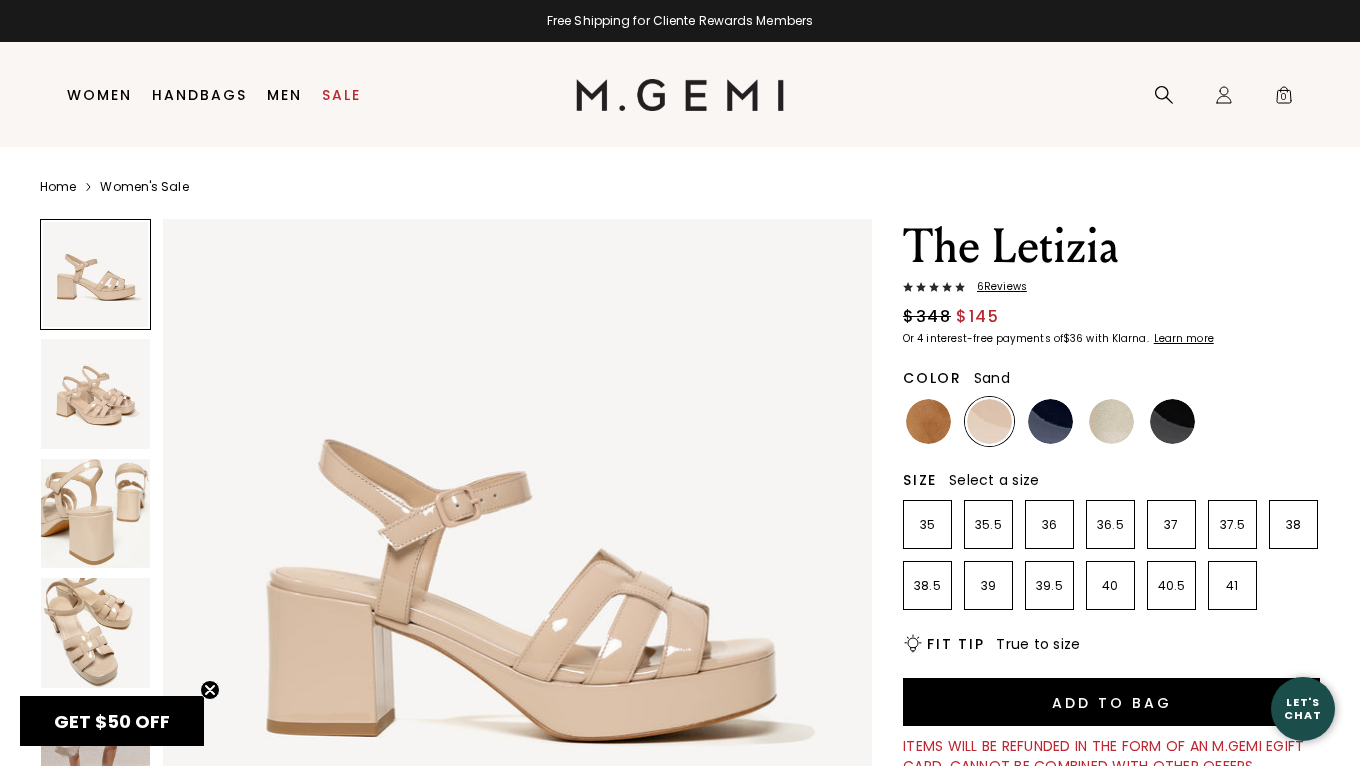 click on "6  Review s" at bounding box center (996, 287) 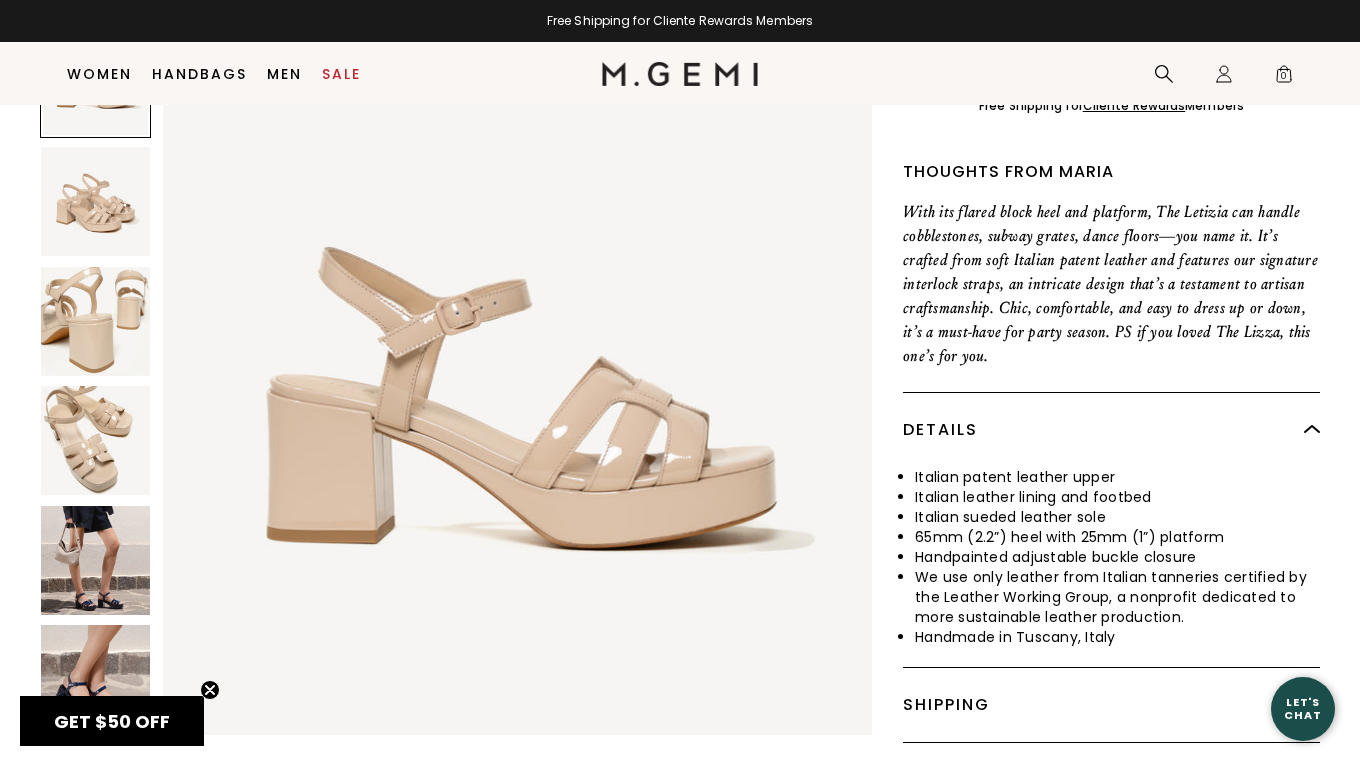 scroll, scrollTop: 659, scrollLeft: 0, axis: vertical 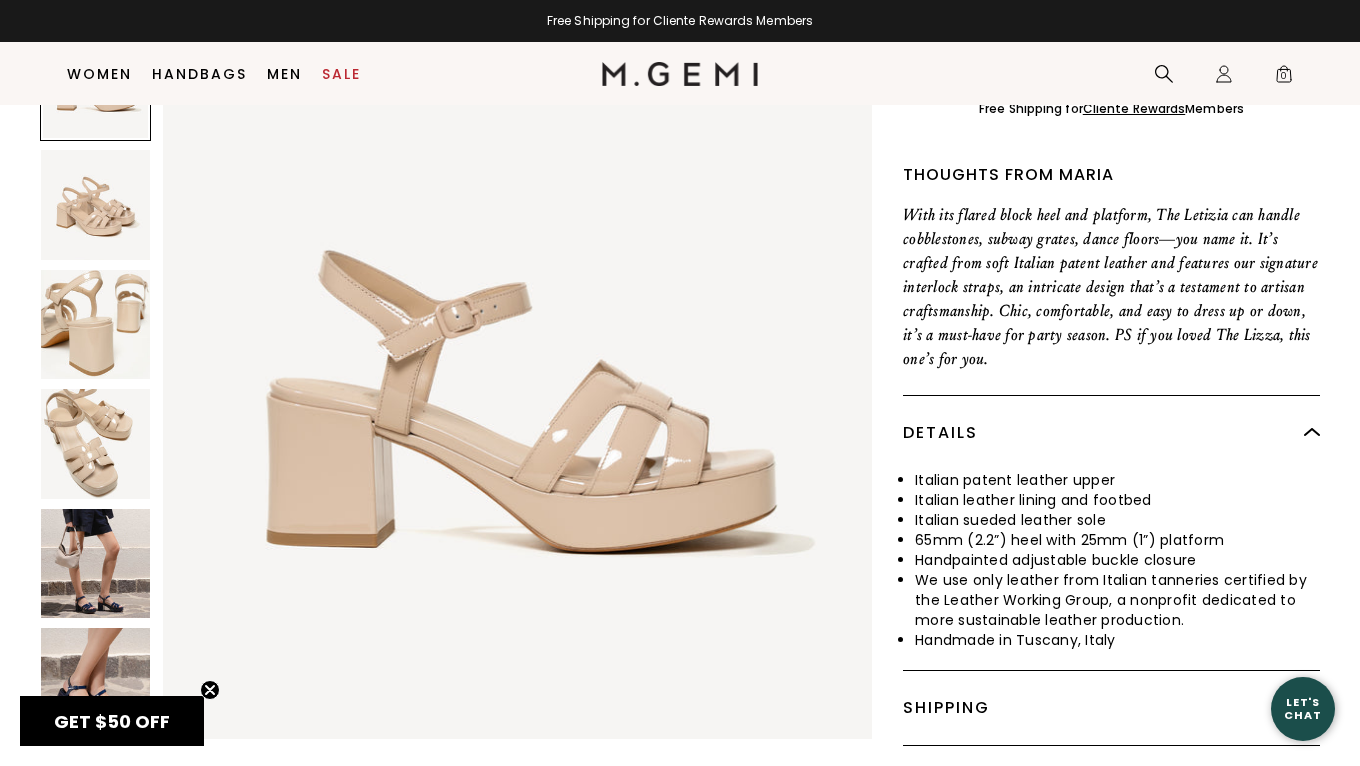 click at bounding box center (95, 324) 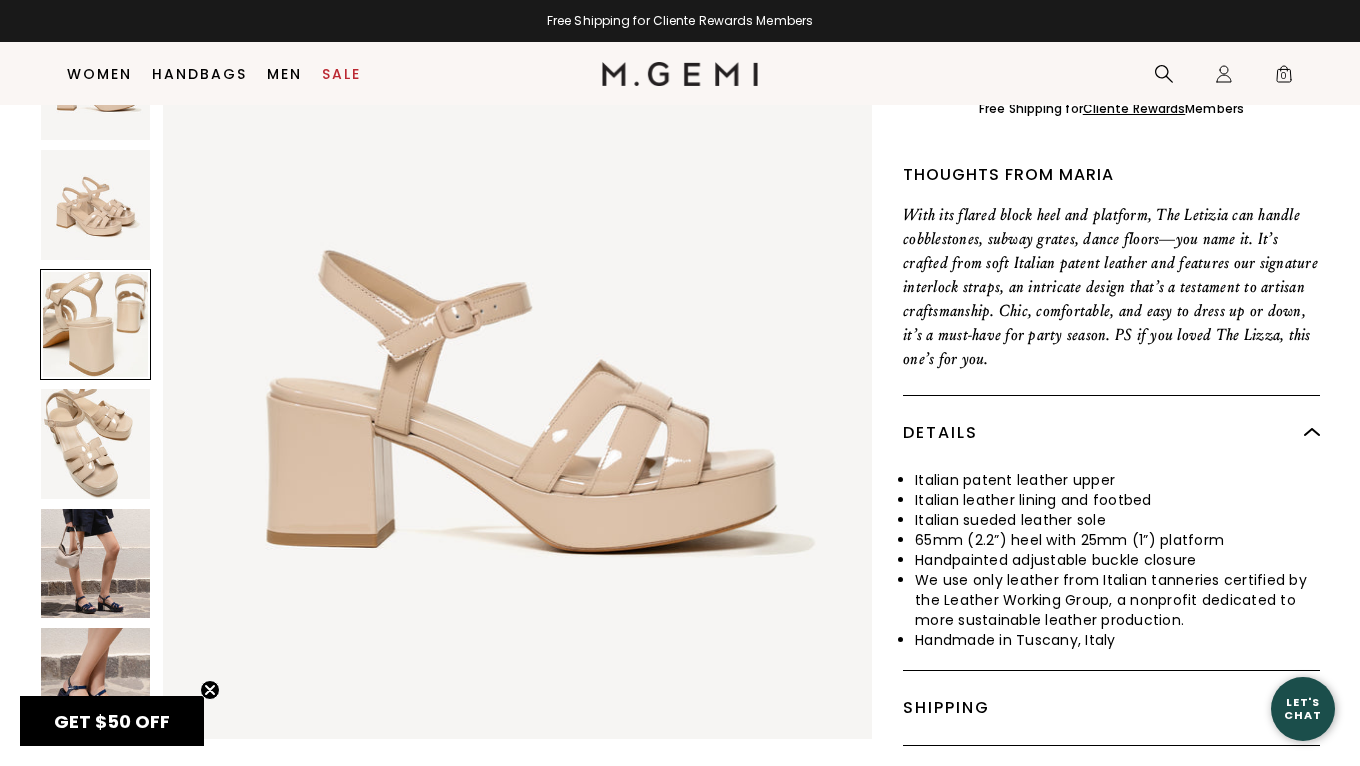 scroll, scrollTop: 1457, scrollLeft: 0, axis: vertical 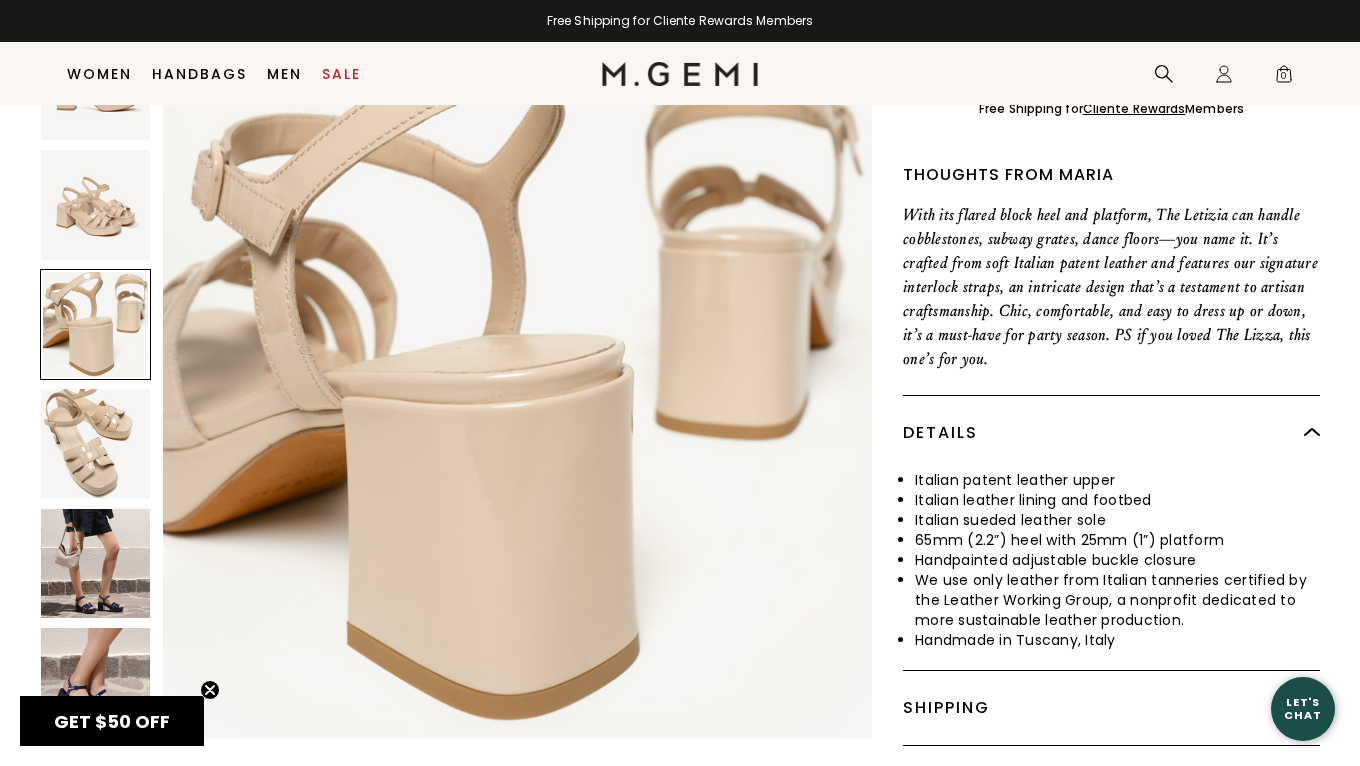 click at bounding box center (95, 443) 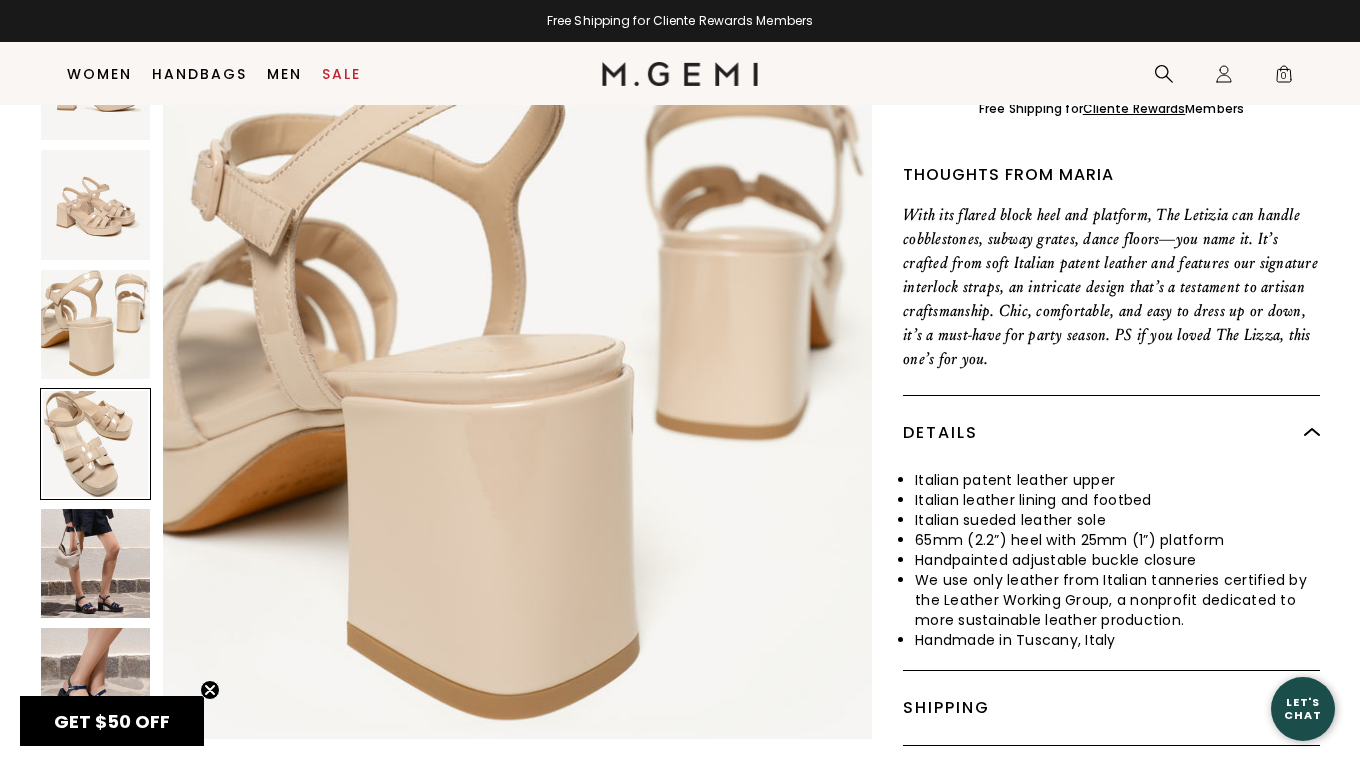 scroll, scrollTop: 2186, scrollLeft: 0, axis: vertical 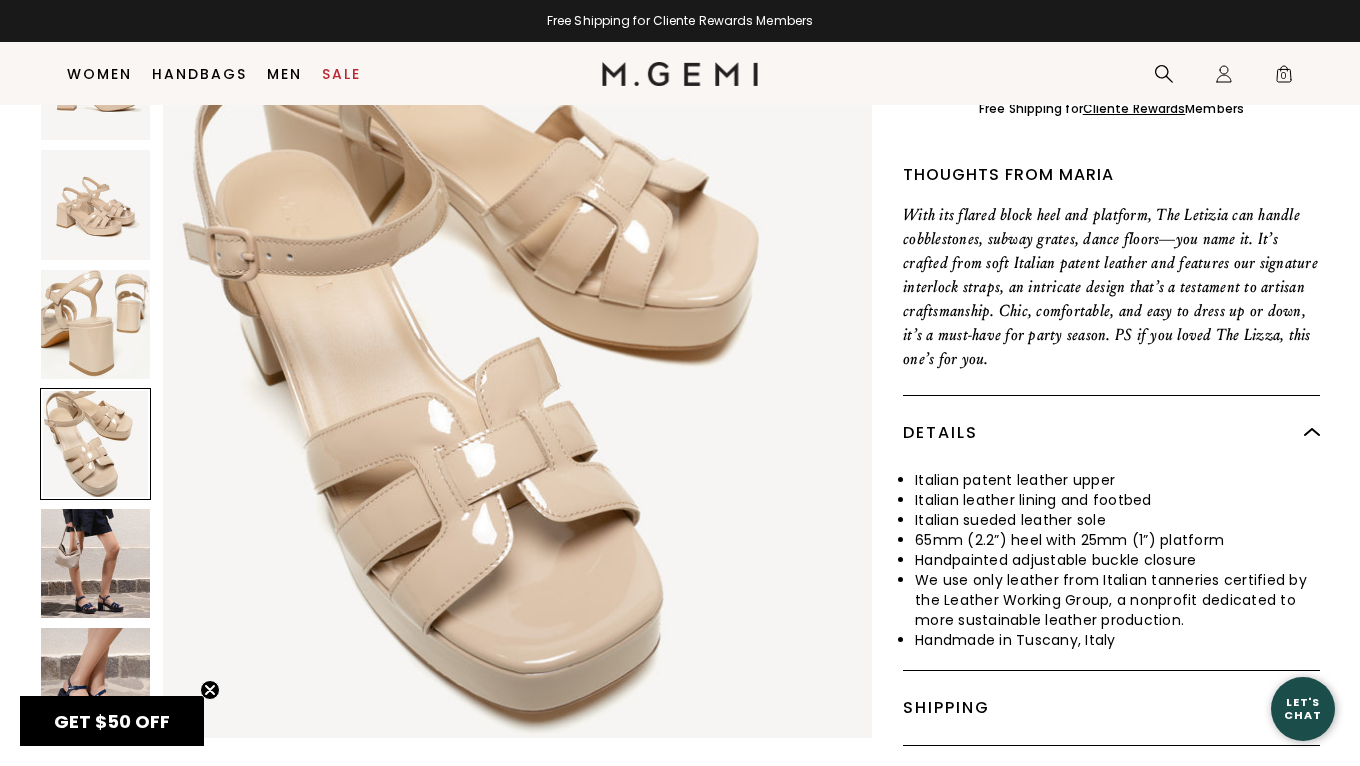 click at bounding box center [95, 563] 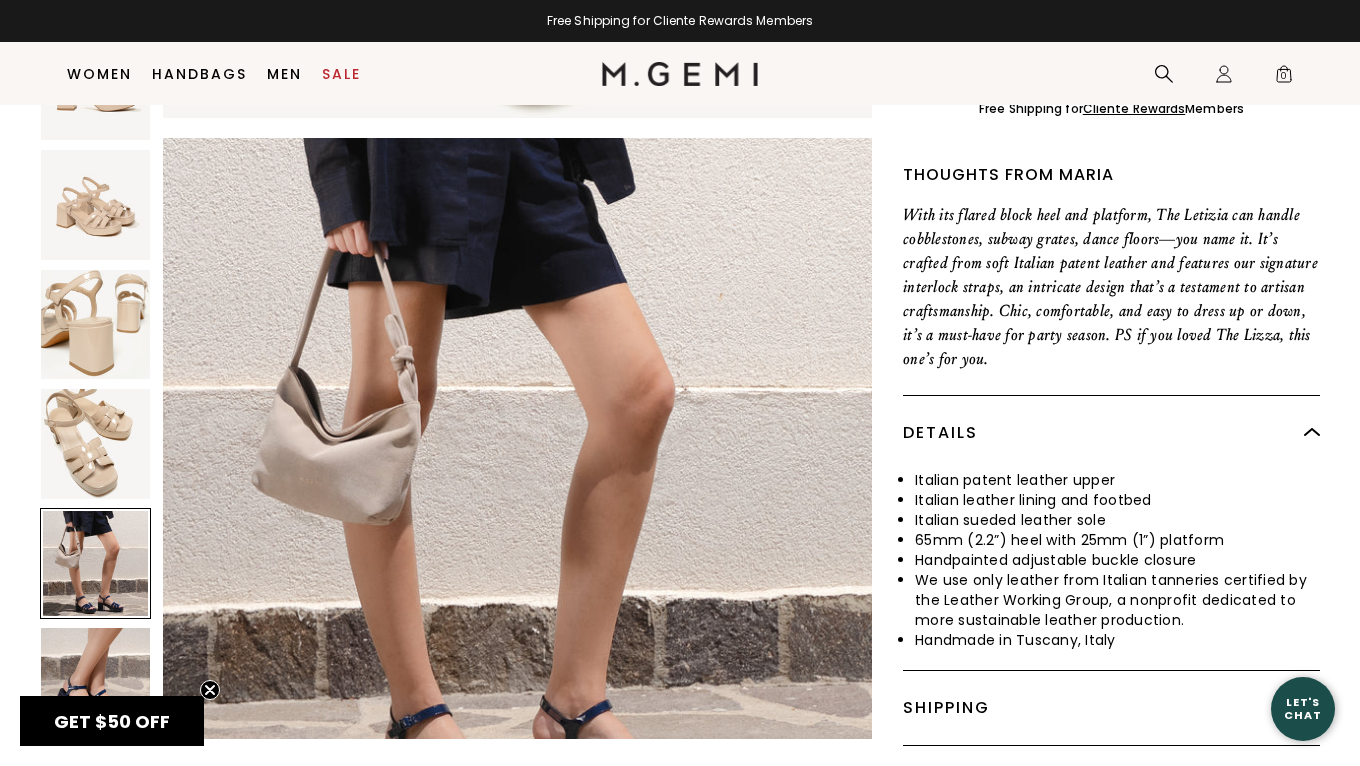 scroll, scrollTop: 2914, scrollLeft: 0, axis: vertical 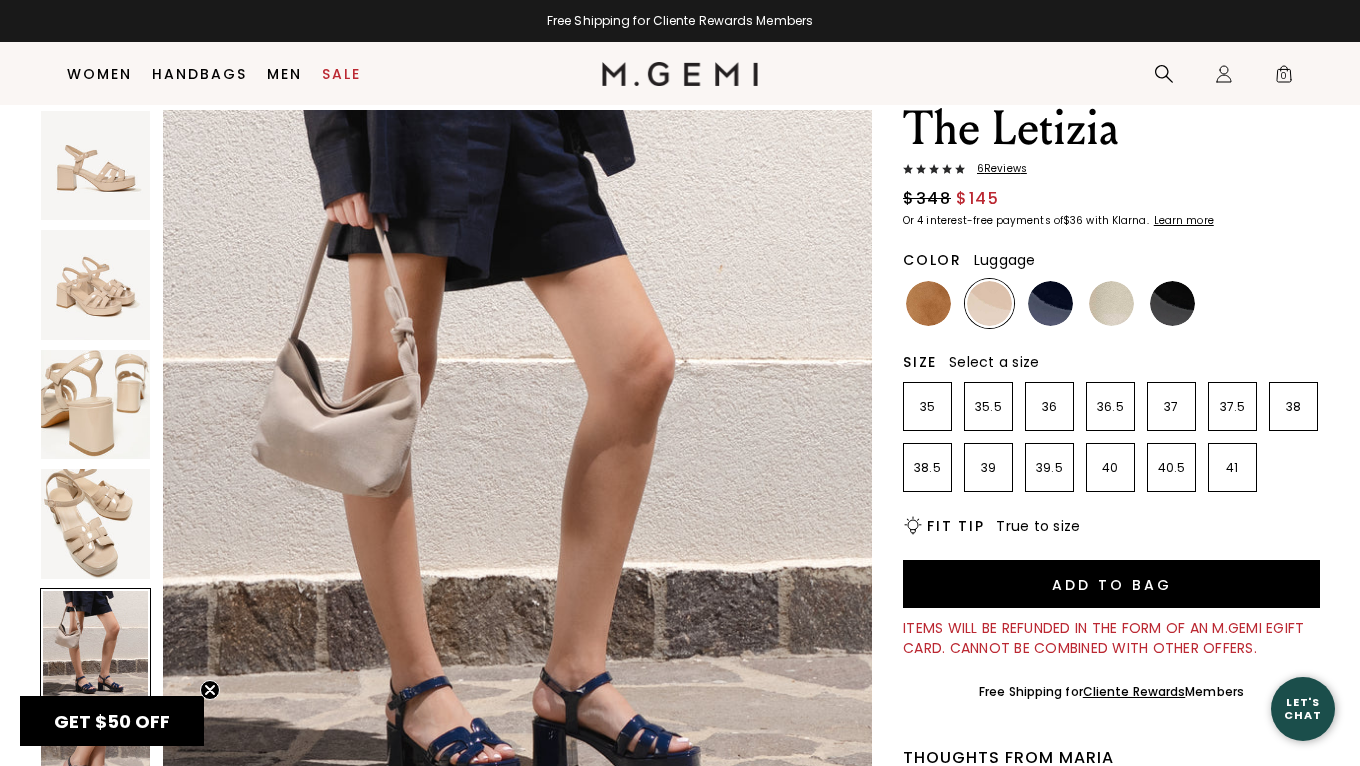 click at bounding box center [928, 303] 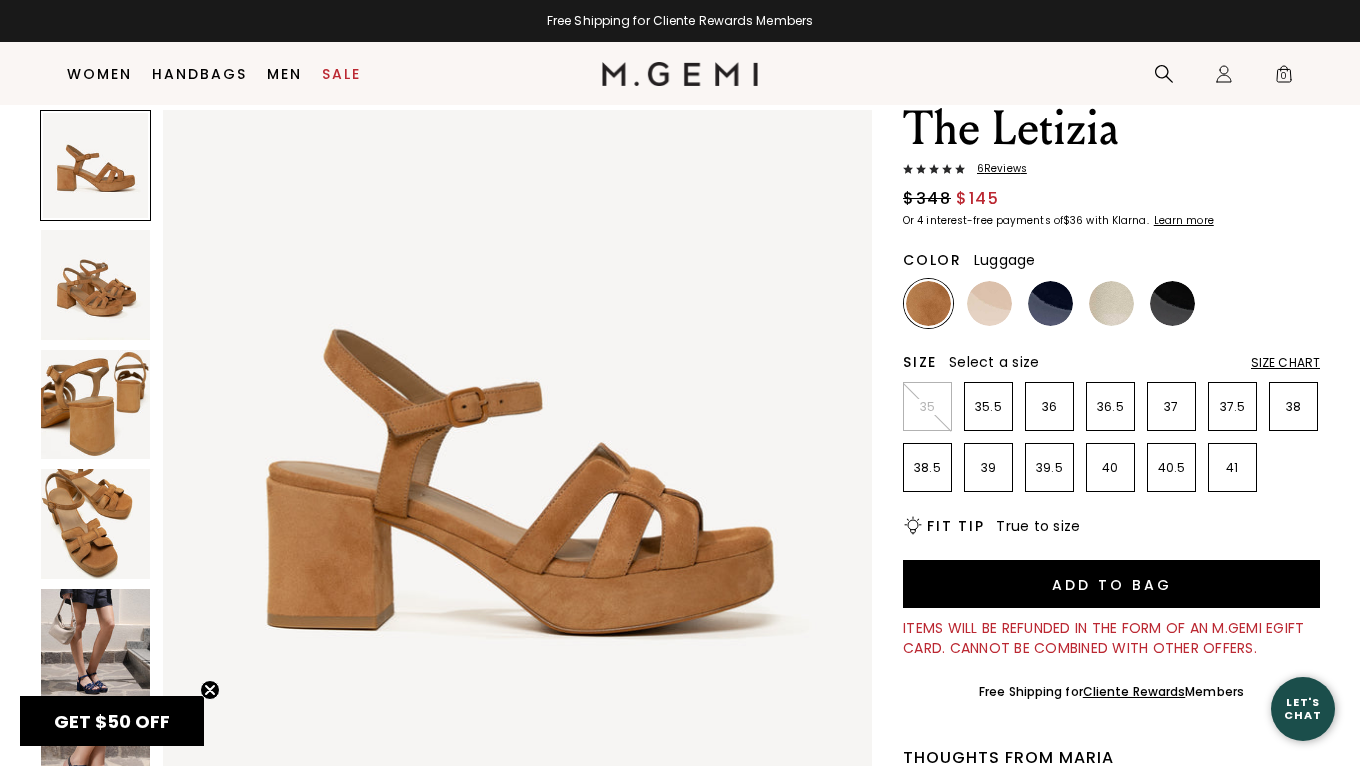 scroll, scrollTop: 0, scrollLeft: 0, axis: both 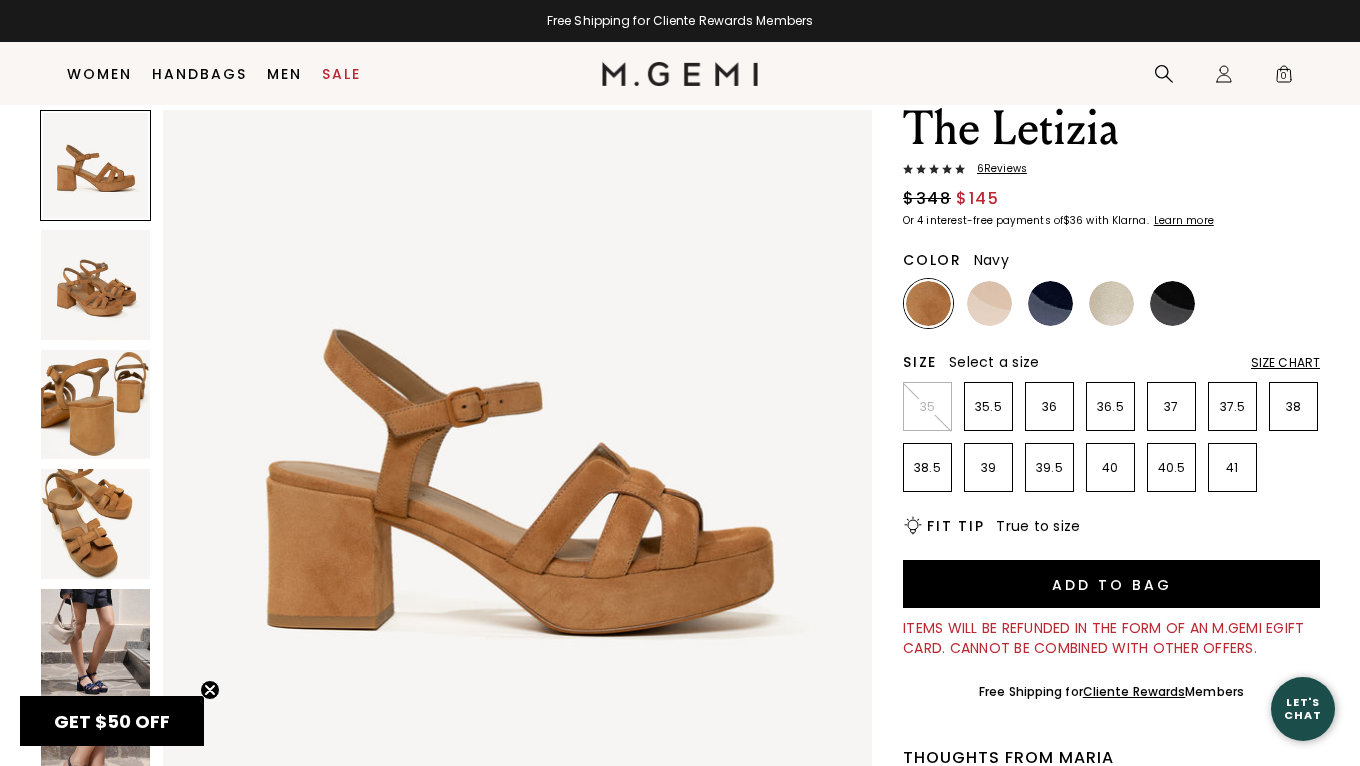 click at bounding box center [1050, 303] 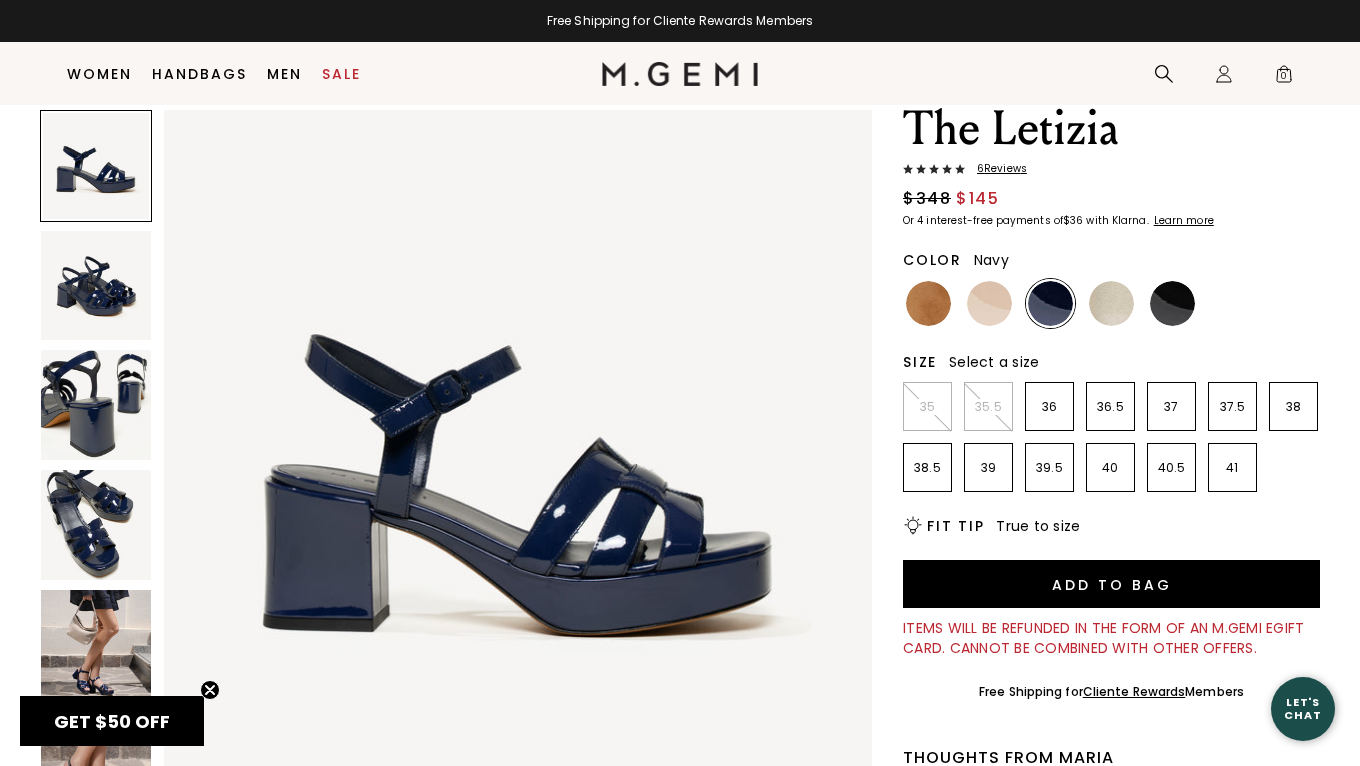 scroll, scrollTop: 0, scrollLeft: 0, axis: both 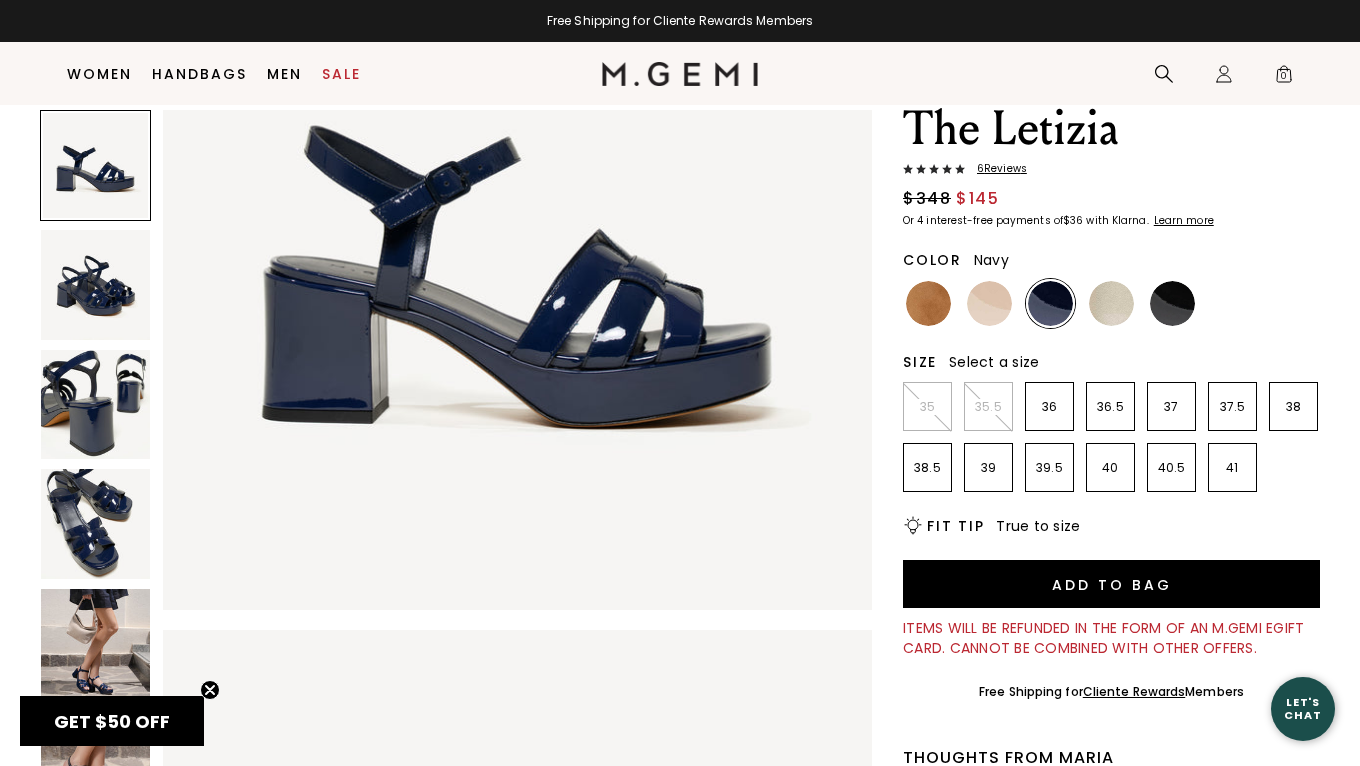 click at bounding box center (95, 643) 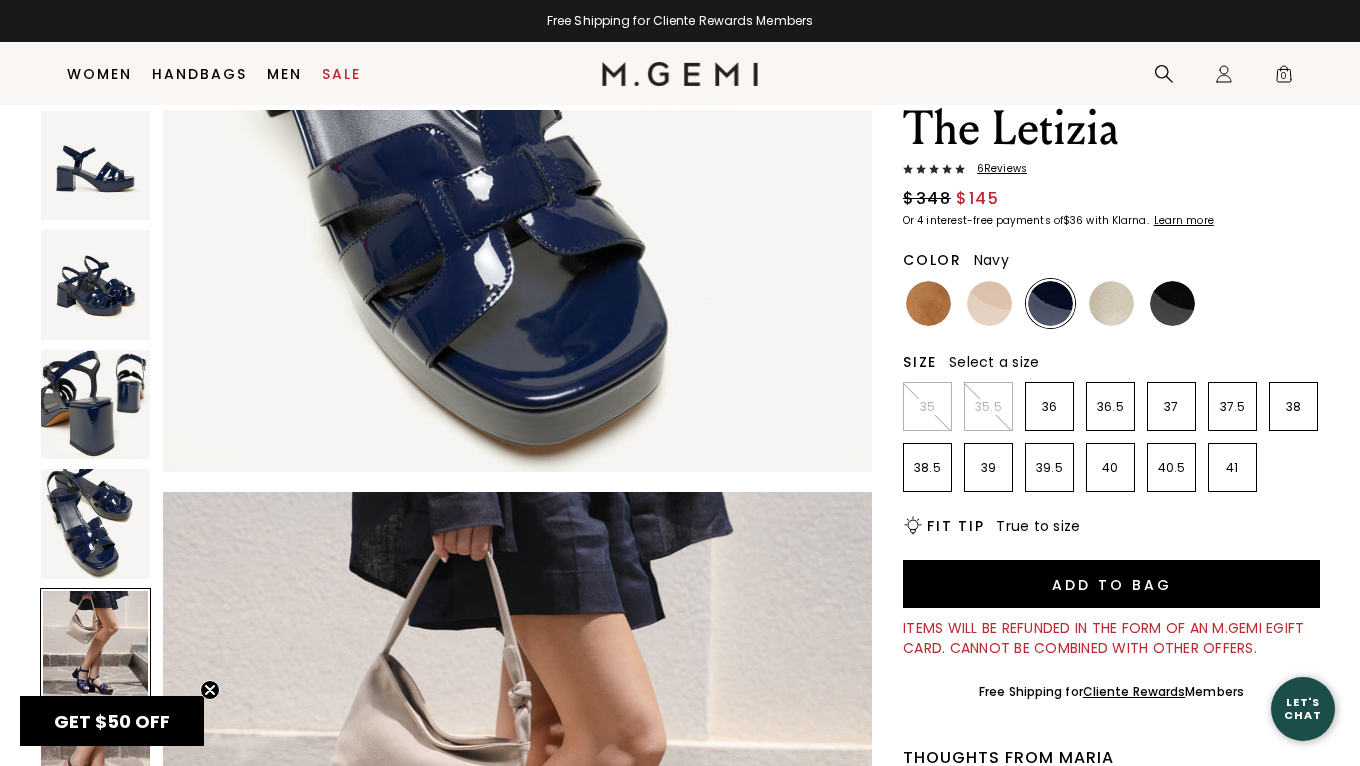 scroll, scrollTop: 2914, scrollLeft: 0, axis: vertical 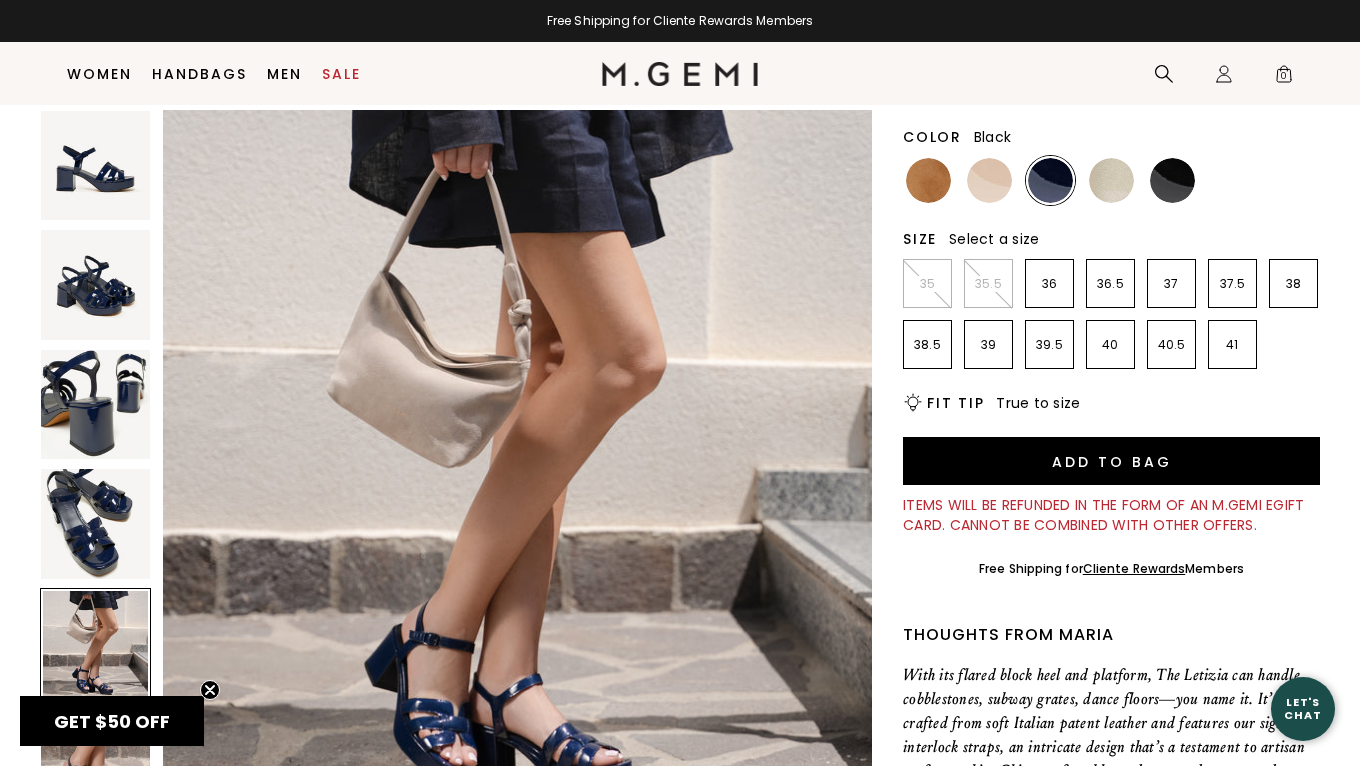 click at bounding box center (1172, 180) 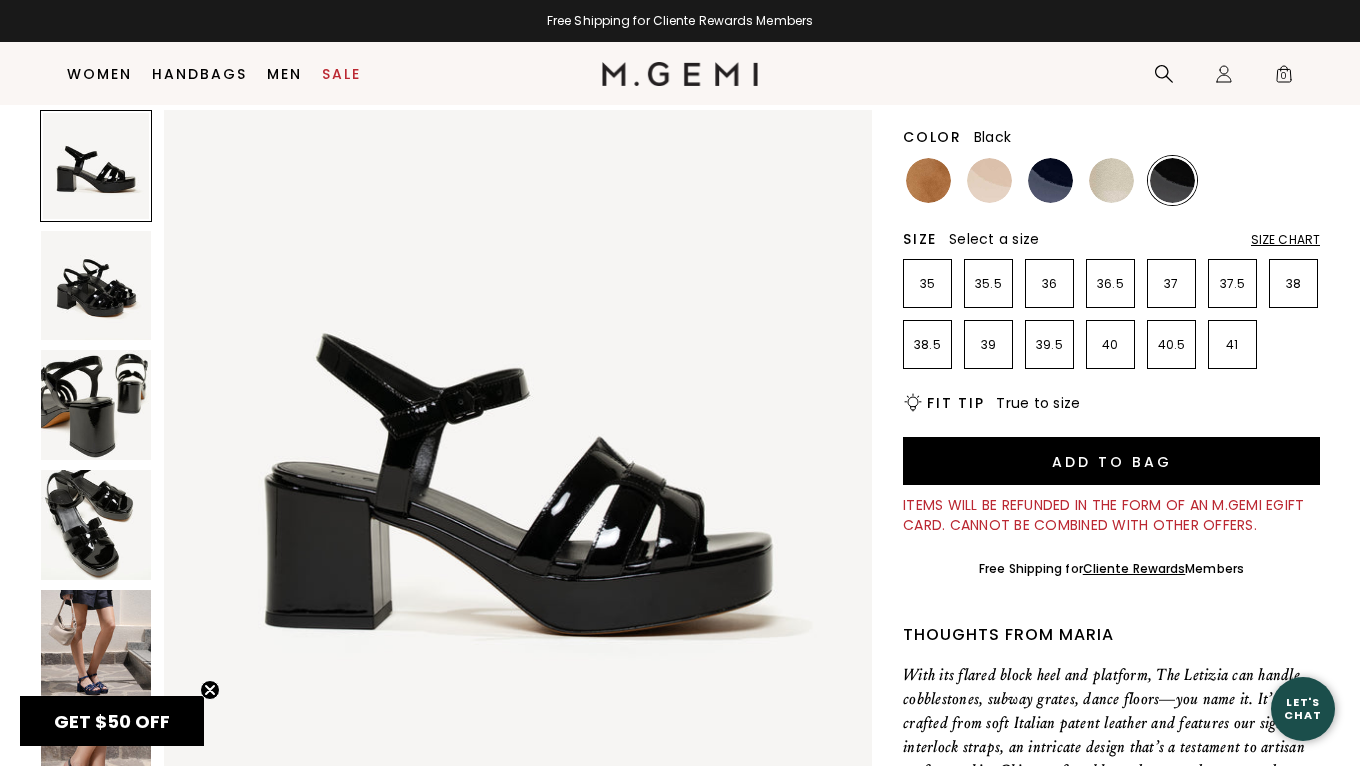 scroll, scrollTop: 0, scrollLeft: 0, axis: both 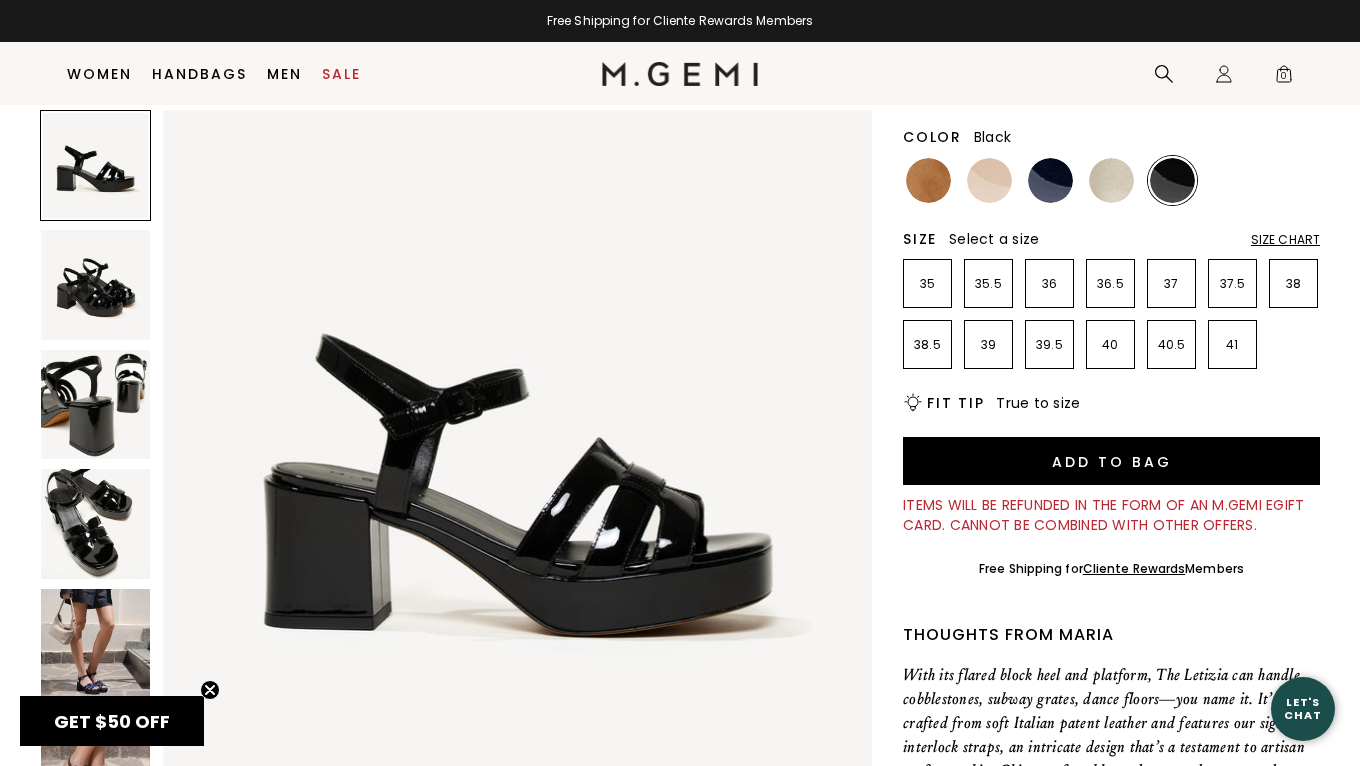 click at bounding box center (95, 523) 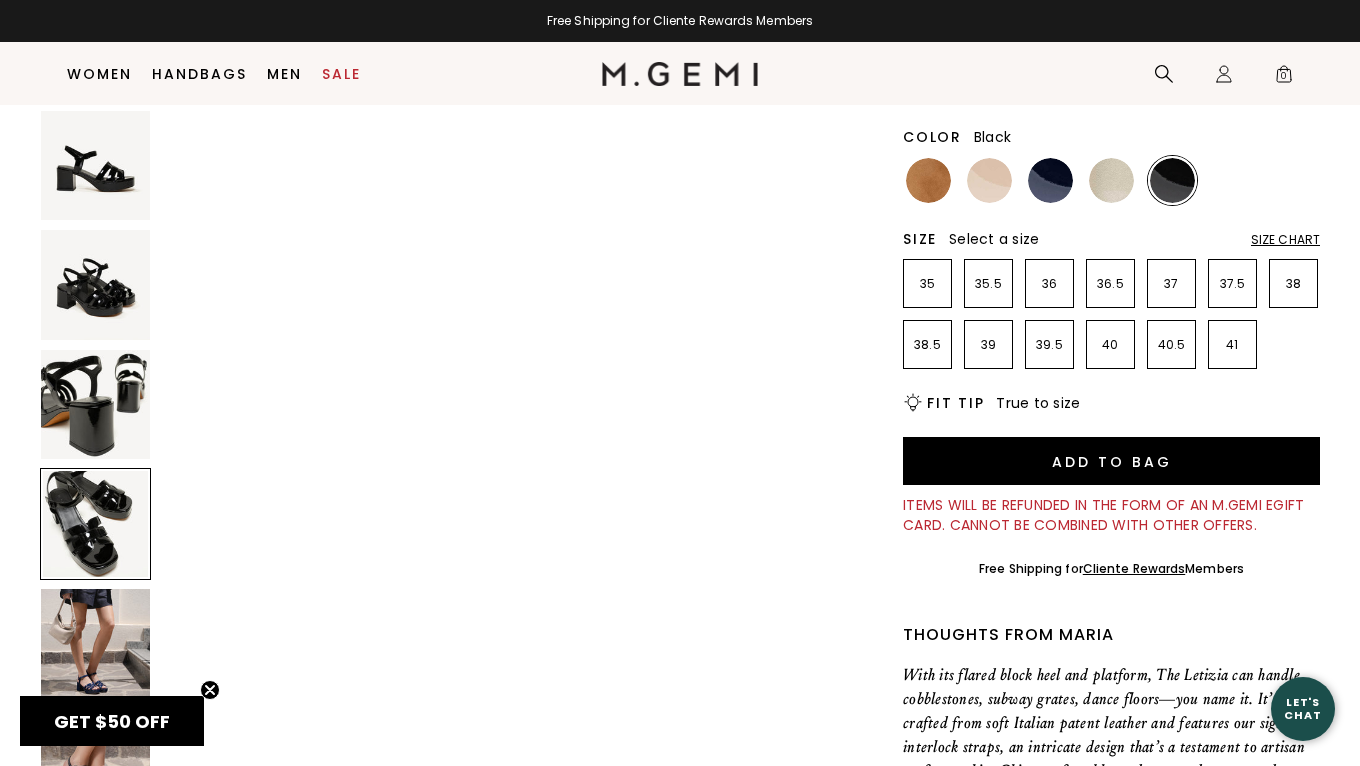 scroll, scrollTop: 2186, scrollLeft: 0, axis: vertical 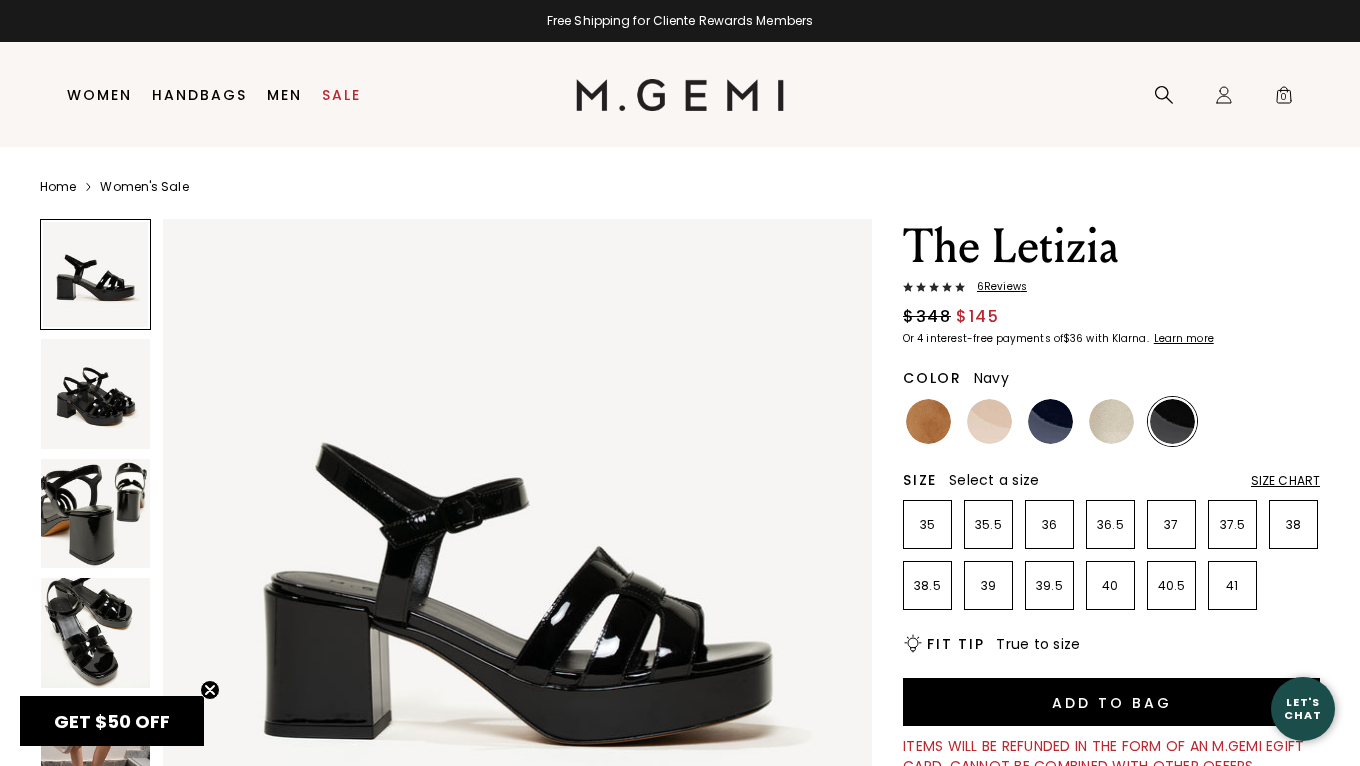 click at bounding box center [1050, 421] 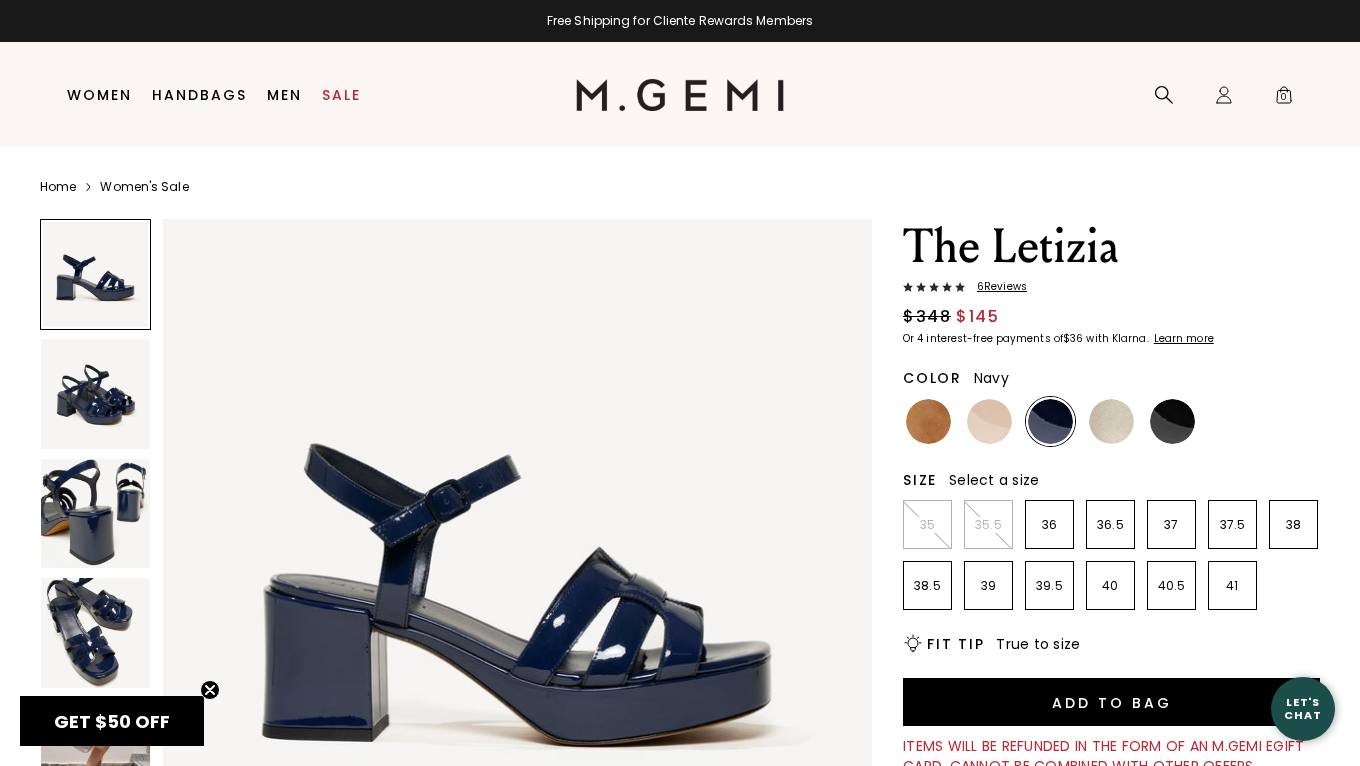 scroll, scrollTop: 0, scrollLeft: 0, axis: both 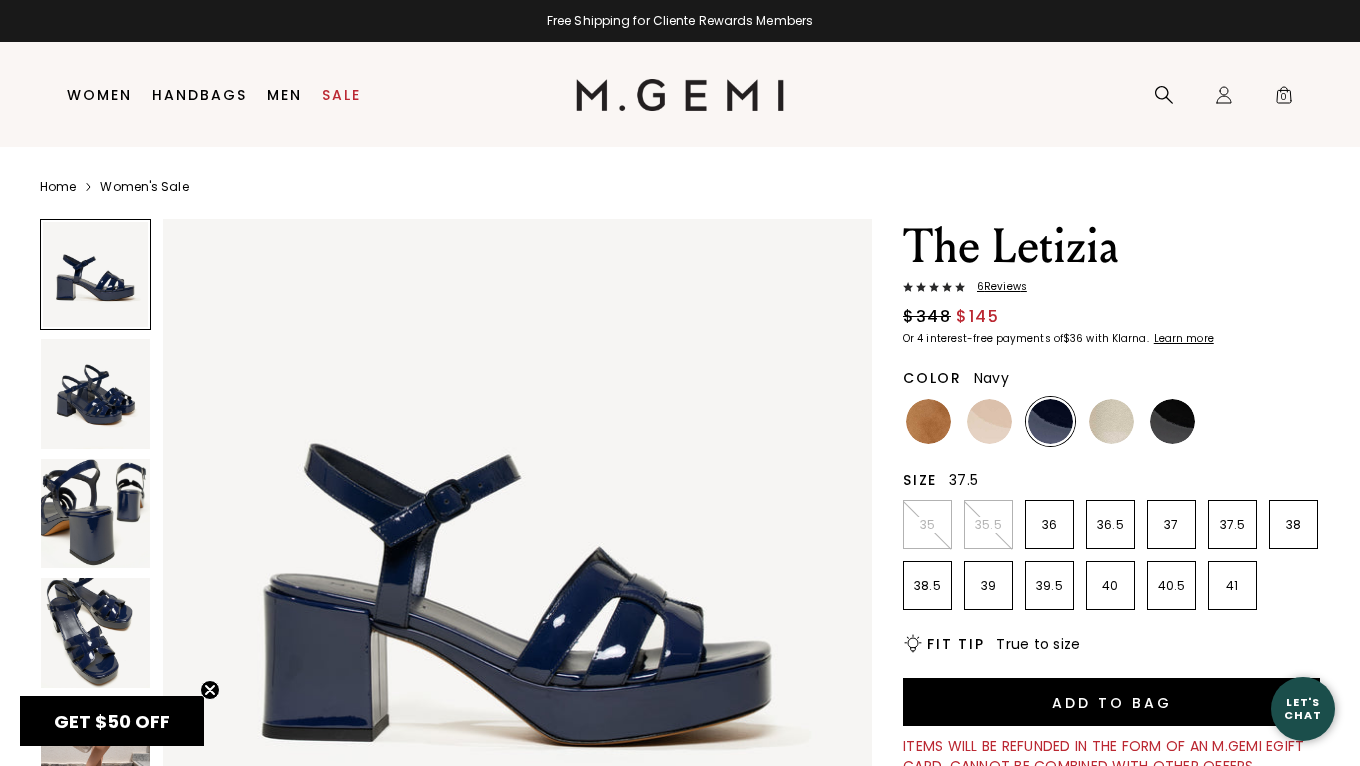 click on "37.5" at bounding box center (1232, 525) 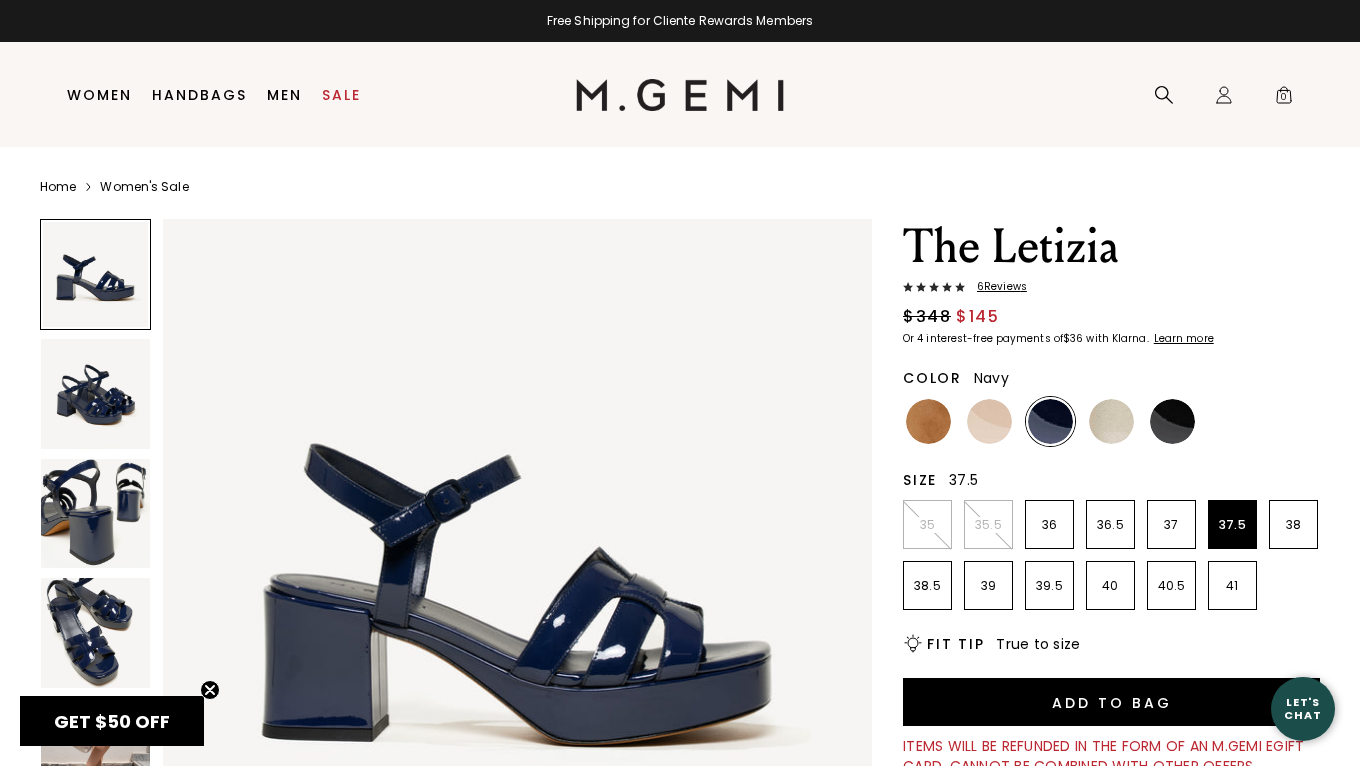 scroll, scrollTop: 0, scrollLeft: 0, axis: both 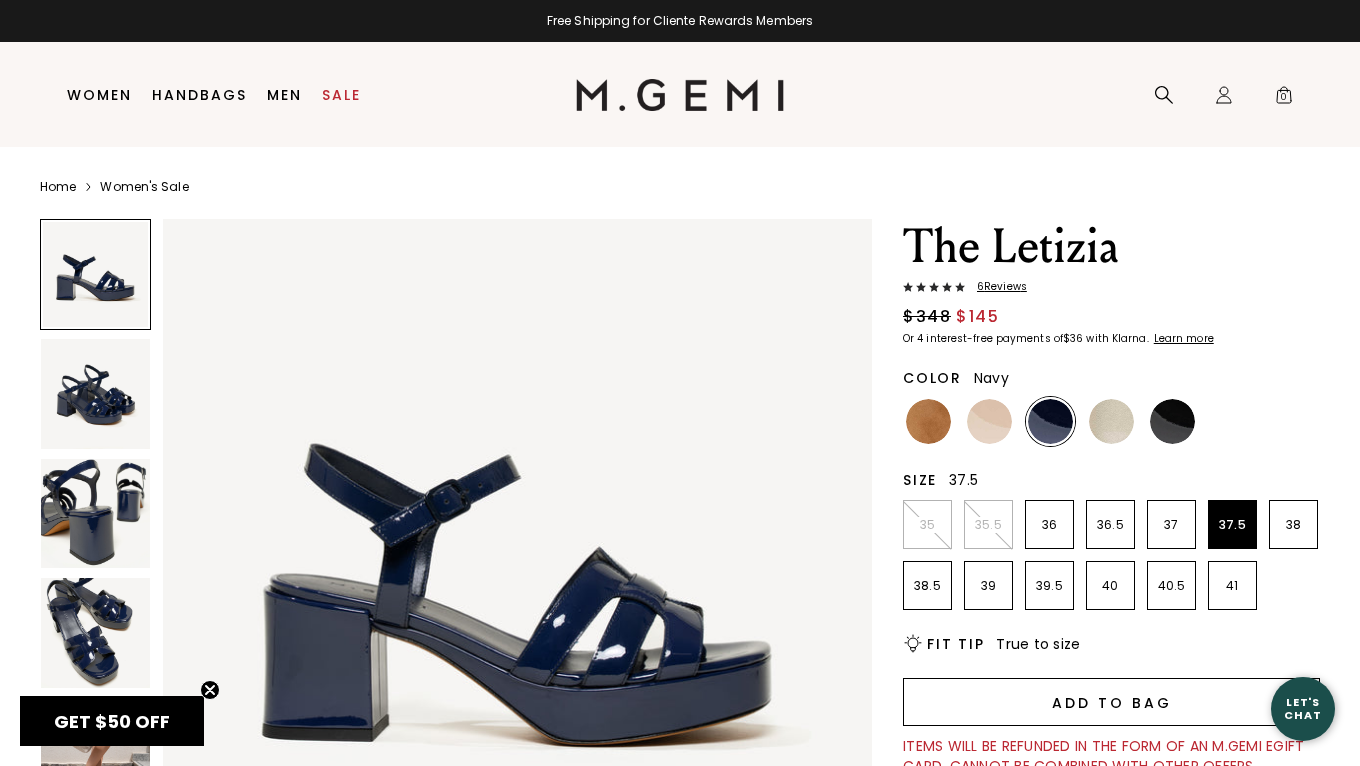 click on "Add to Bag" at bounding box center (1111, 702) 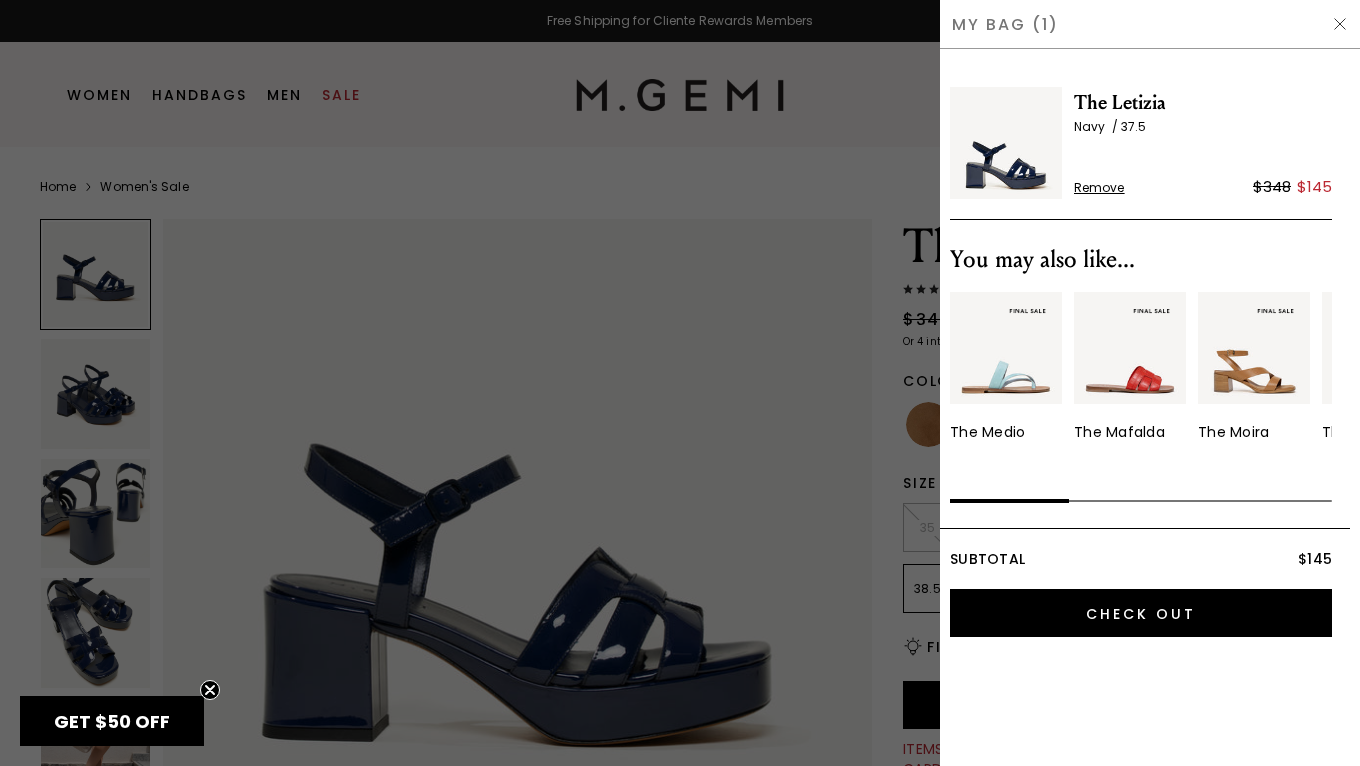 scroll, scrollTop: 0, scrollLeft: 0, axis: both 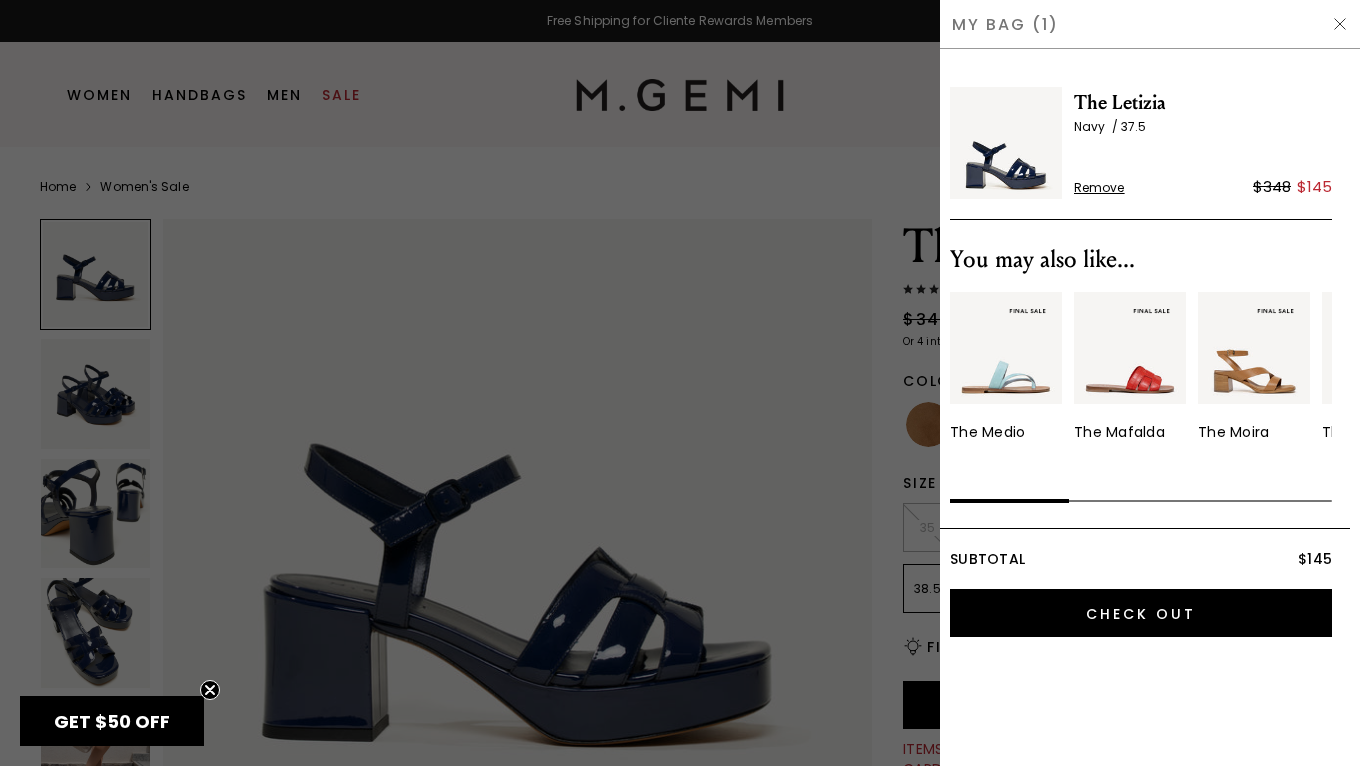 click at bounding box center (680, 383) 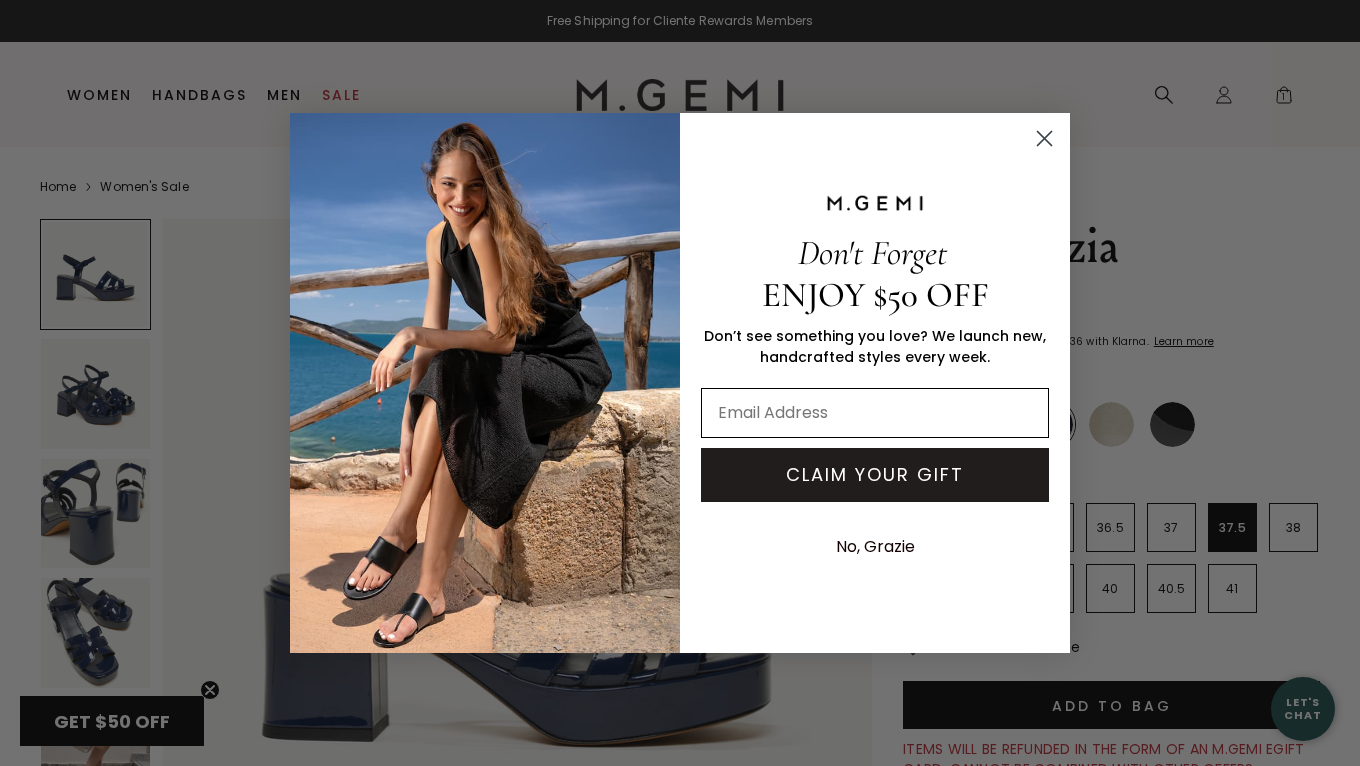 click at bounding box center [875, 413] 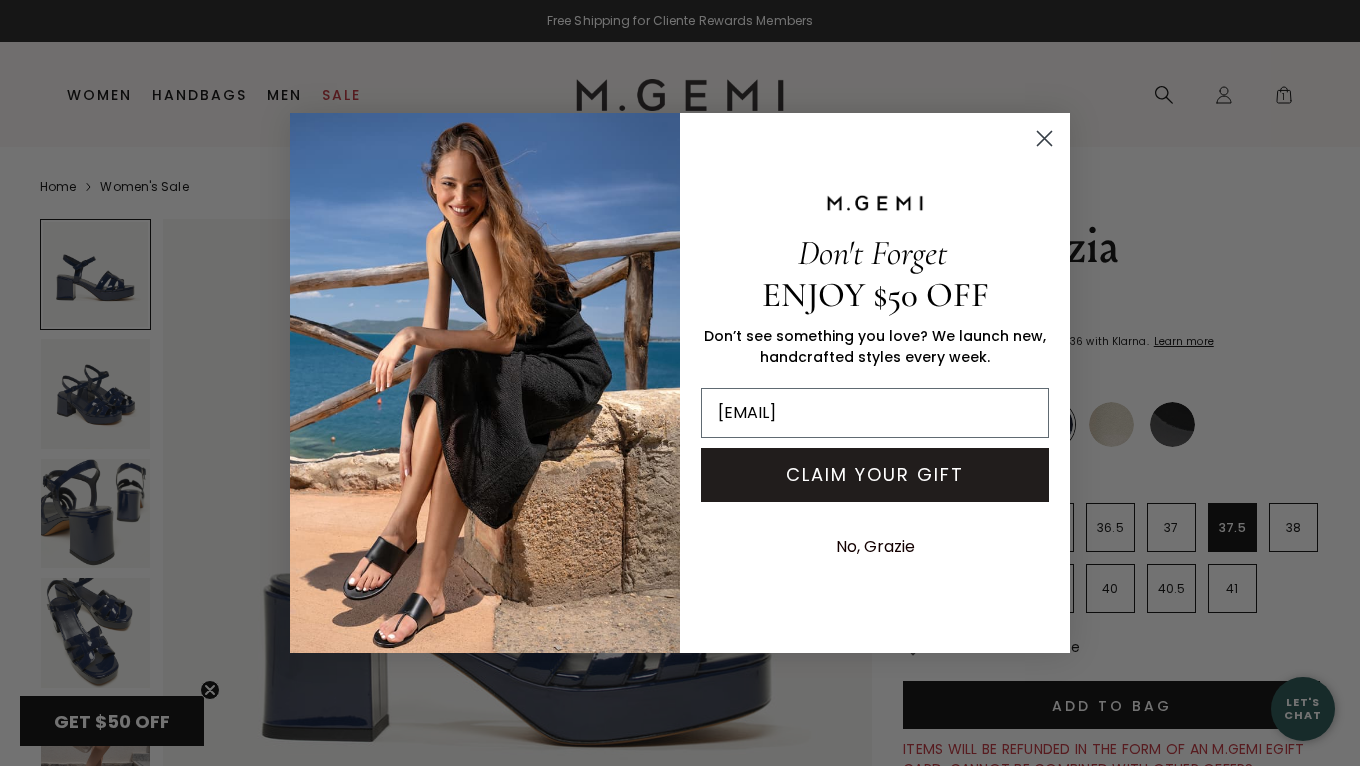 type on "sabrinahuffman@mac.com" 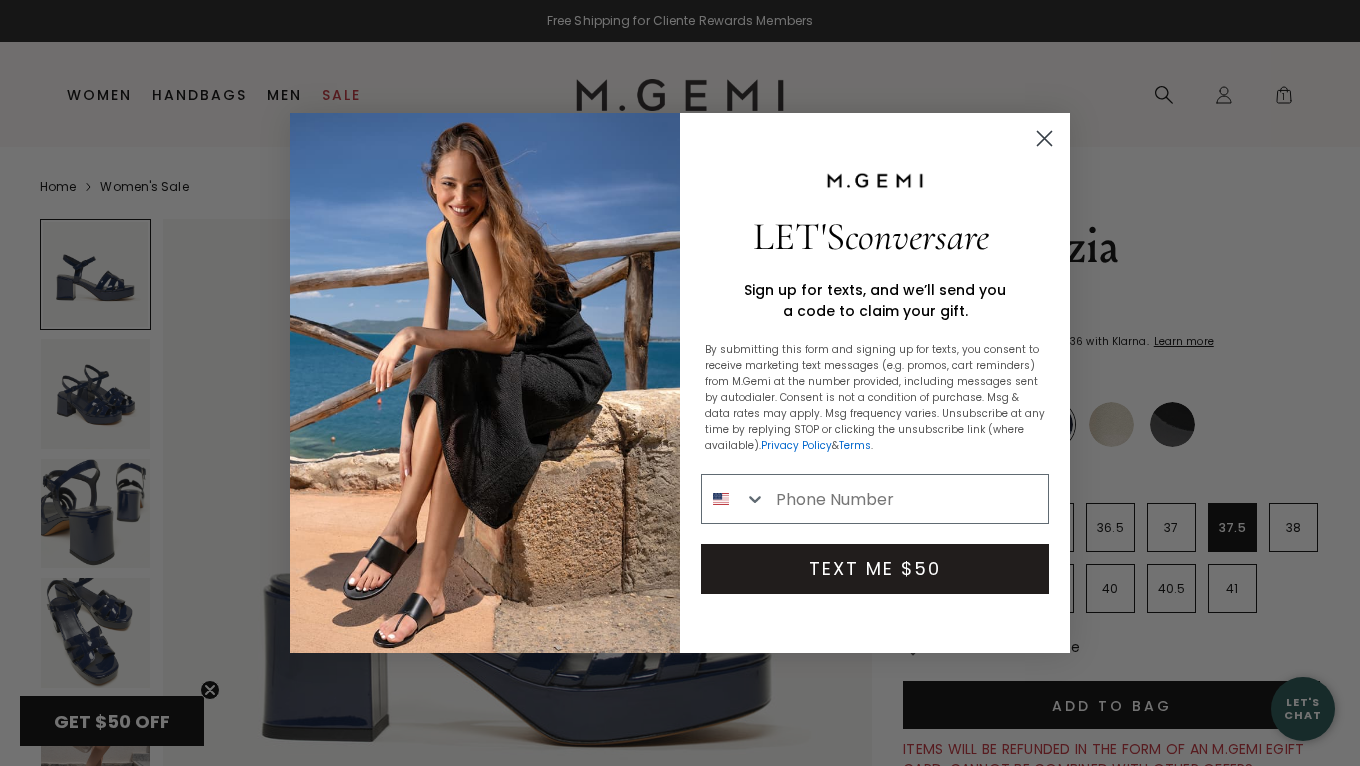 click 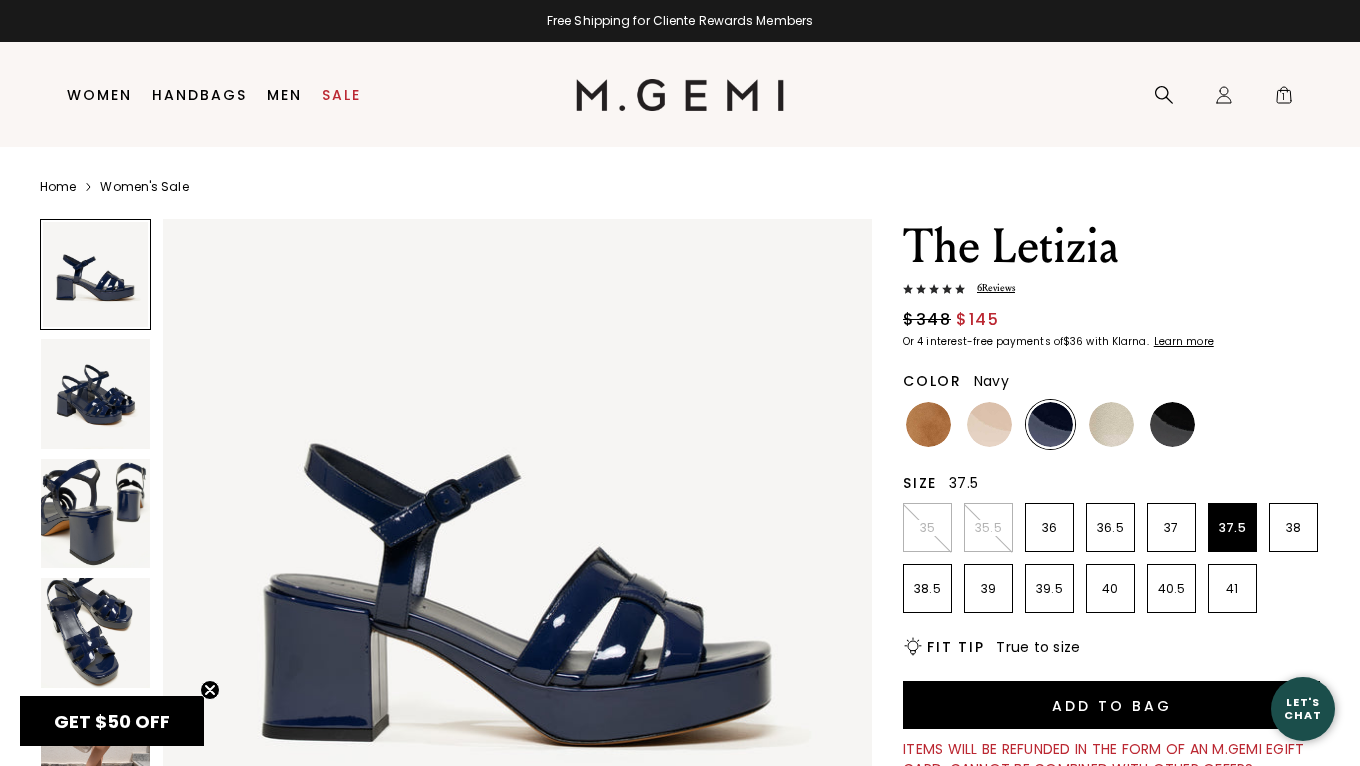scroll, scrollTop: 0, scrollLeft: 0, axis: both 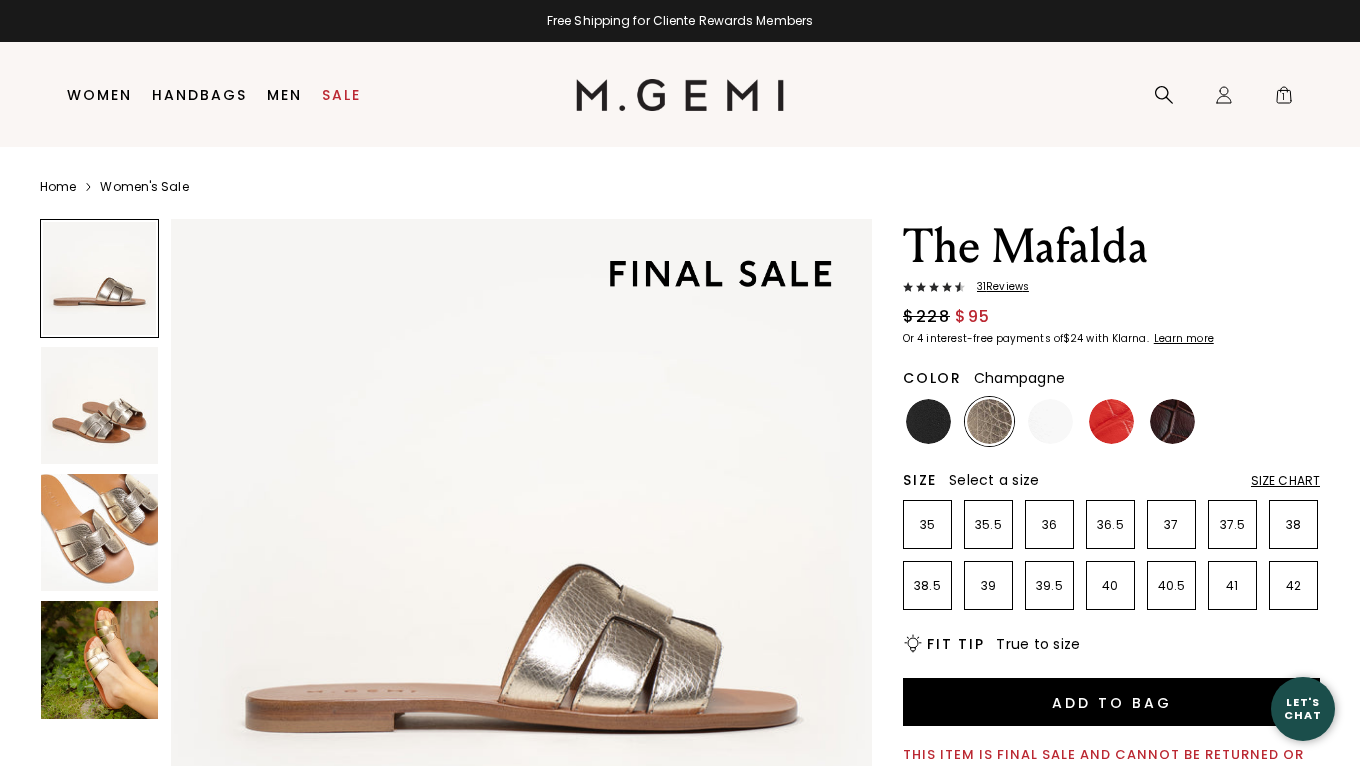 click at bounding box center (99, 532) 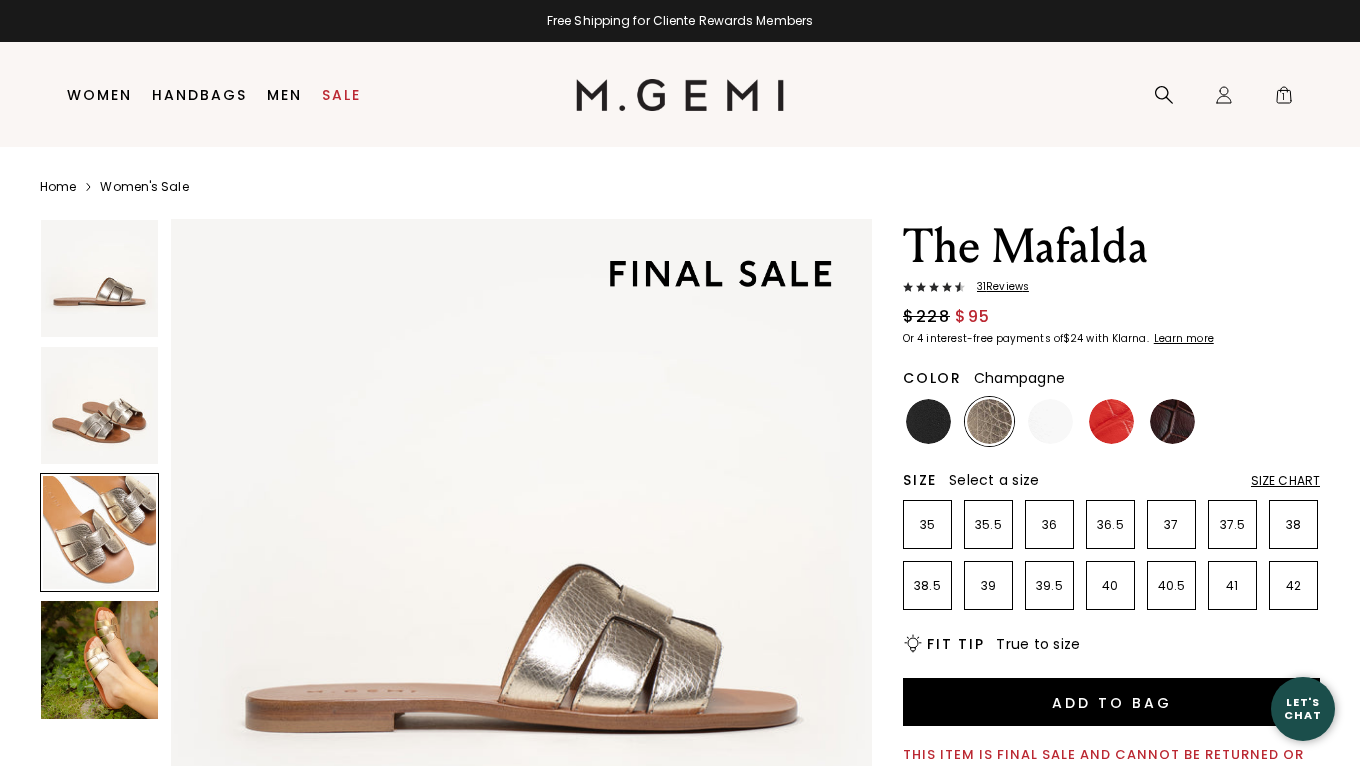 scroll, scrollTop: 1442, scrollLeft: 0, axis: vertical 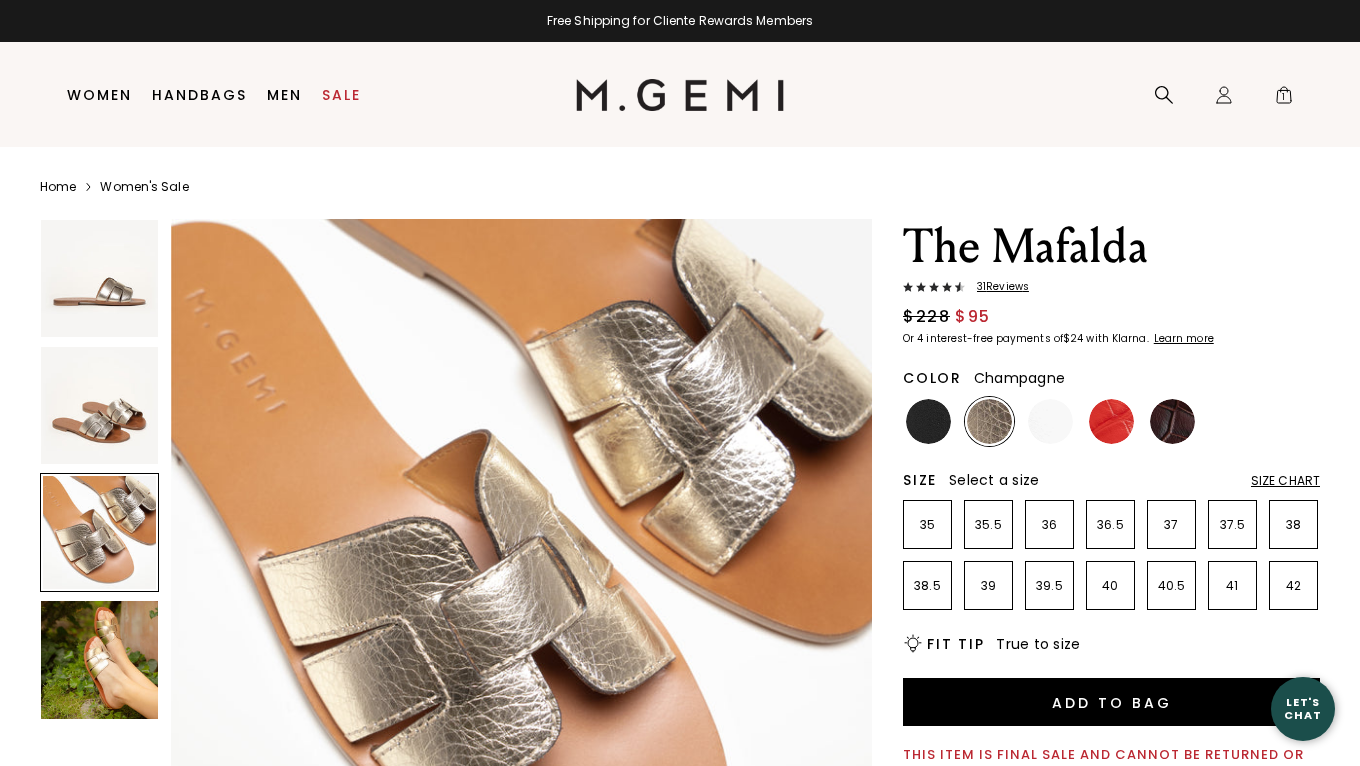 click at bounding box center (99, 659) 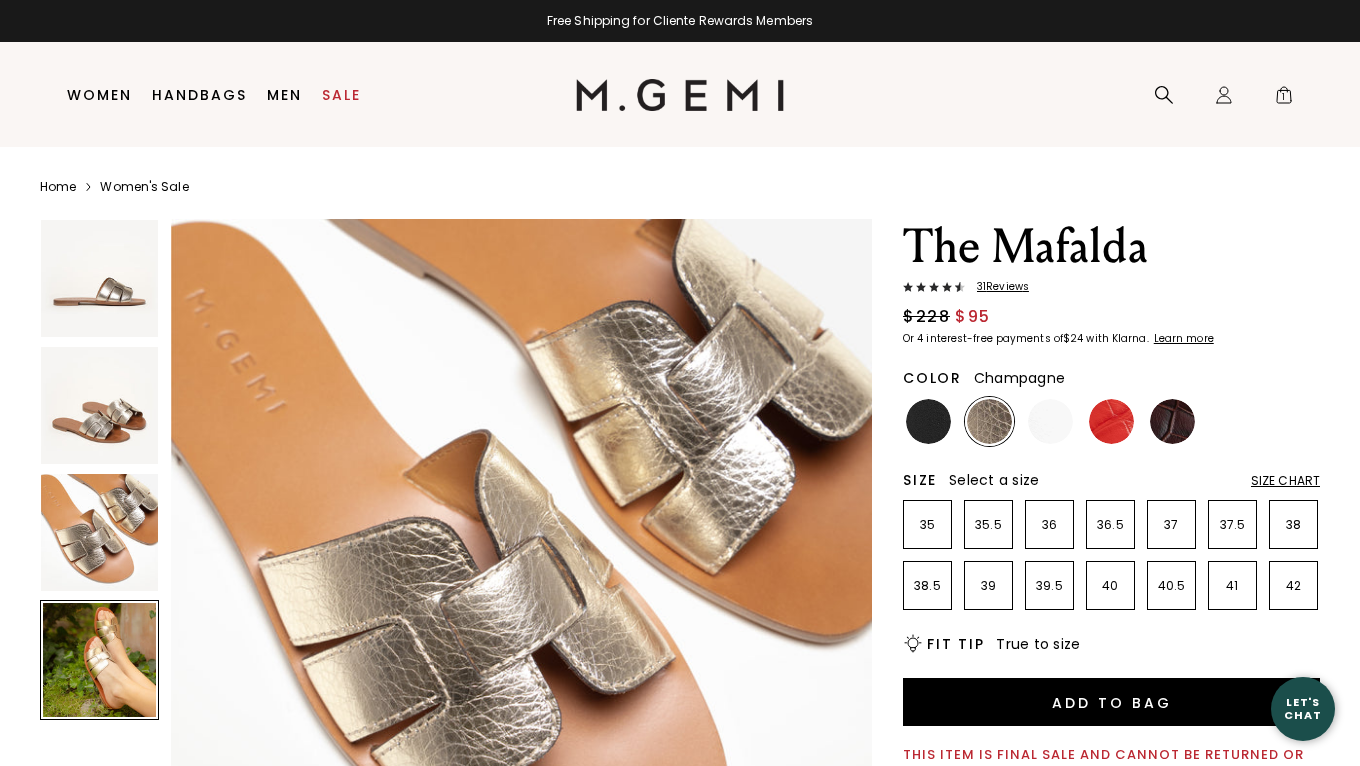 scroll, scrollTop: 2163, scrollLeft: 0, axis: vertical 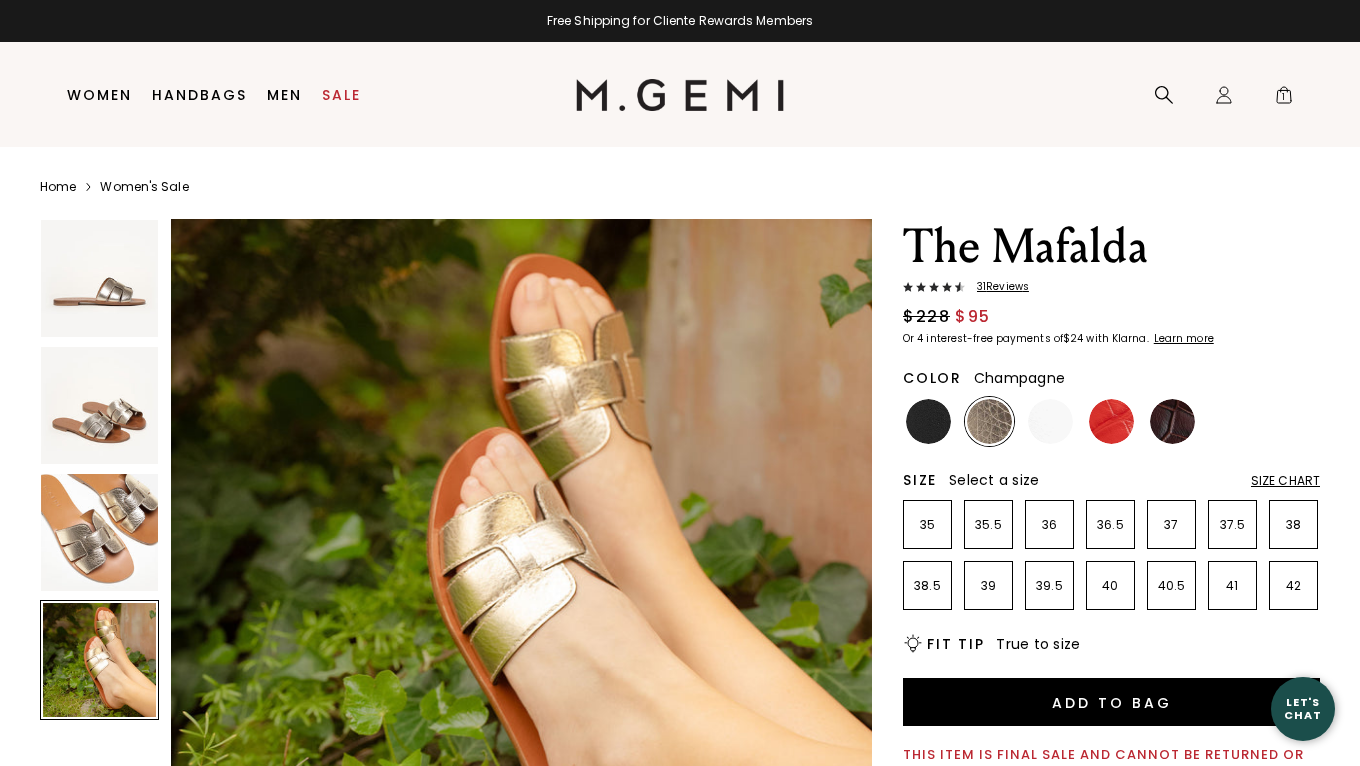 click on "31  Review s" at bounding box center [997, 287] 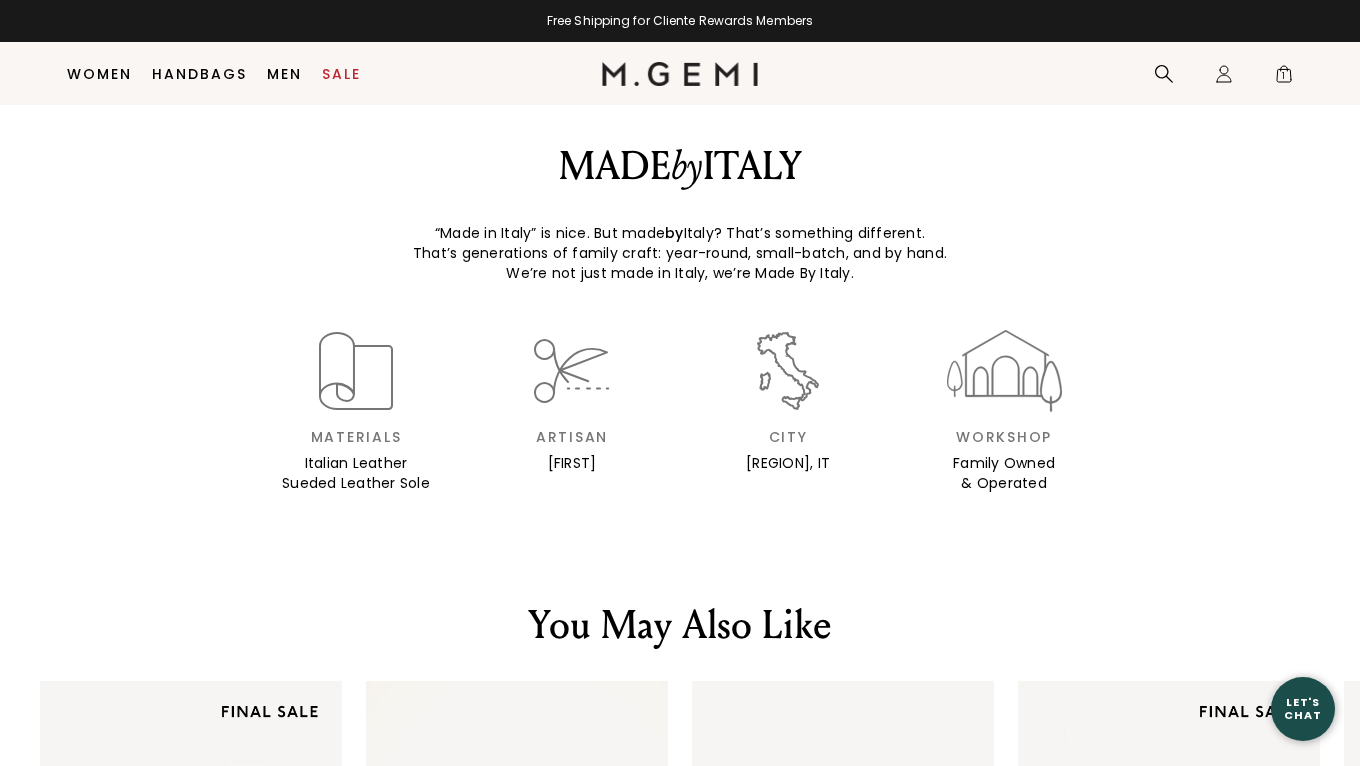 scroll, scrollTop: 2568, scrollLeft: 0, axis: vertical 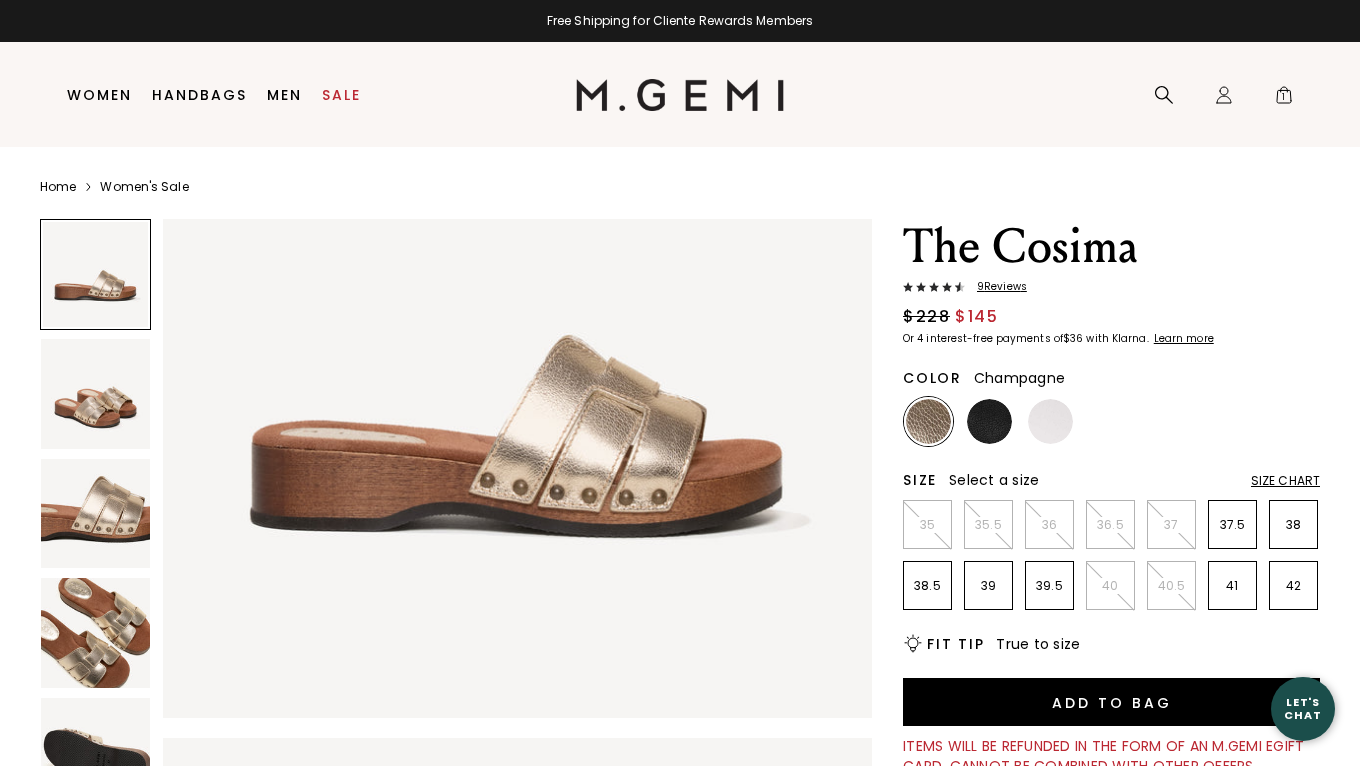 click on "9  Review s" at bounding box center [996, 287] 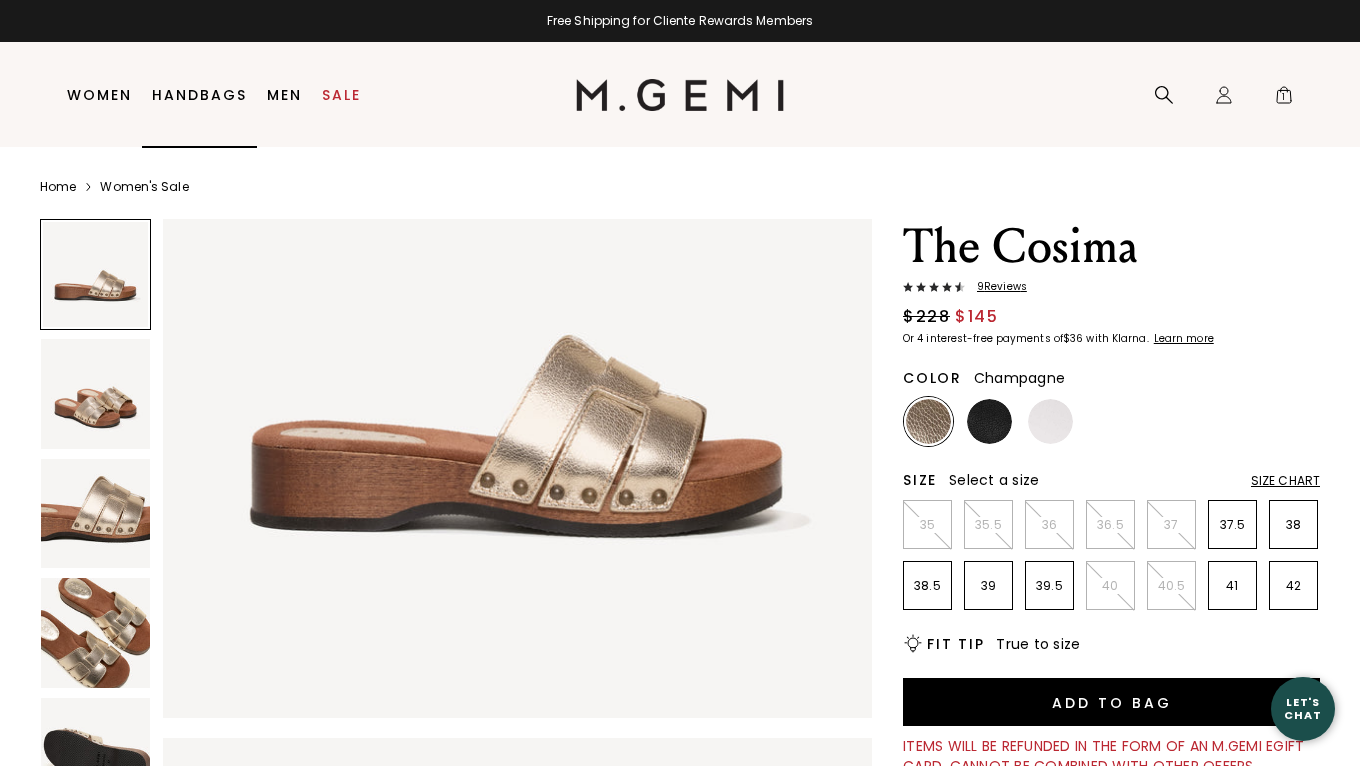 scroll, scrollTop: 0, scrollLeft: 0, axis: both 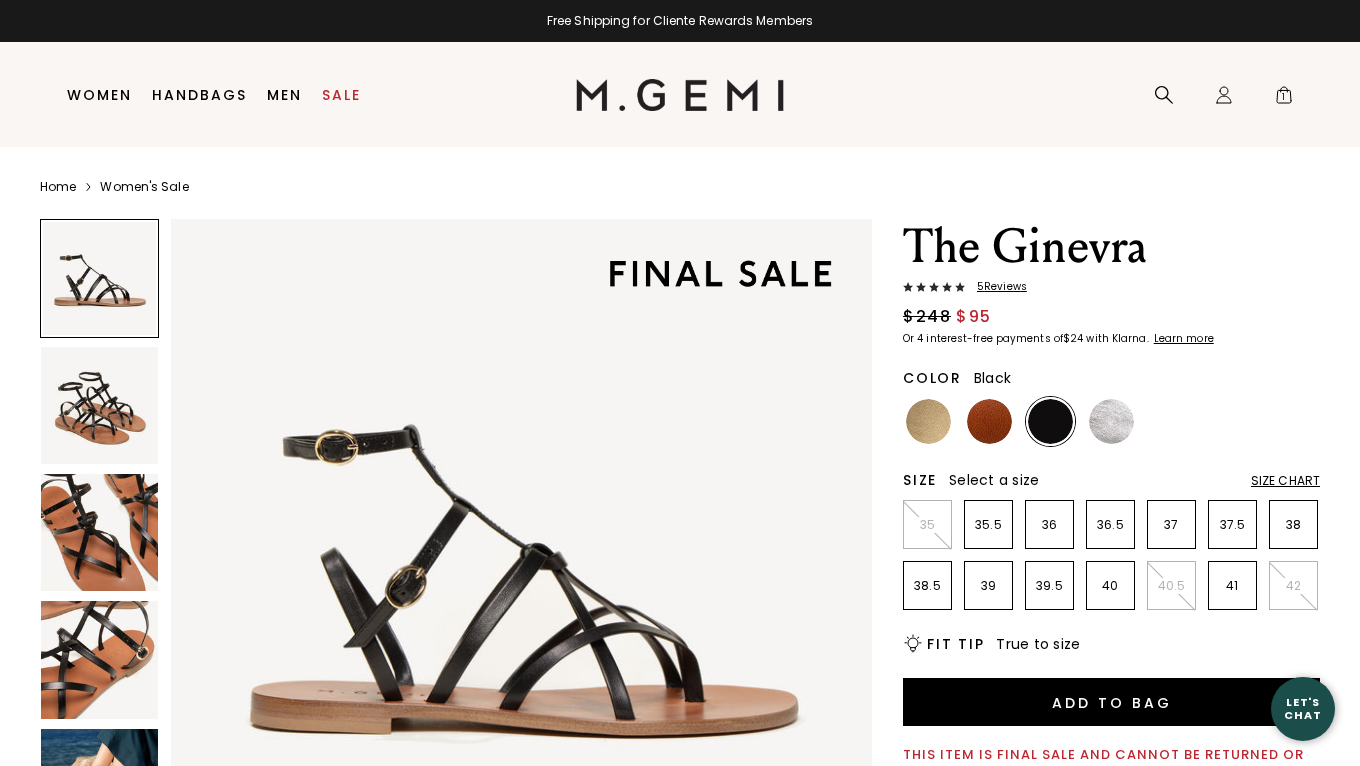 click at bounding box center [99, 405] 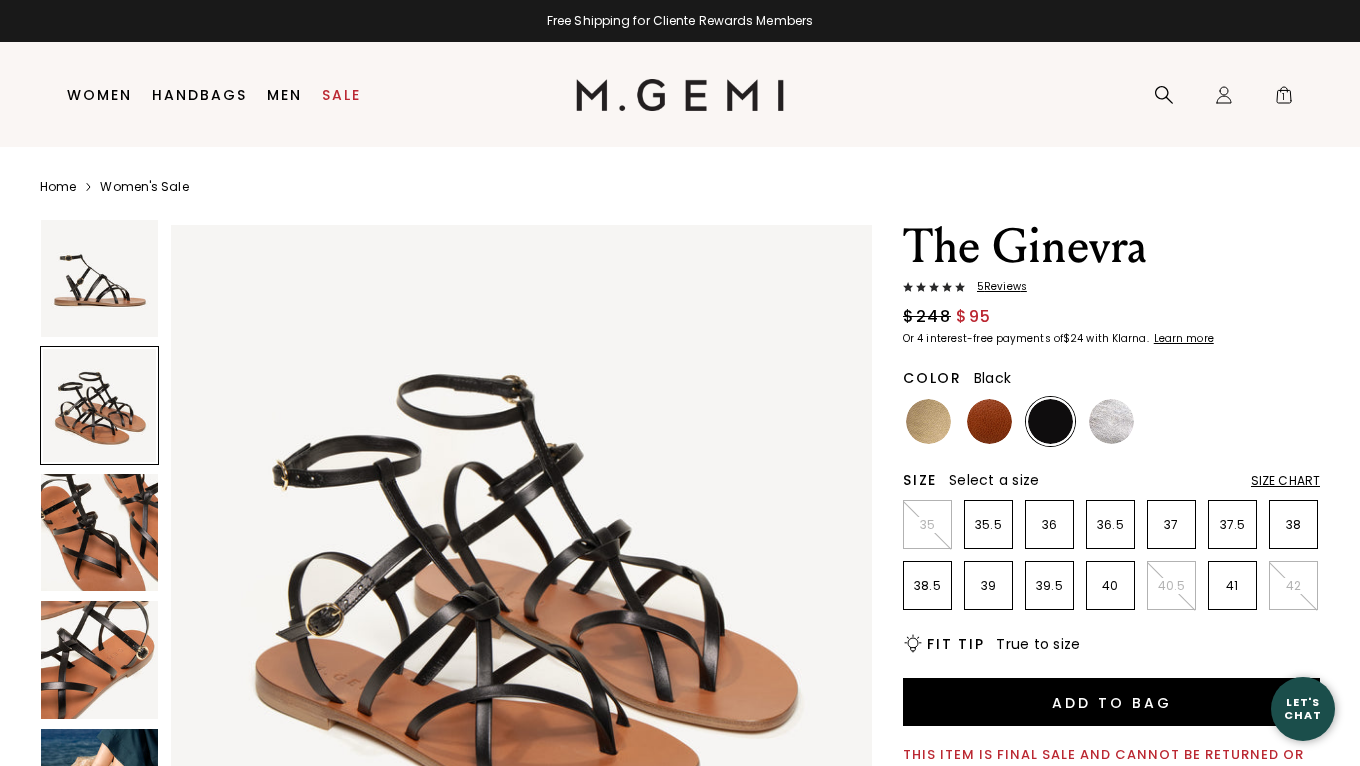 scroll, scrollTop: 721, scrollLeft: 0, axis: vertical 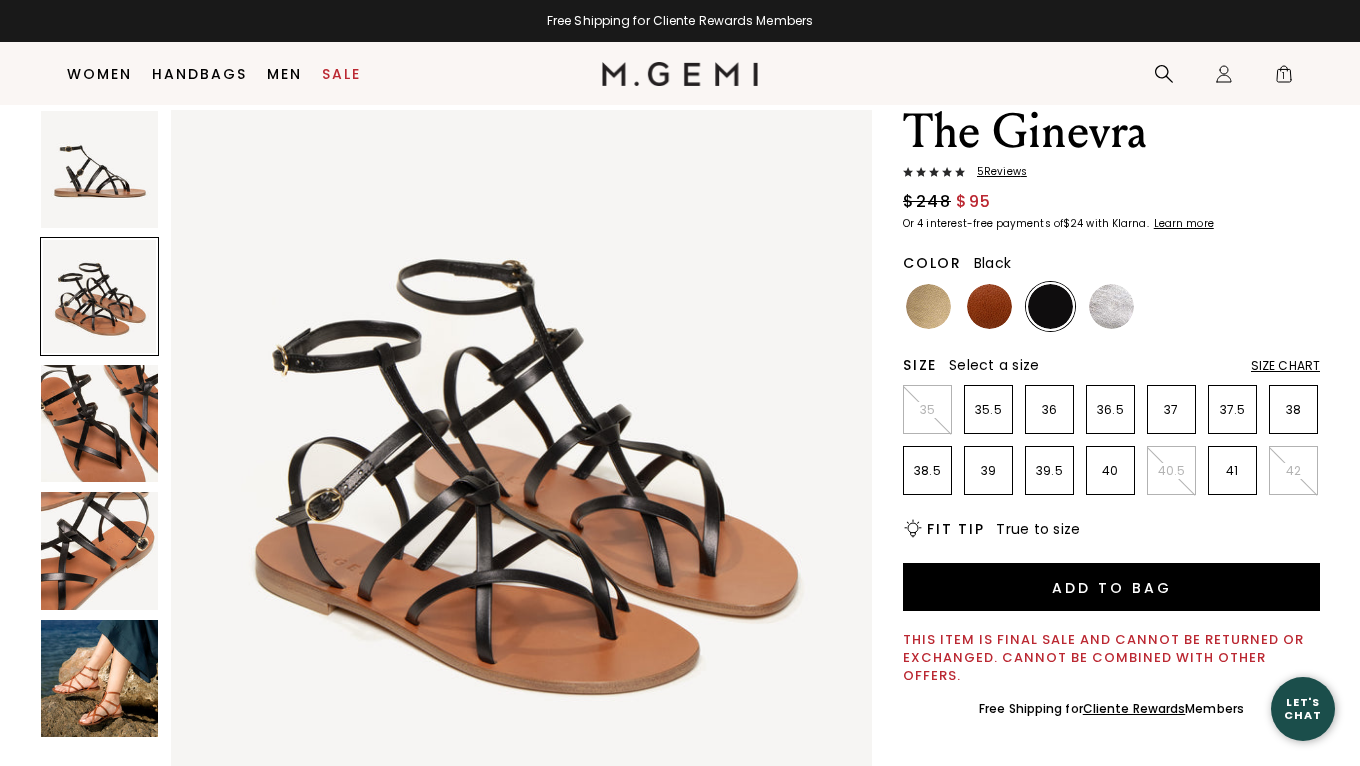 click at bounding box center (99, 678) 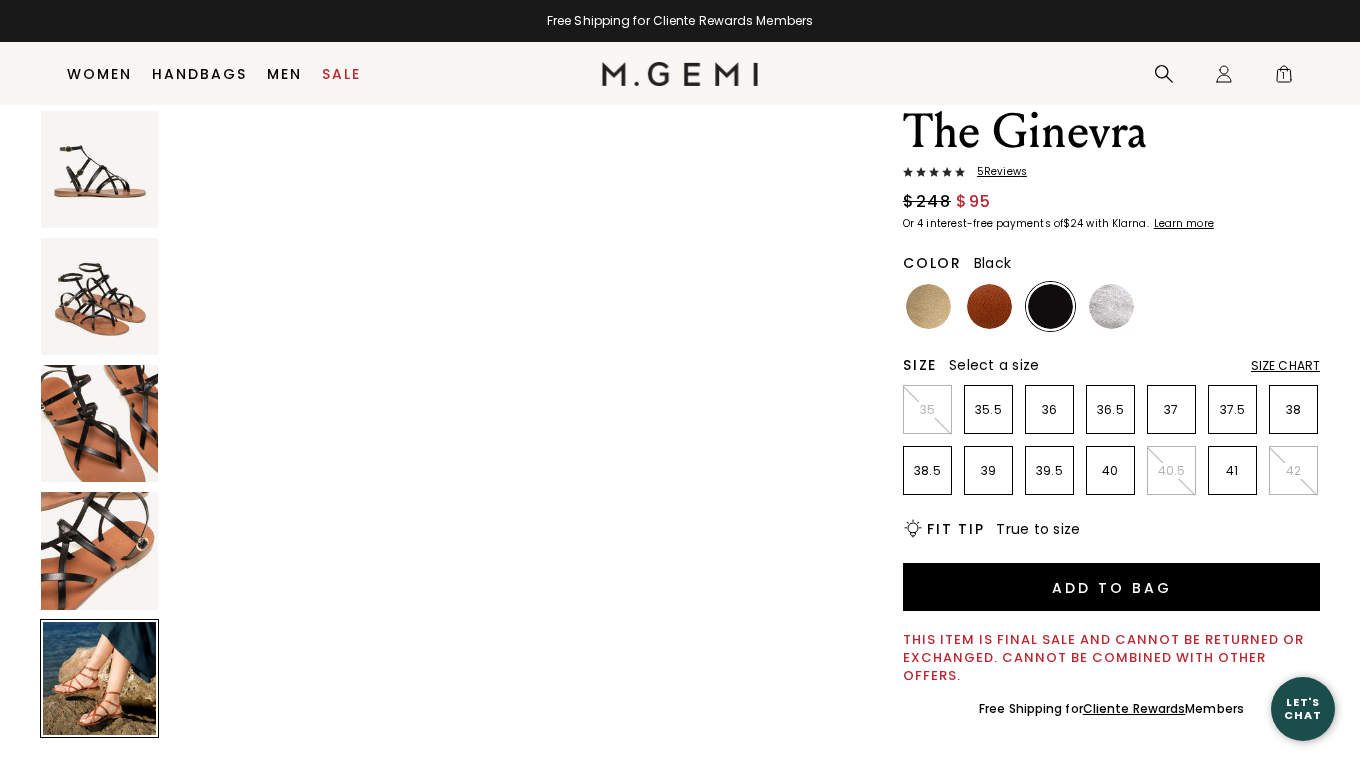 scroll, scrollTop: 2883, scrollLeft: 0, axis: vertical 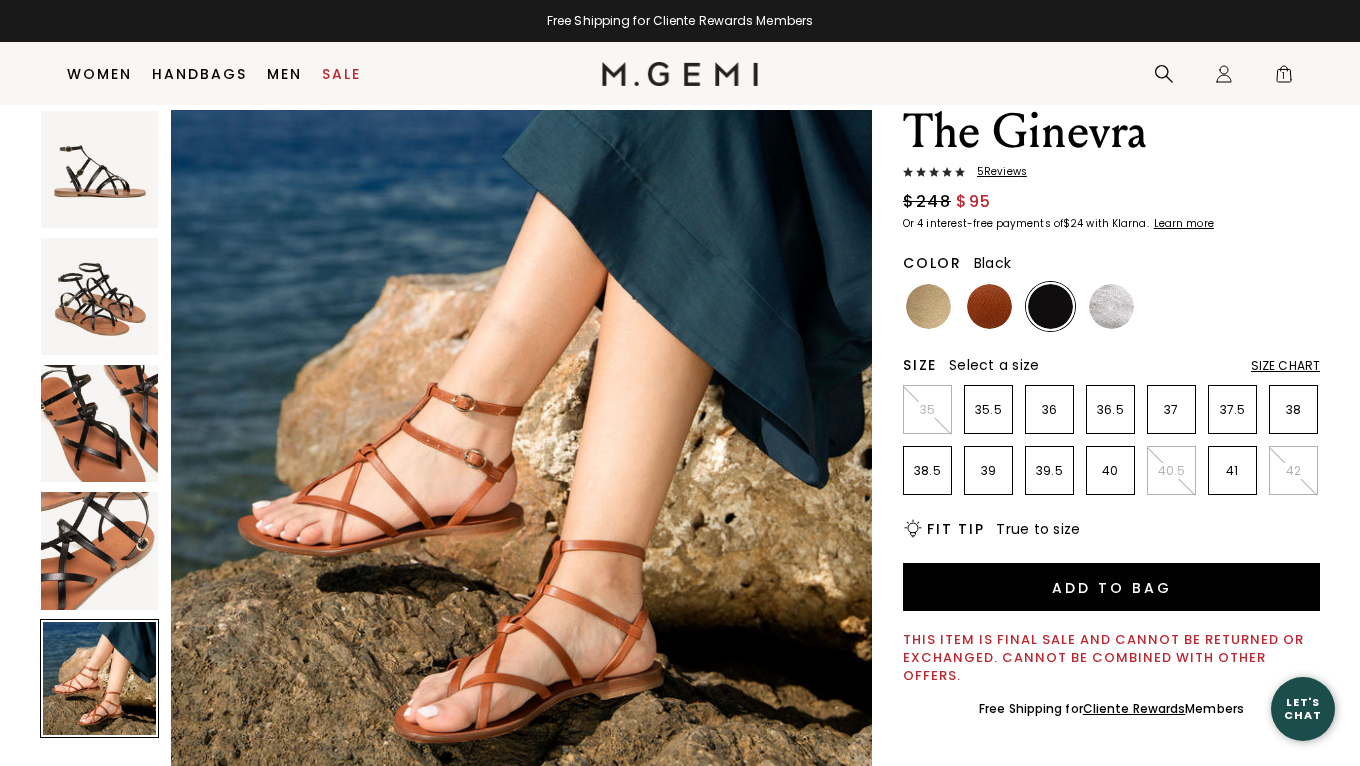 click on "5  Review s" at bounding box center [996, 172] 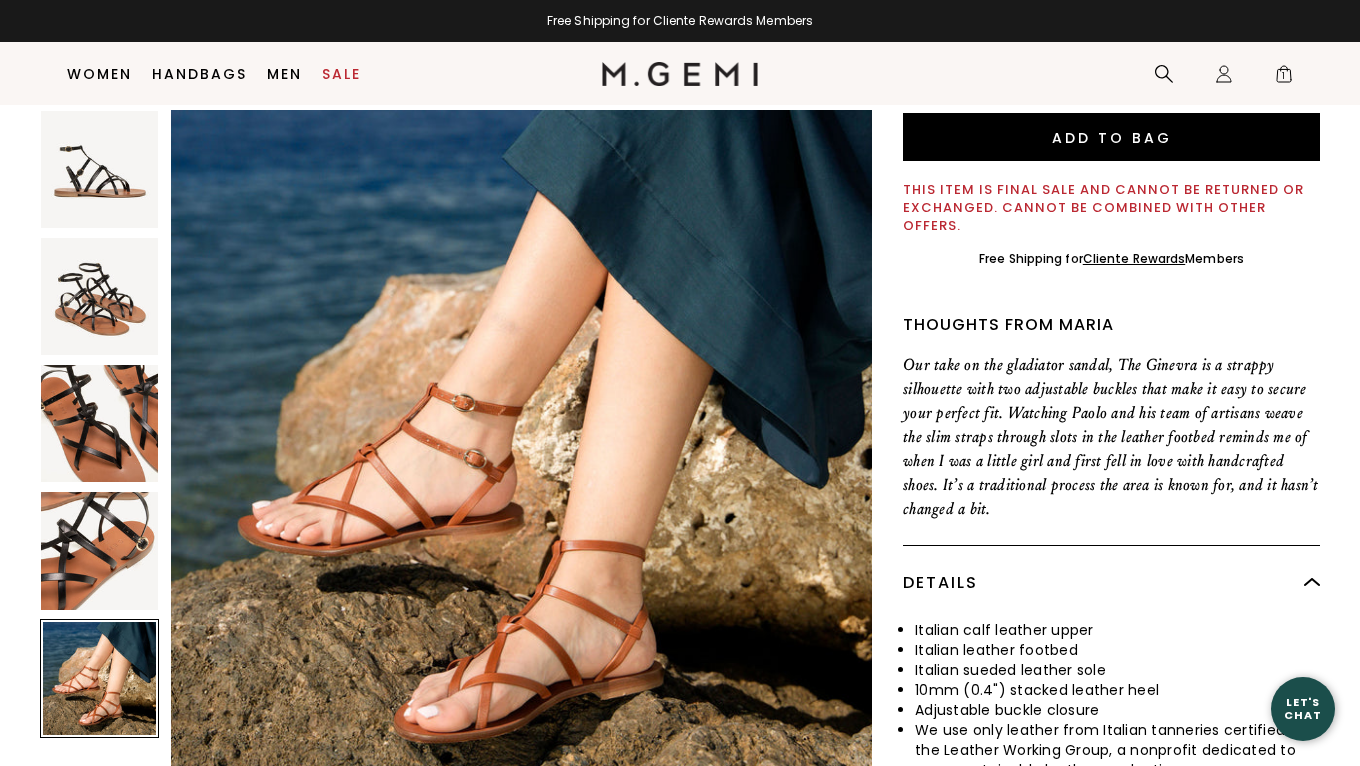 scroll, scrollTop: 443, scrollLeft: 0, axis: vertical 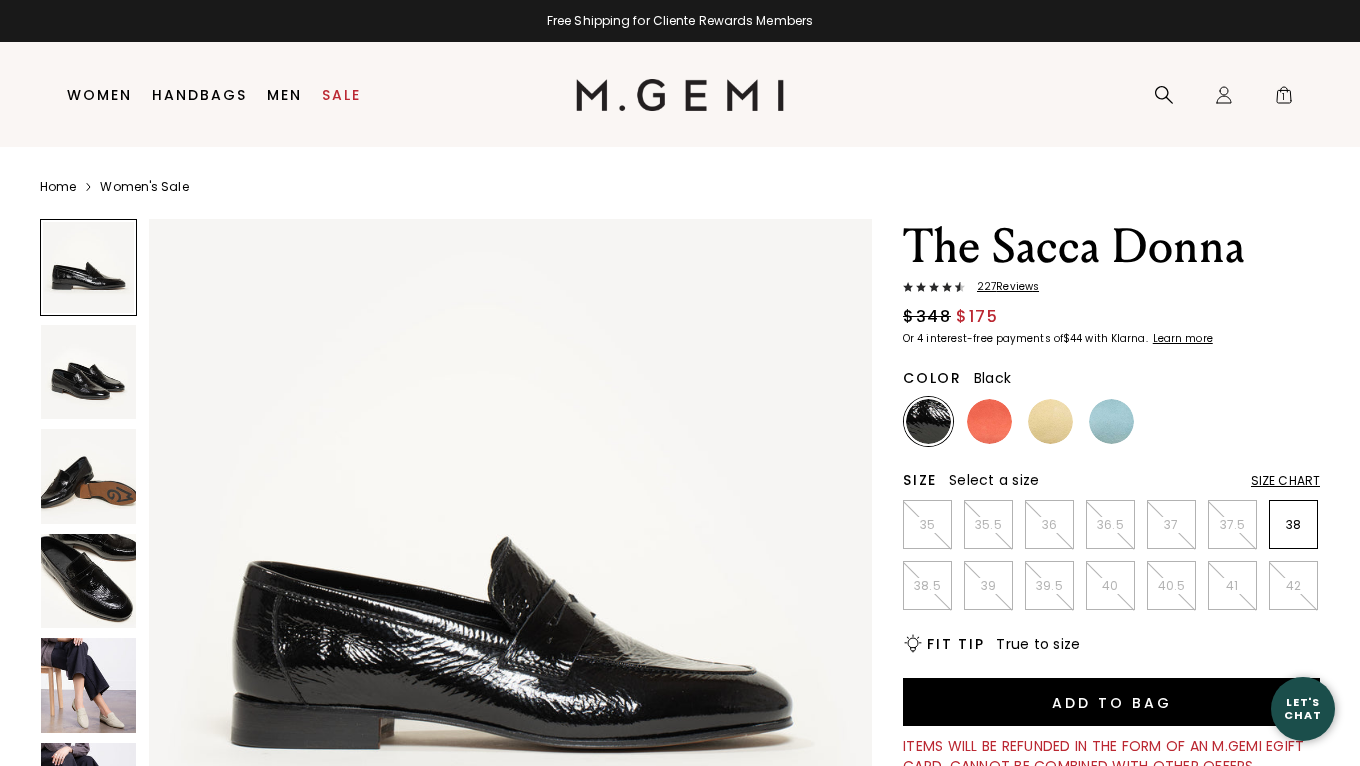 click on "227  Review s" at bounding box center [1002, 287] 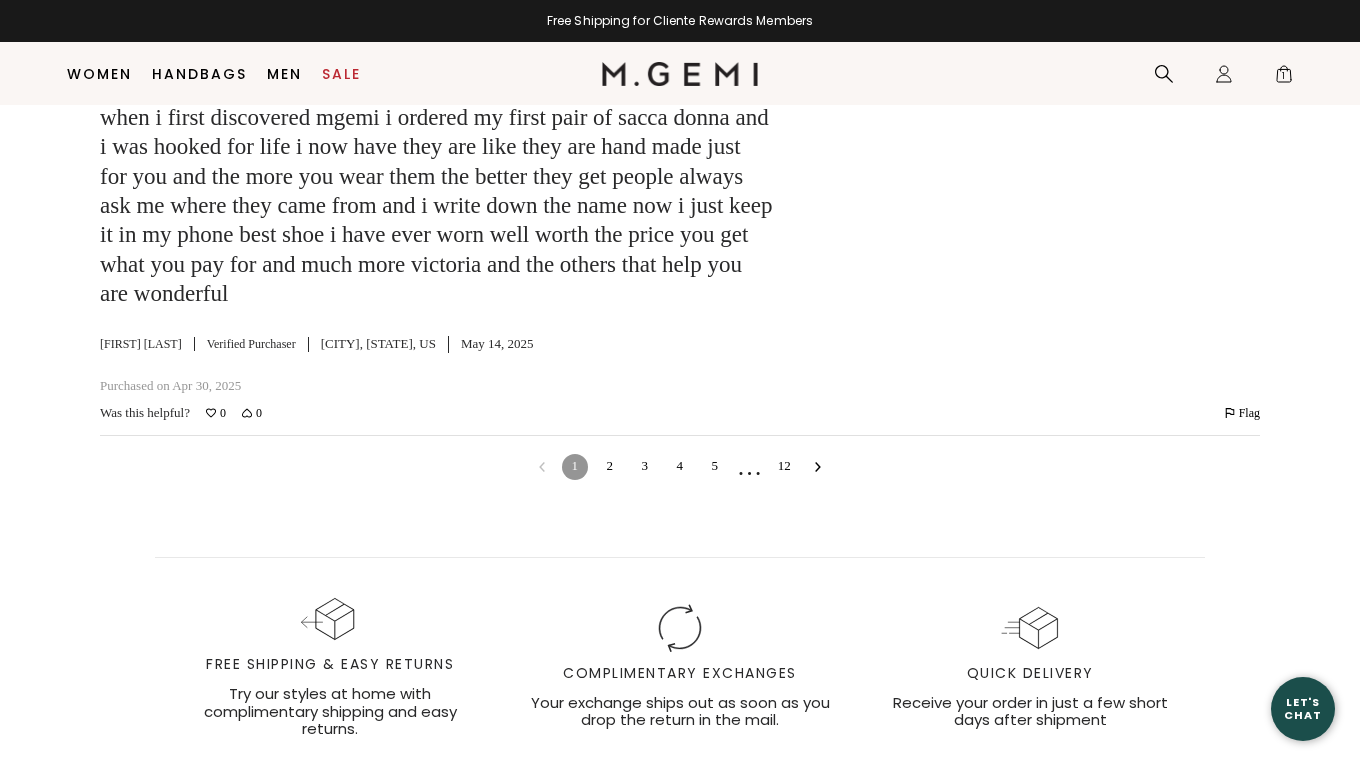 scroll, scrollTop: 6814, scrollLeft: 0, axis: vertical 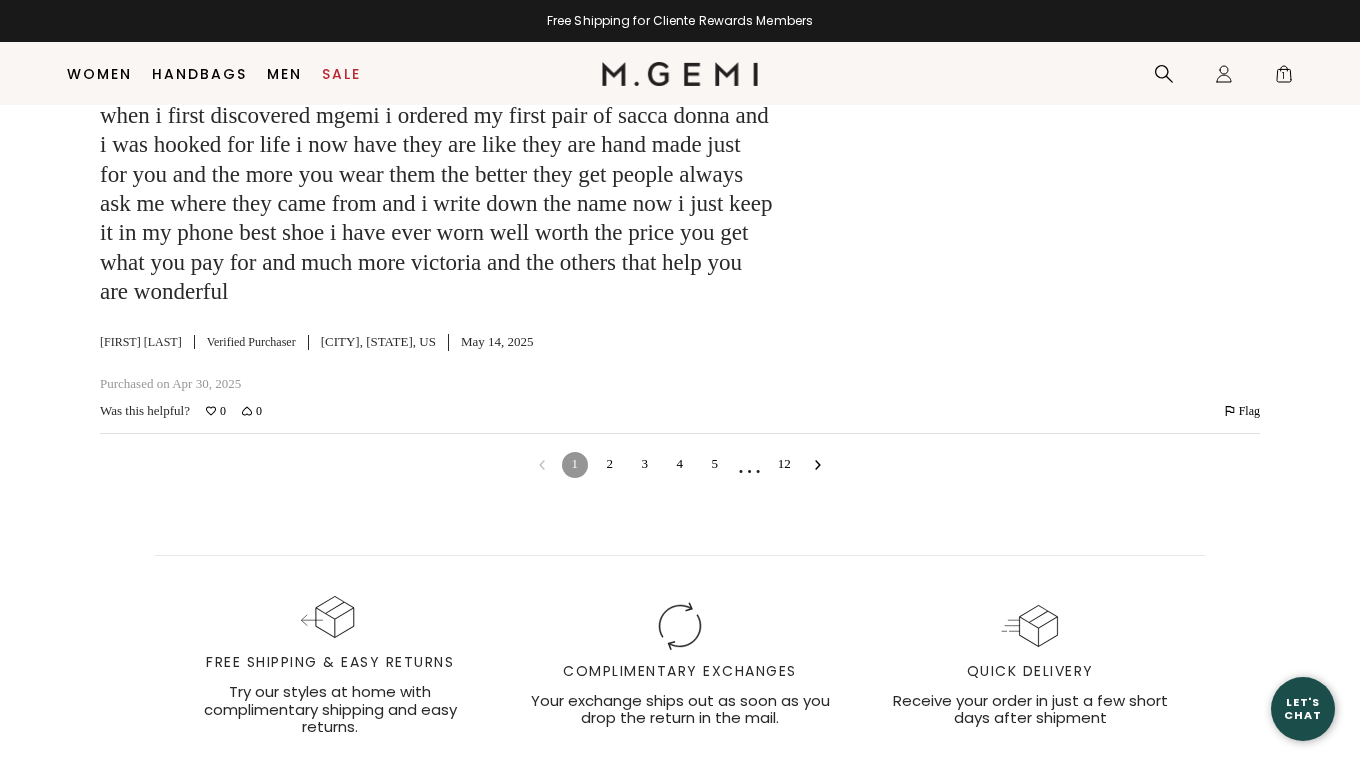 click on "2" at bounding box center [610, 465] 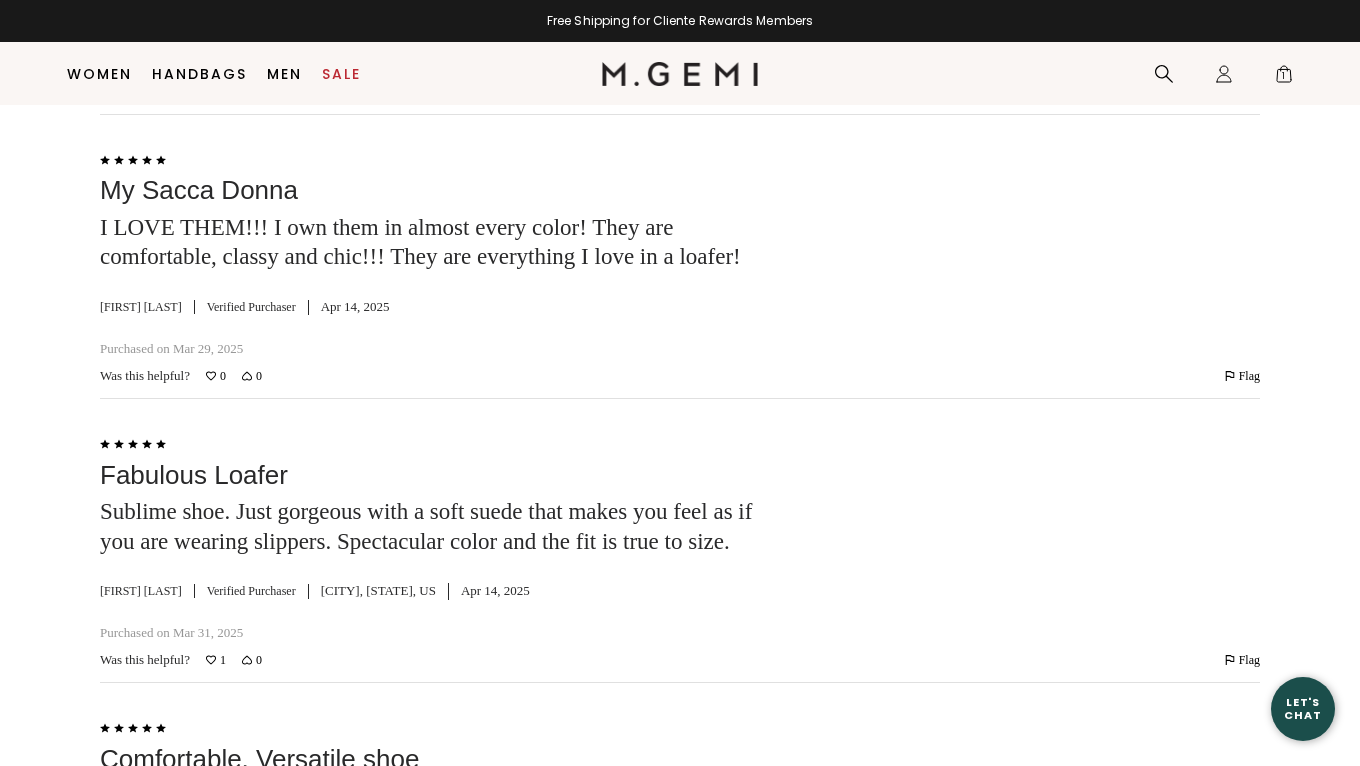 scroll, scrollTop: 4708, scrollLeft: 0, axis: vertical 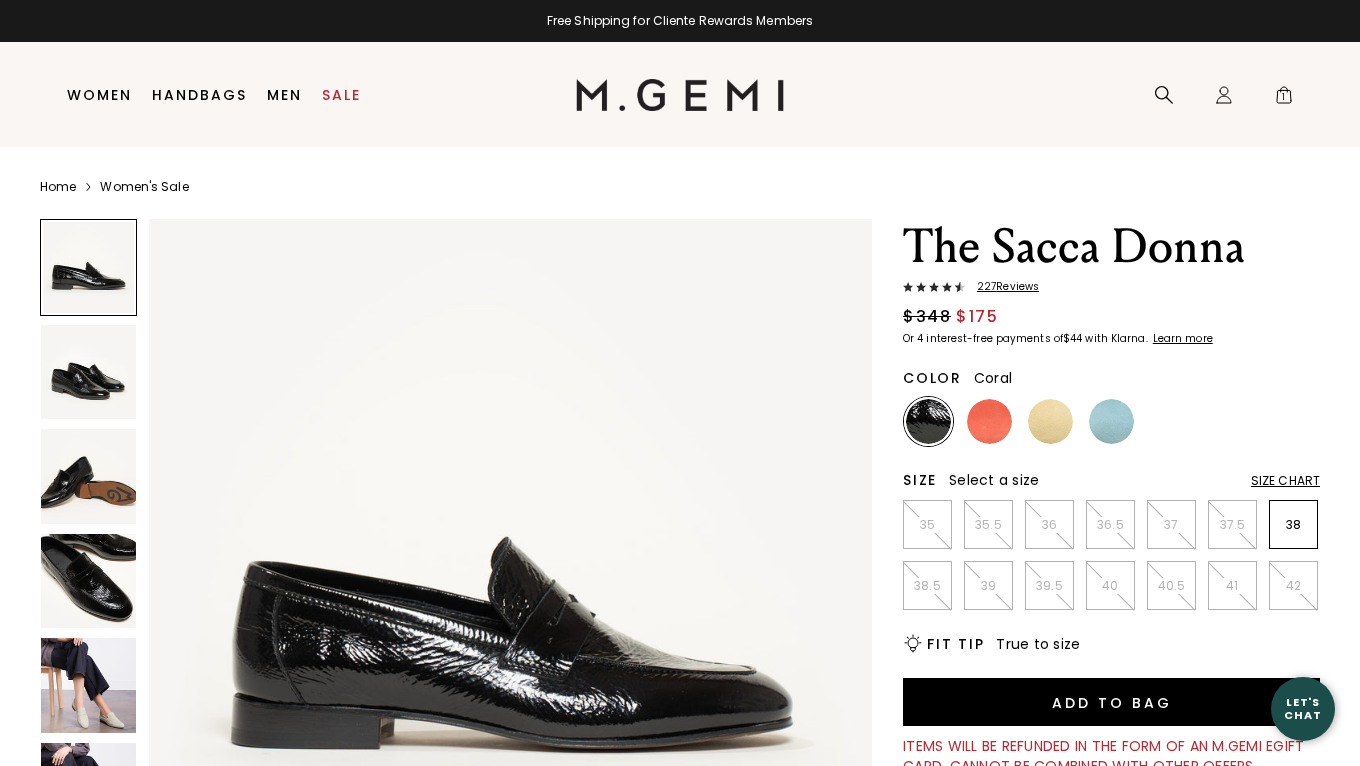click at bounding box center [989, 421] 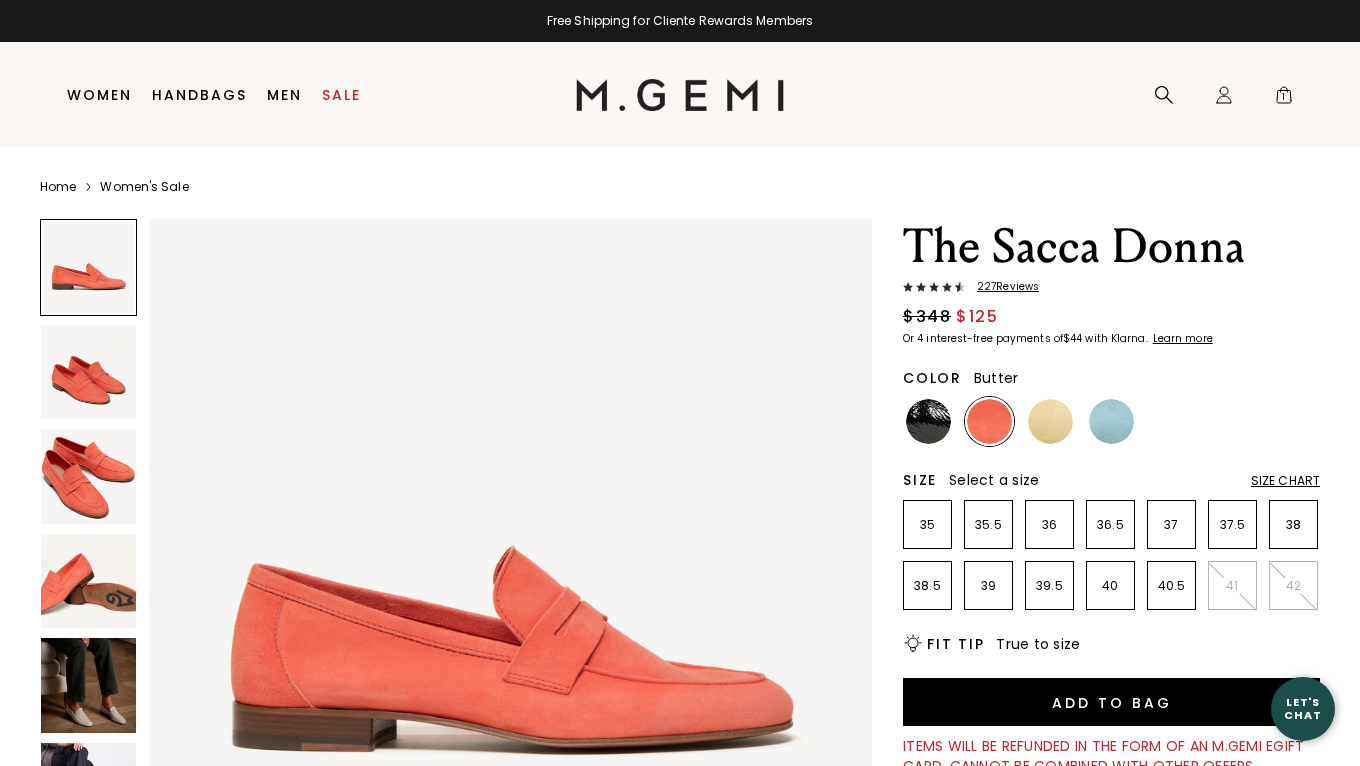 click at bounding box center [1050, 421] 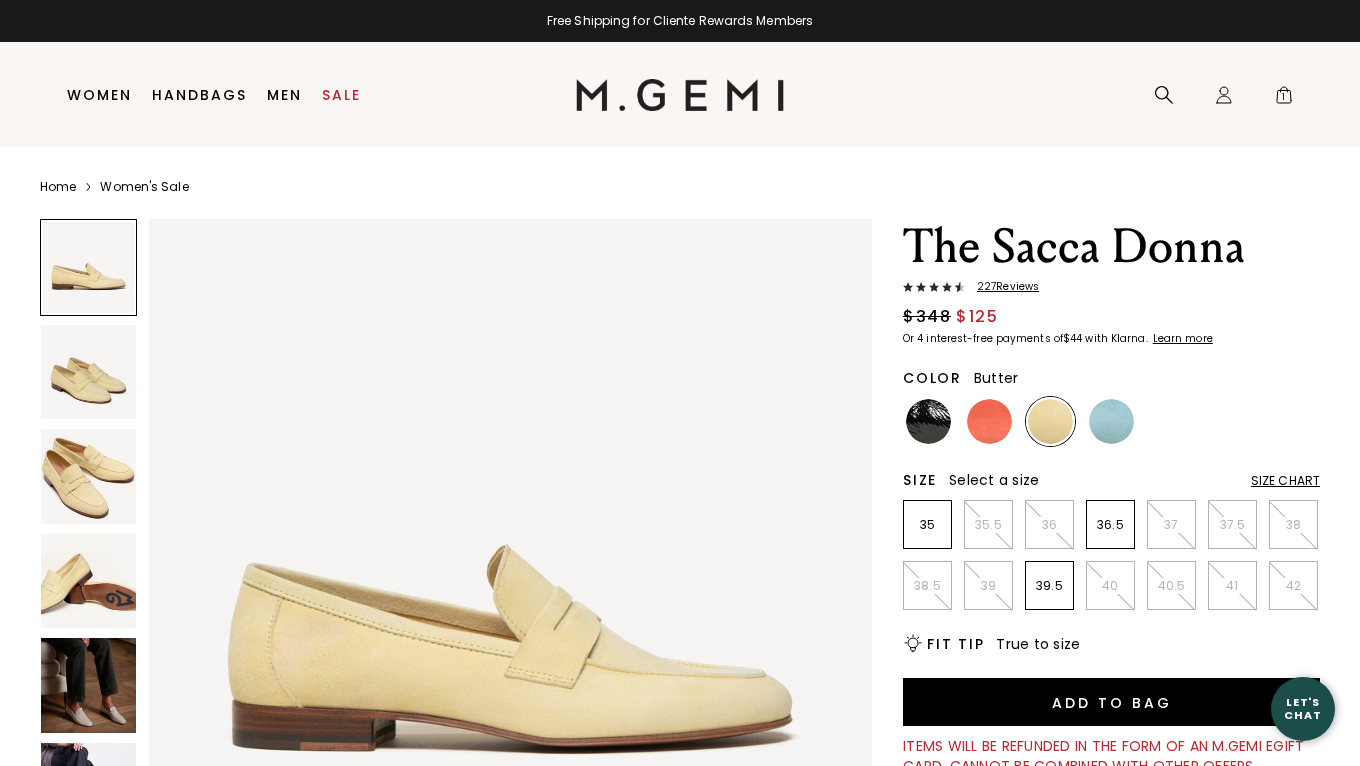 click at bounding box center [88, 372] 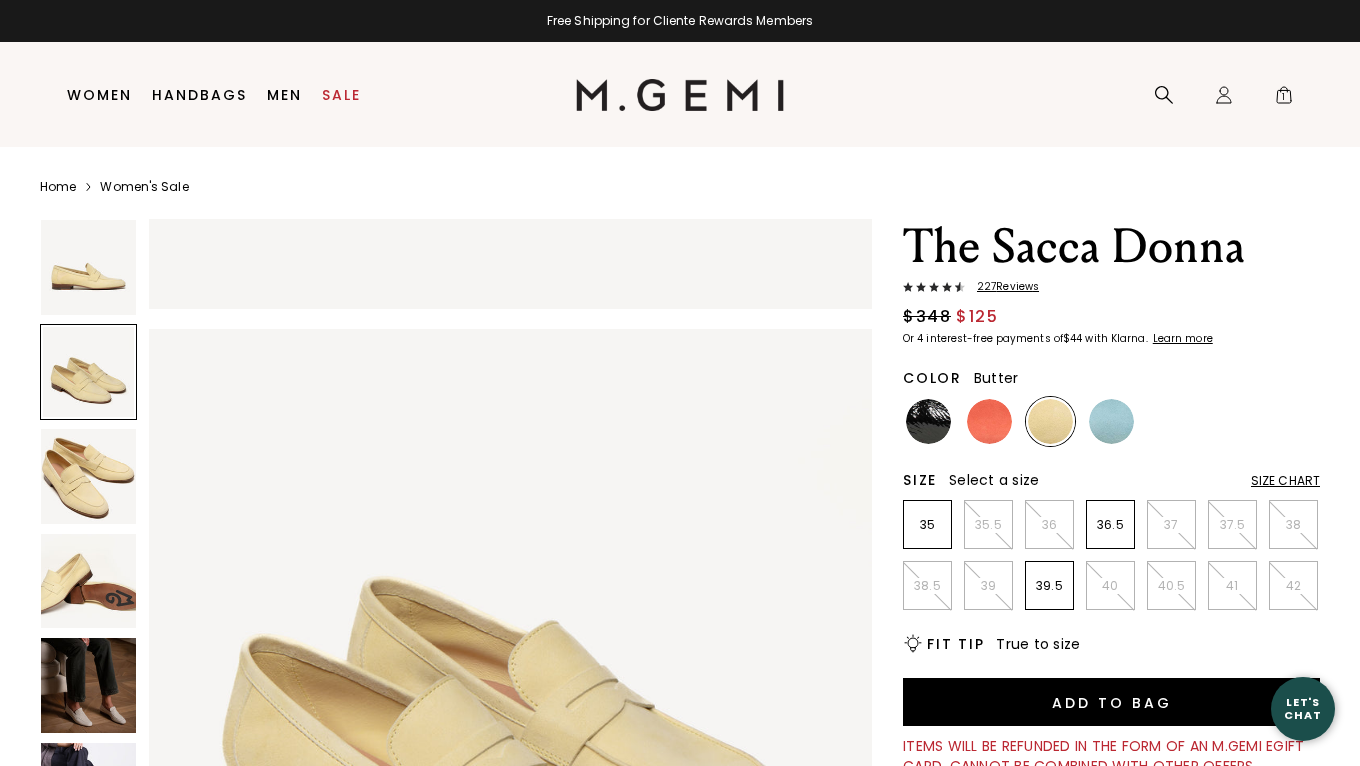 scroll, scrollTop: 744, scrollLeft: 0, axis: vertical 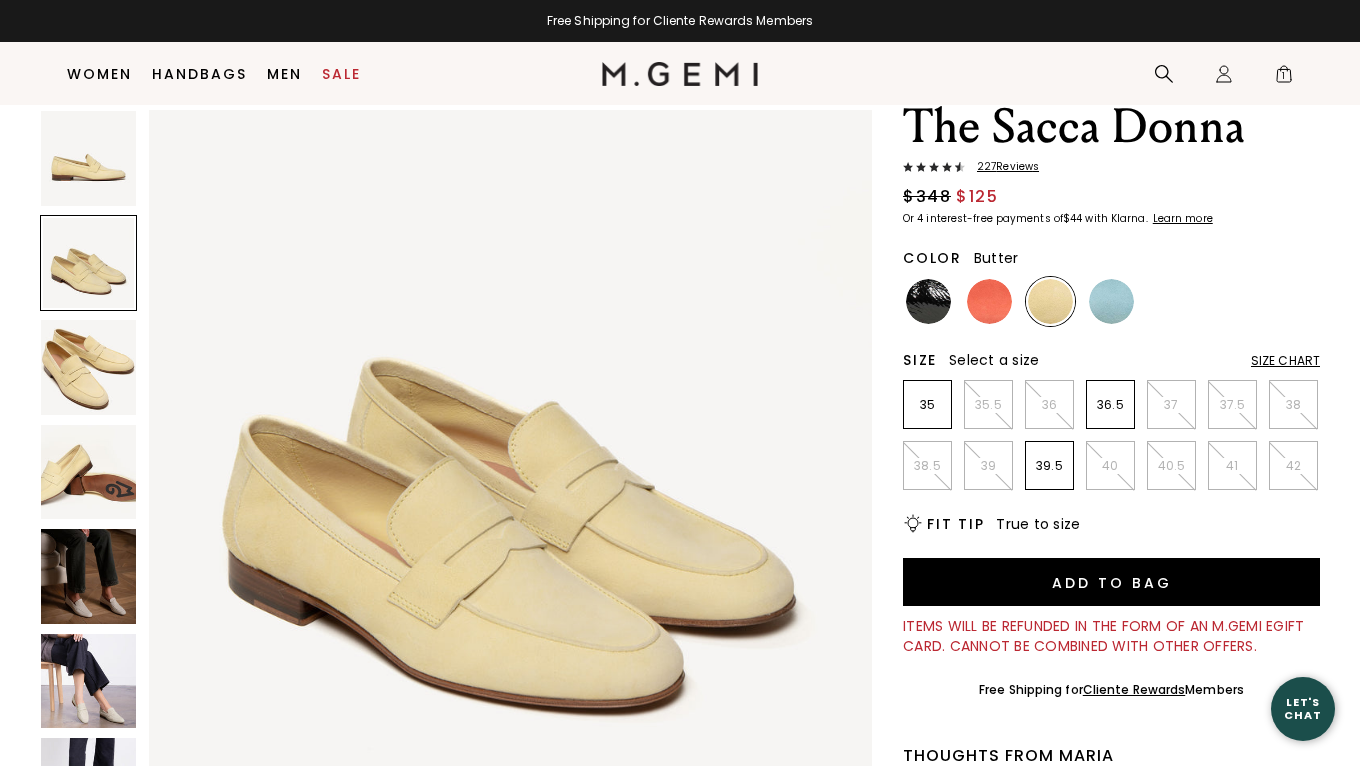 click at bounding box center (88, 576) 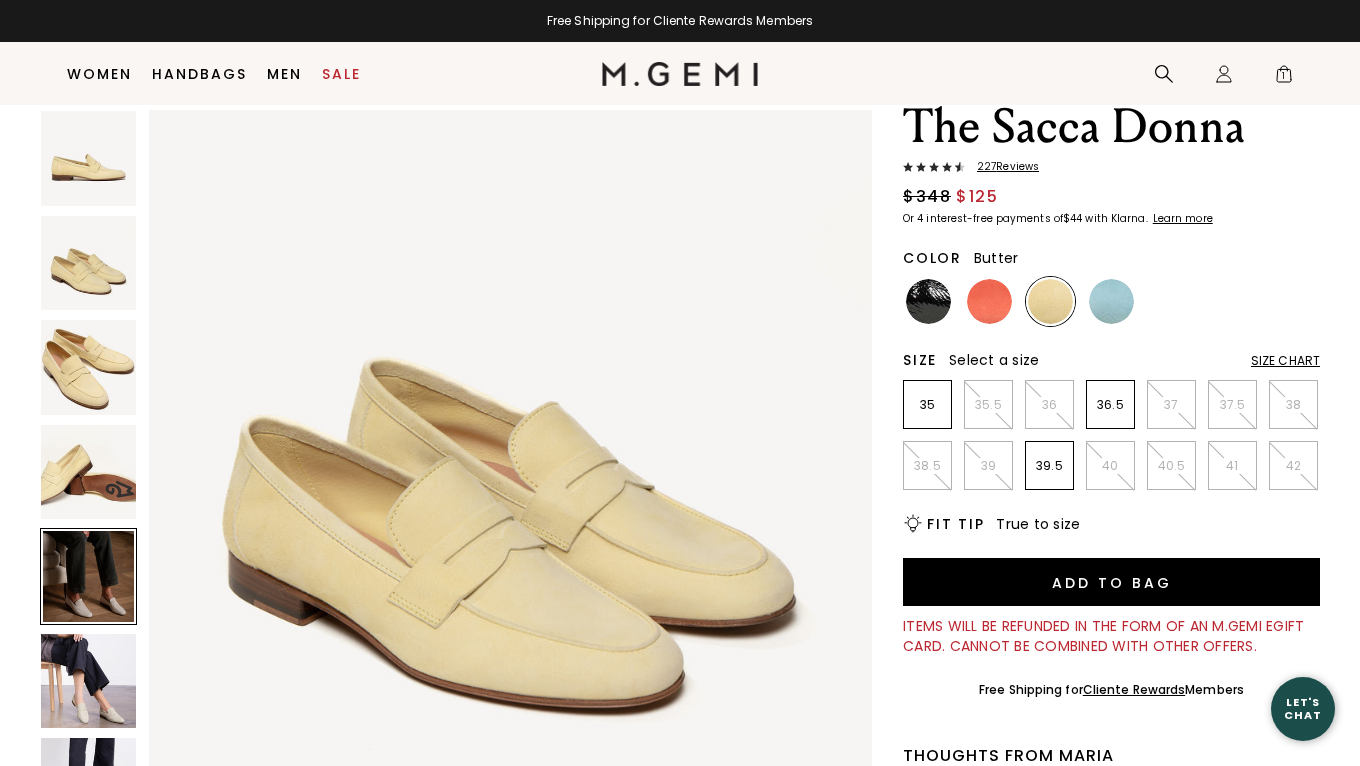 scroll, scrollTop: 2974, scrollLeft: 0, axis: vertical 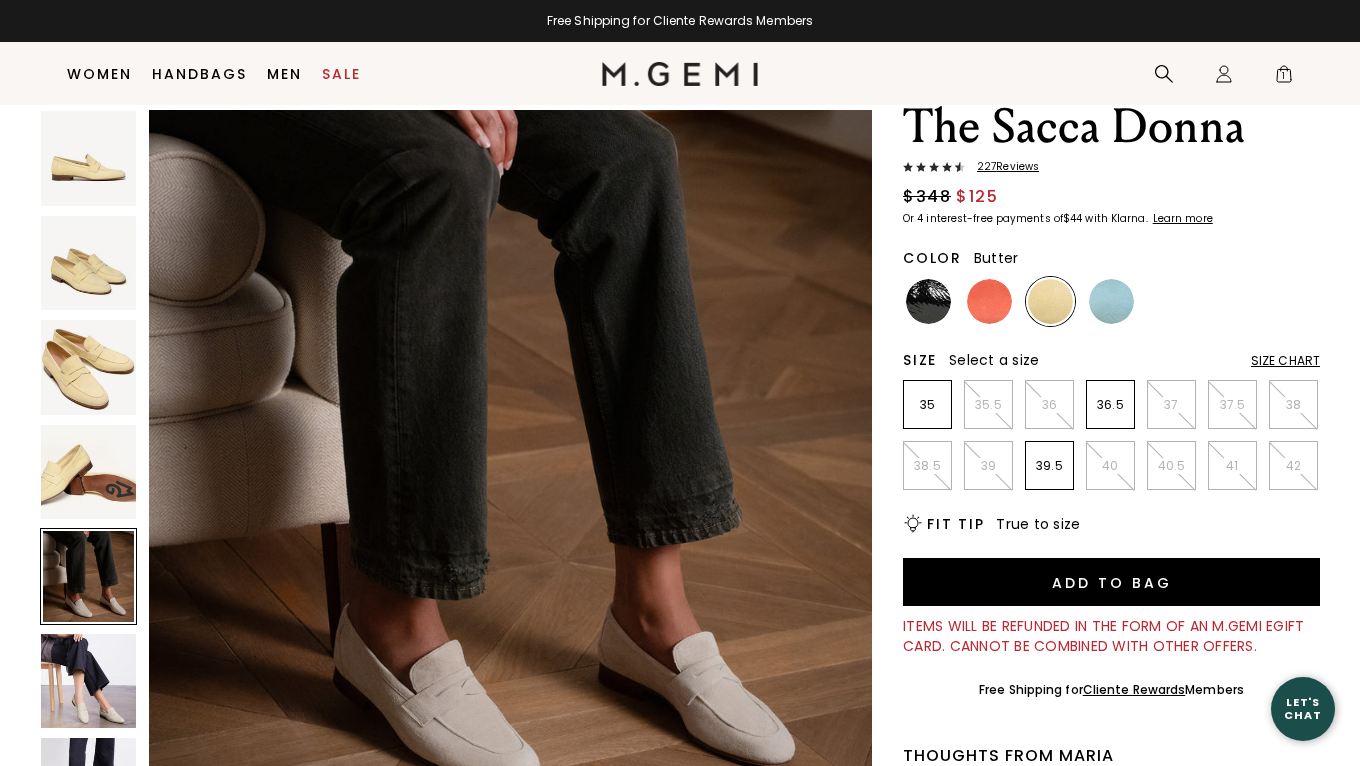 click at bounding box center (88, 681) 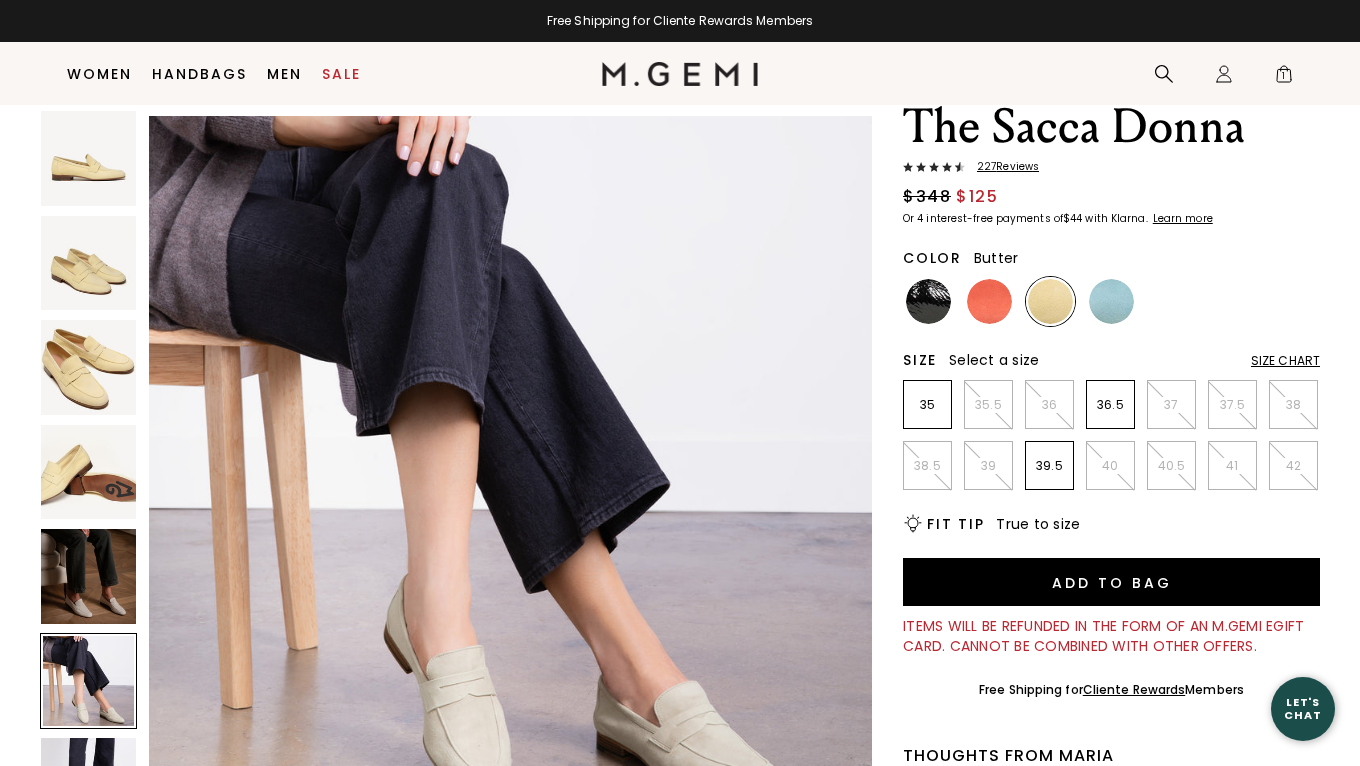 scroll, scrollTop: 3718, scrollLeft: 0, axis: vertical 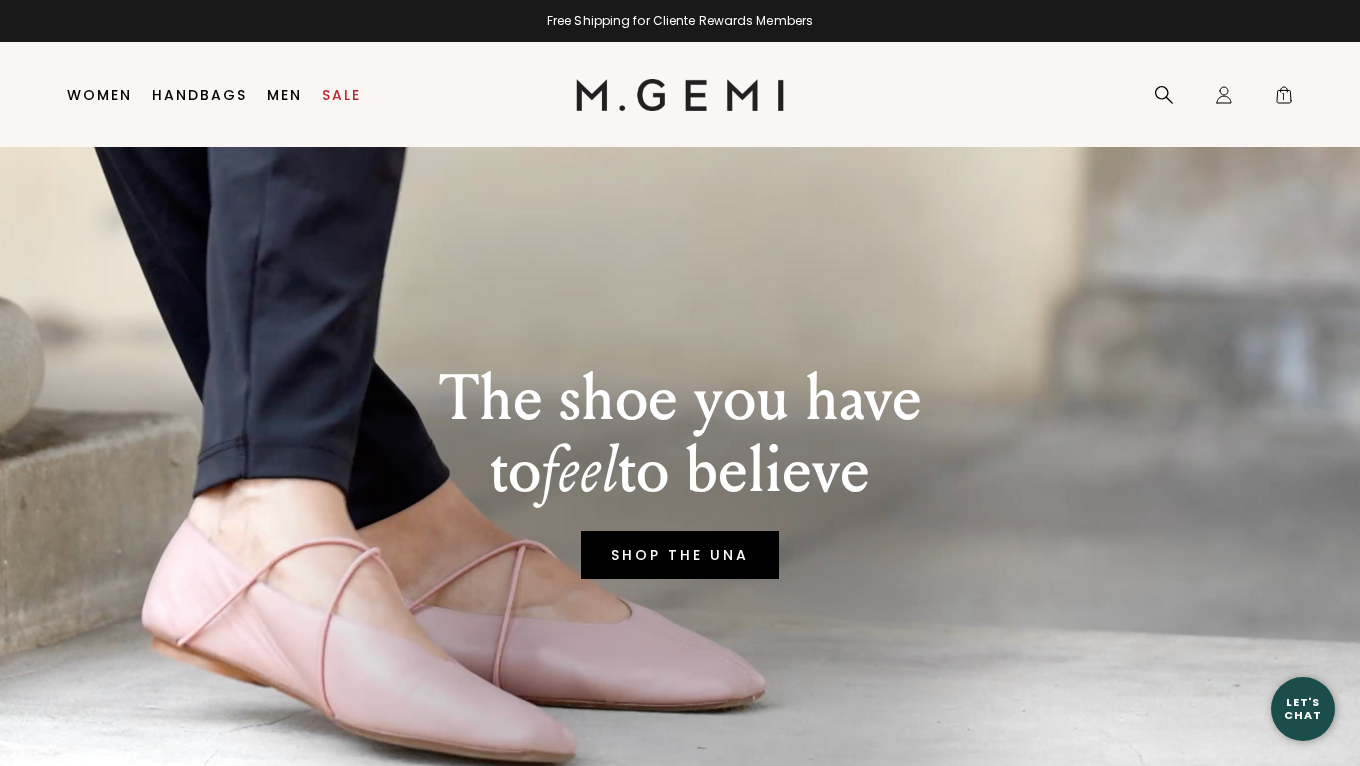 click on "SHOP THE UNA" at bounding box center [680, 555] 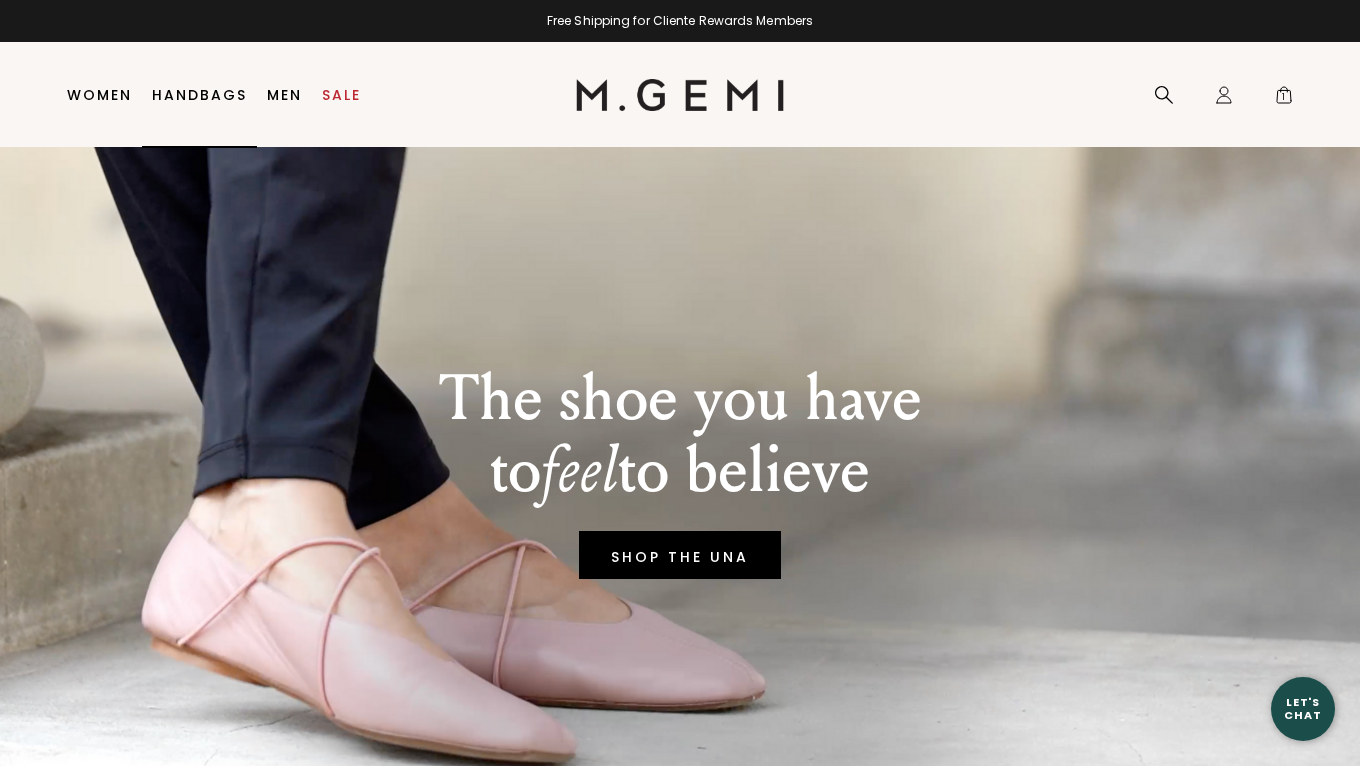 click on "Handbags" at bounding box center (199, 95) 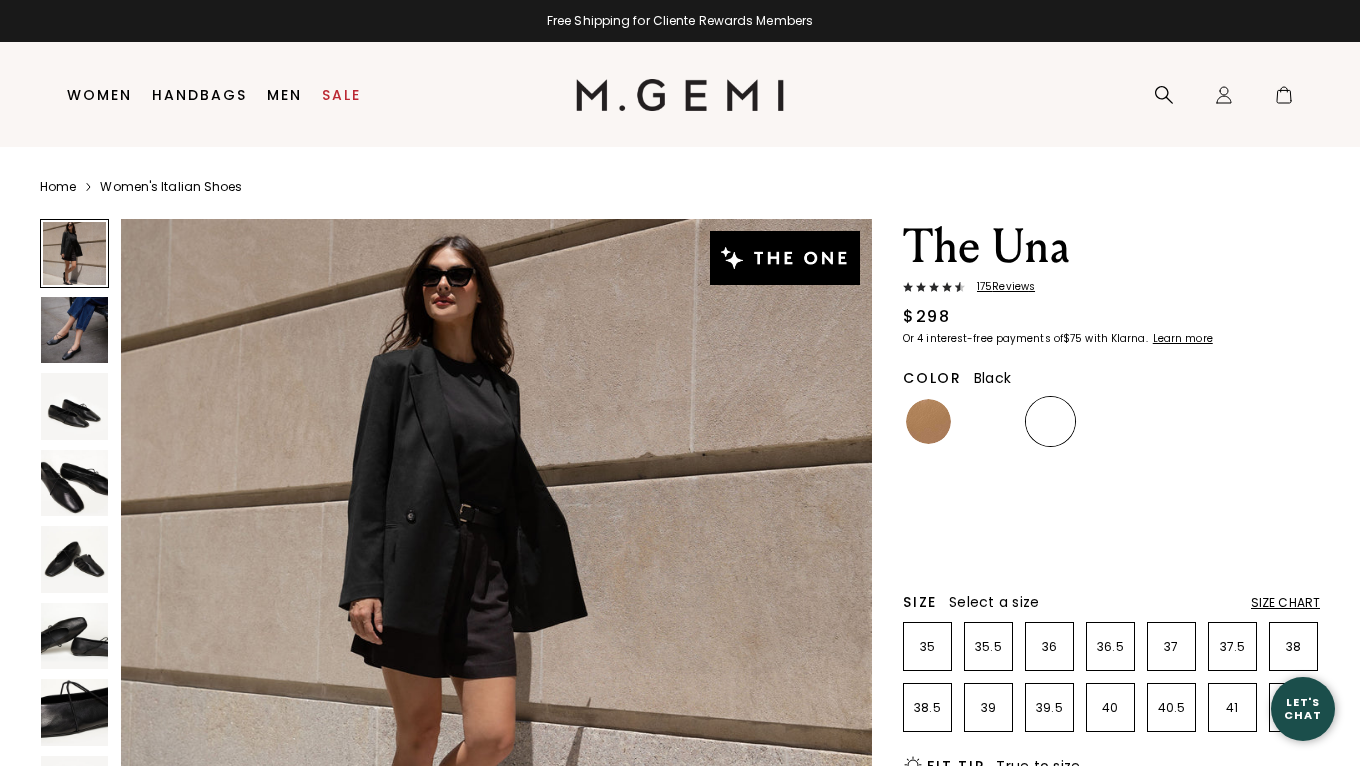 scroll, scrollTop: 0, scrollLeft: 0, axis: both 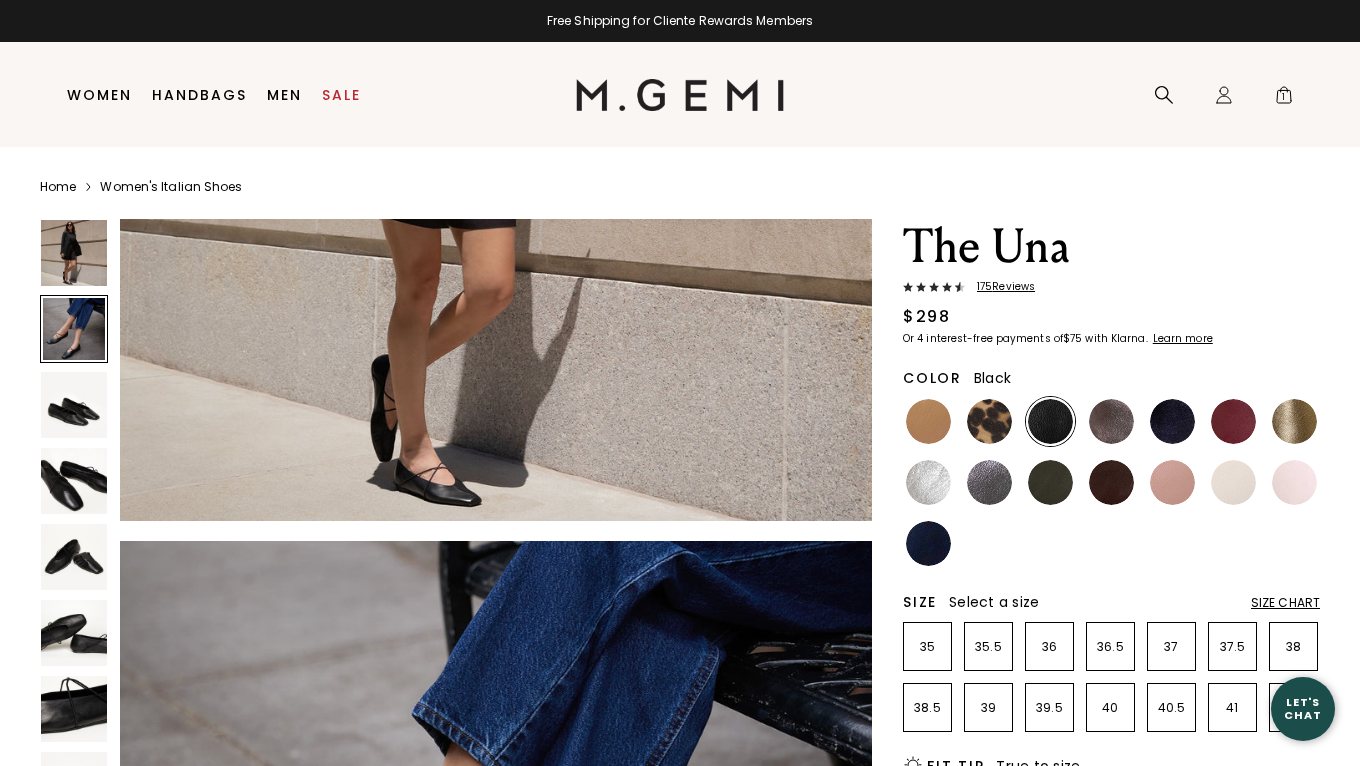 click at bounding box center (74, 709) 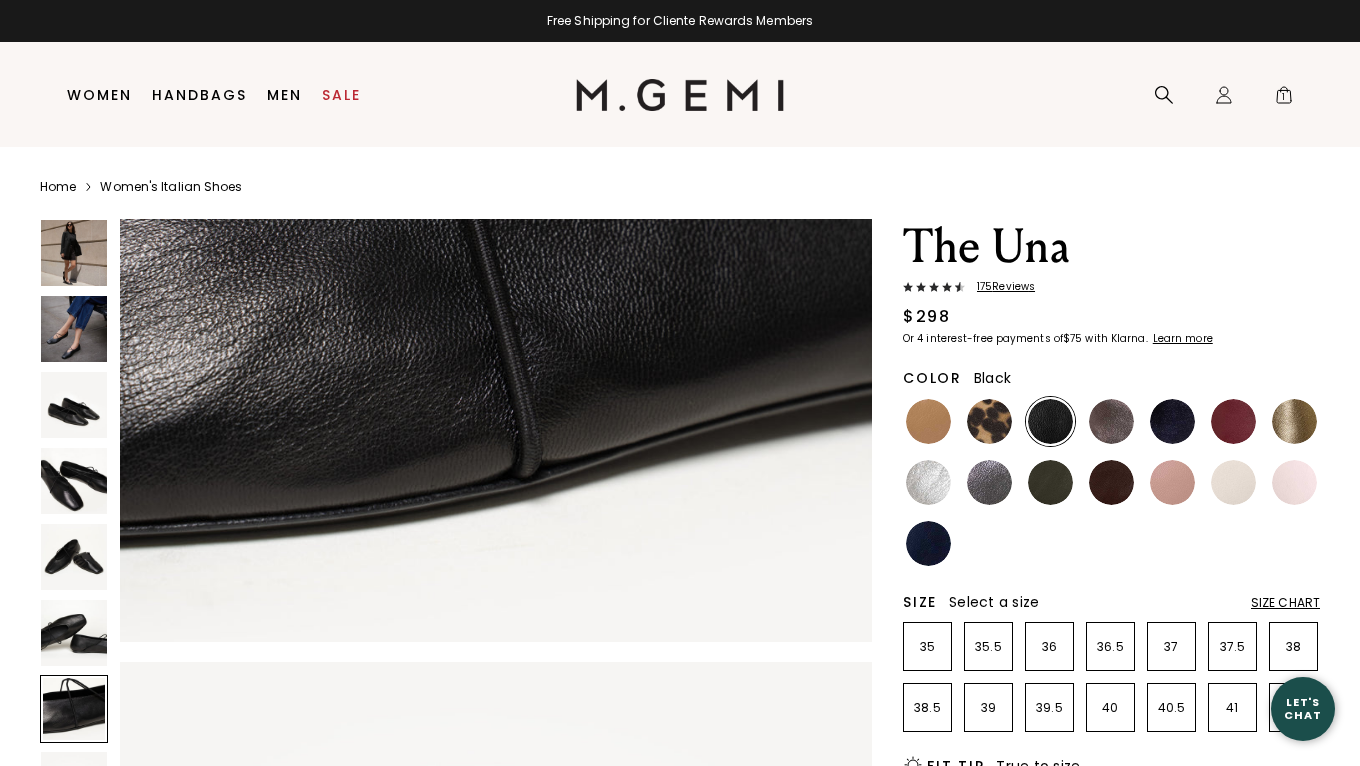 click at bounding box center (74, 633) 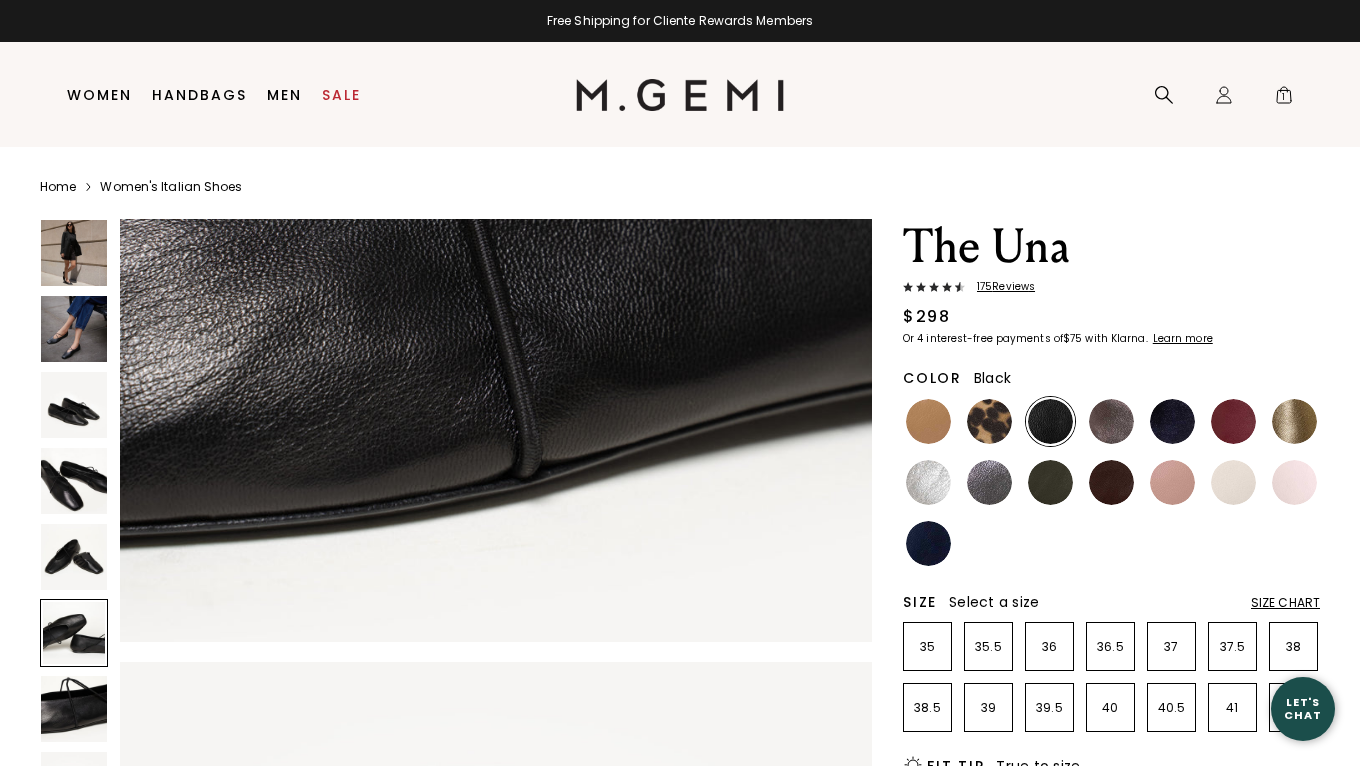 scroll, scrollTop: 3860, scrollLeft: 0, axis: vertical 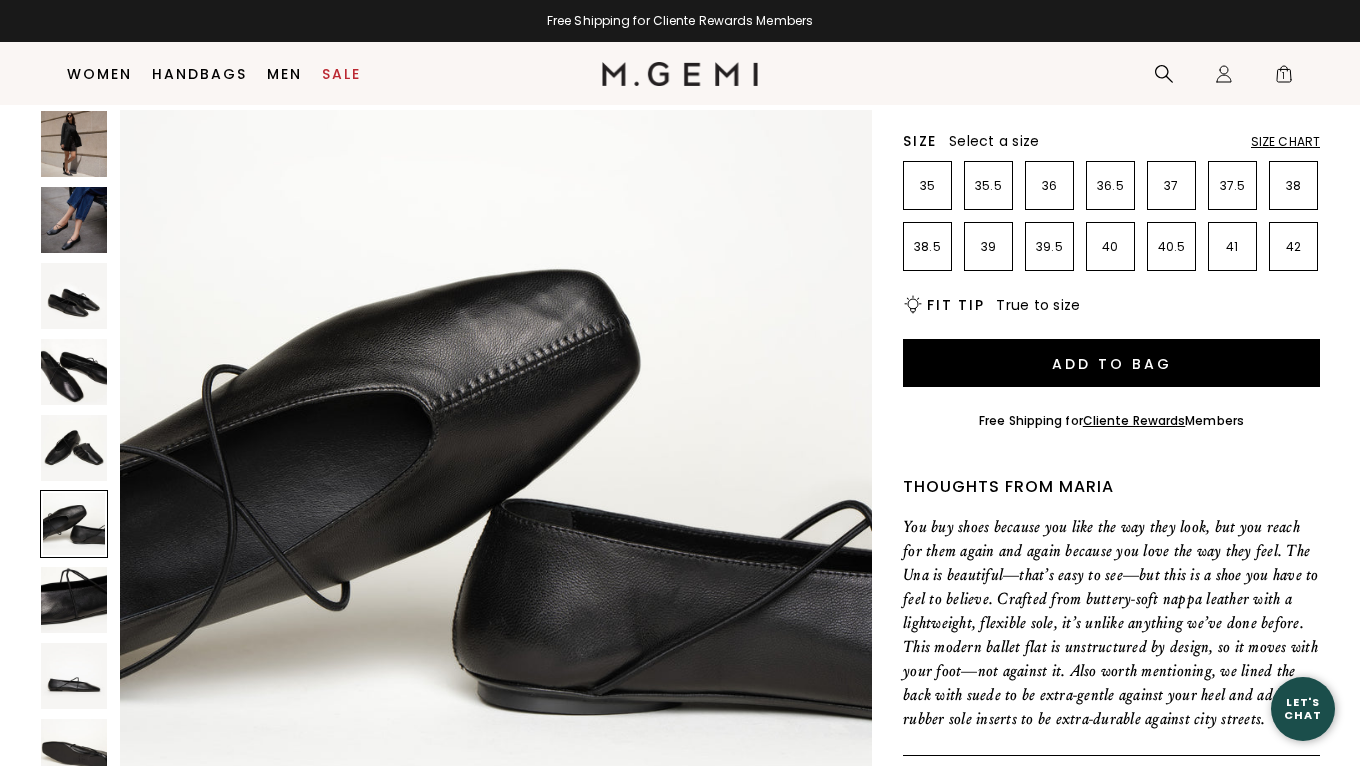 click at bounding box center [74, 676] 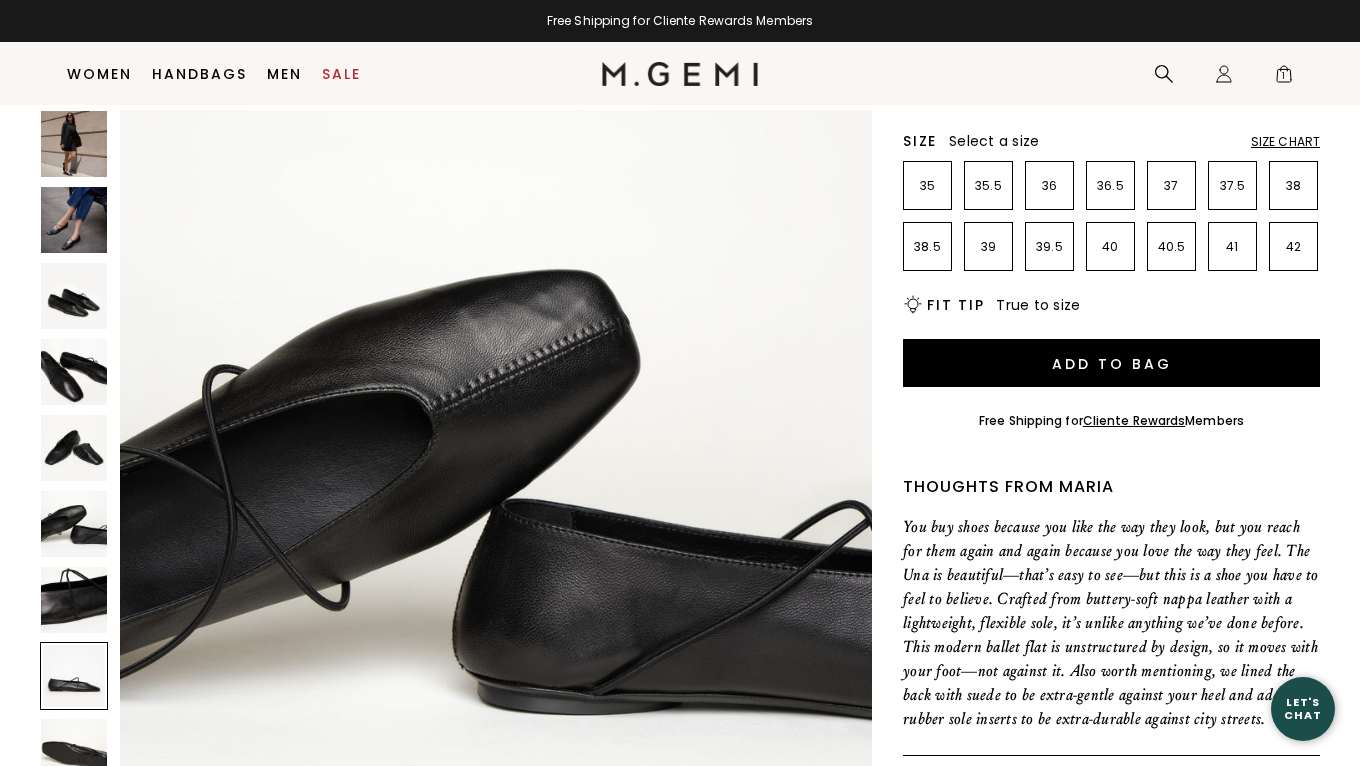 scroll, scrollTop: 5404, scrollLeft: 0, axis: vertical 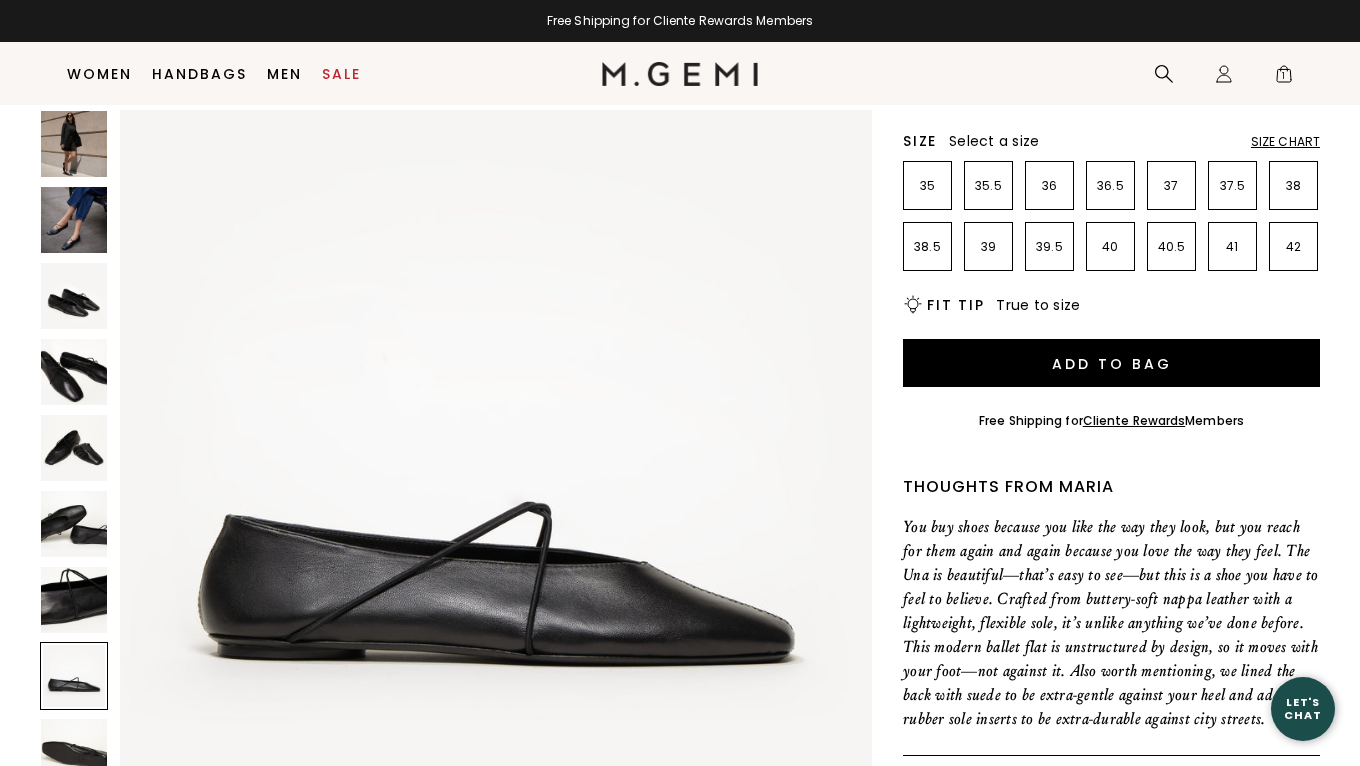click at bounding box center (74, 220) 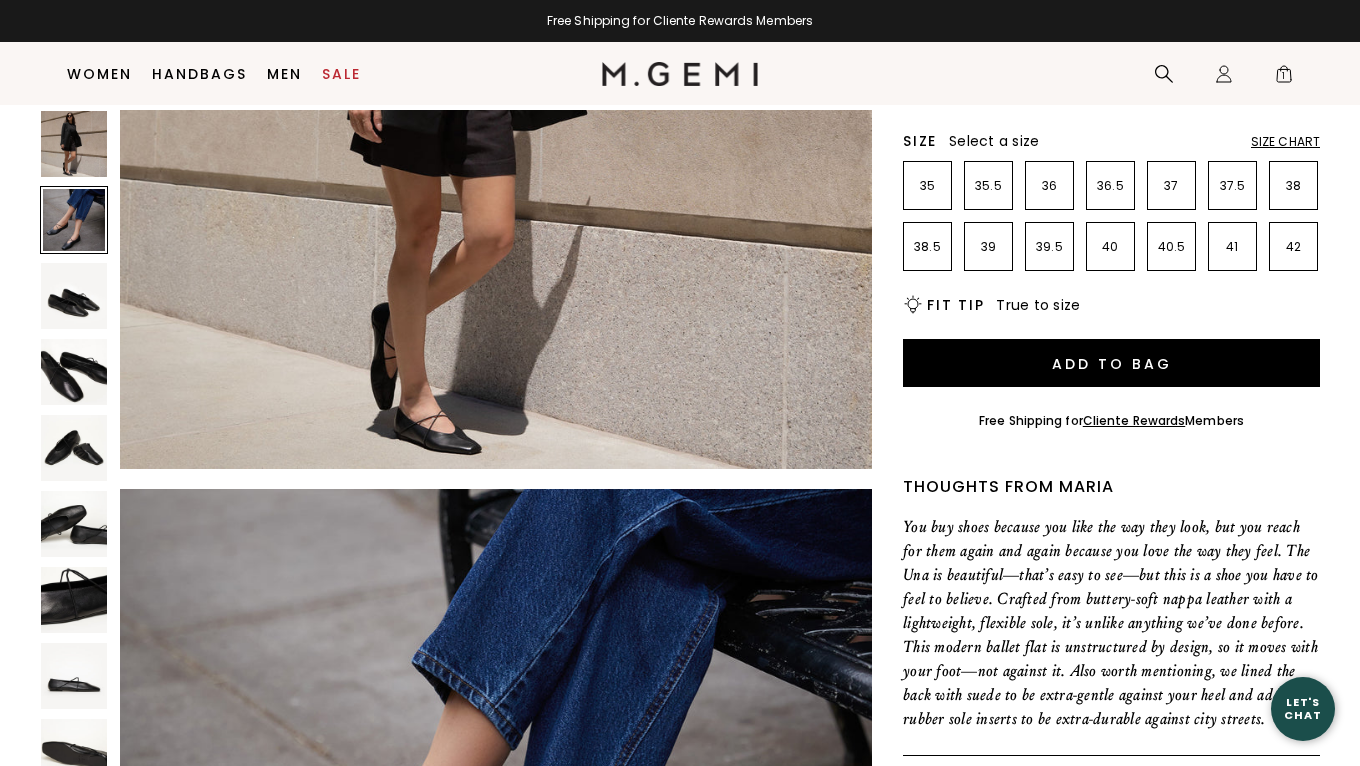 scroll, scrollTop: 373, scrollLeft: 0, axis: vertical 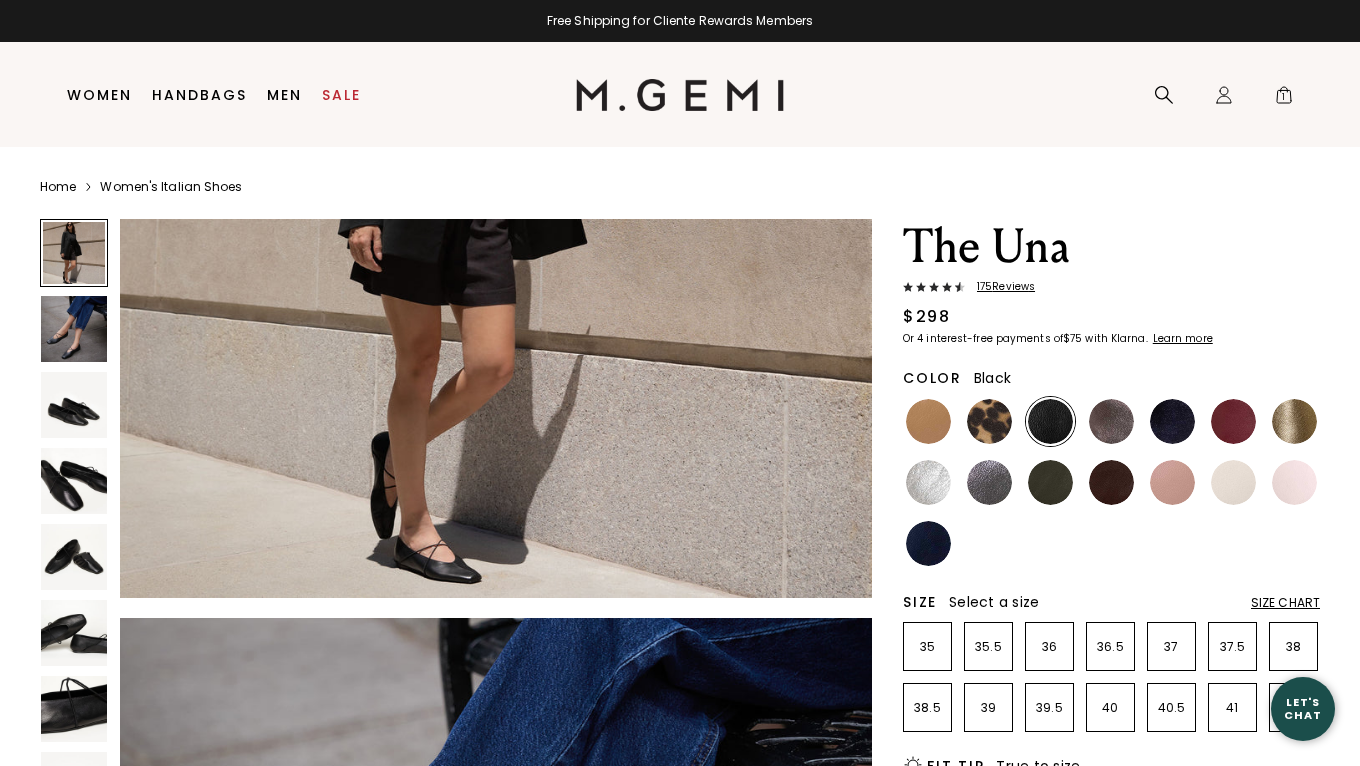 click on "175  Review s" at bounding box center [1000, 287] 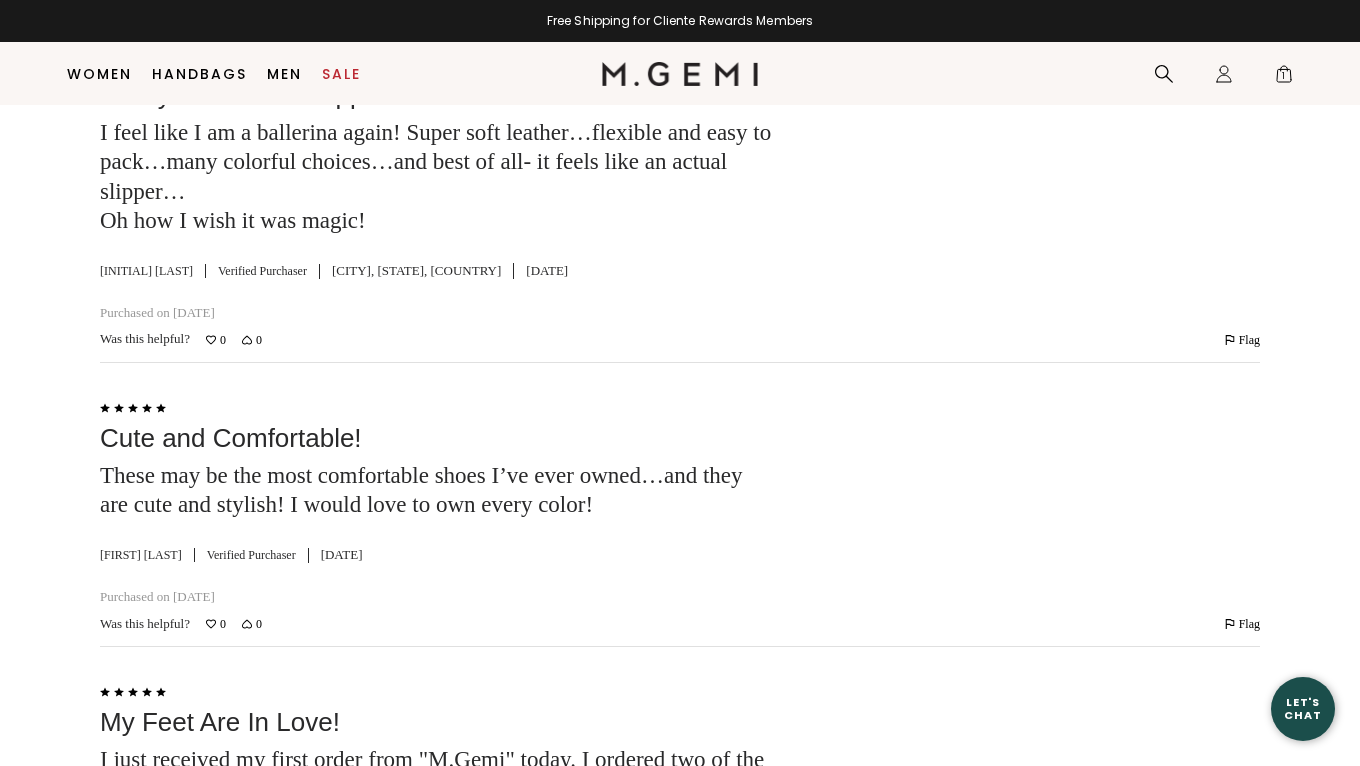 scroll, scrollTop: 6623, scrollLeft: 0, axis: vertical 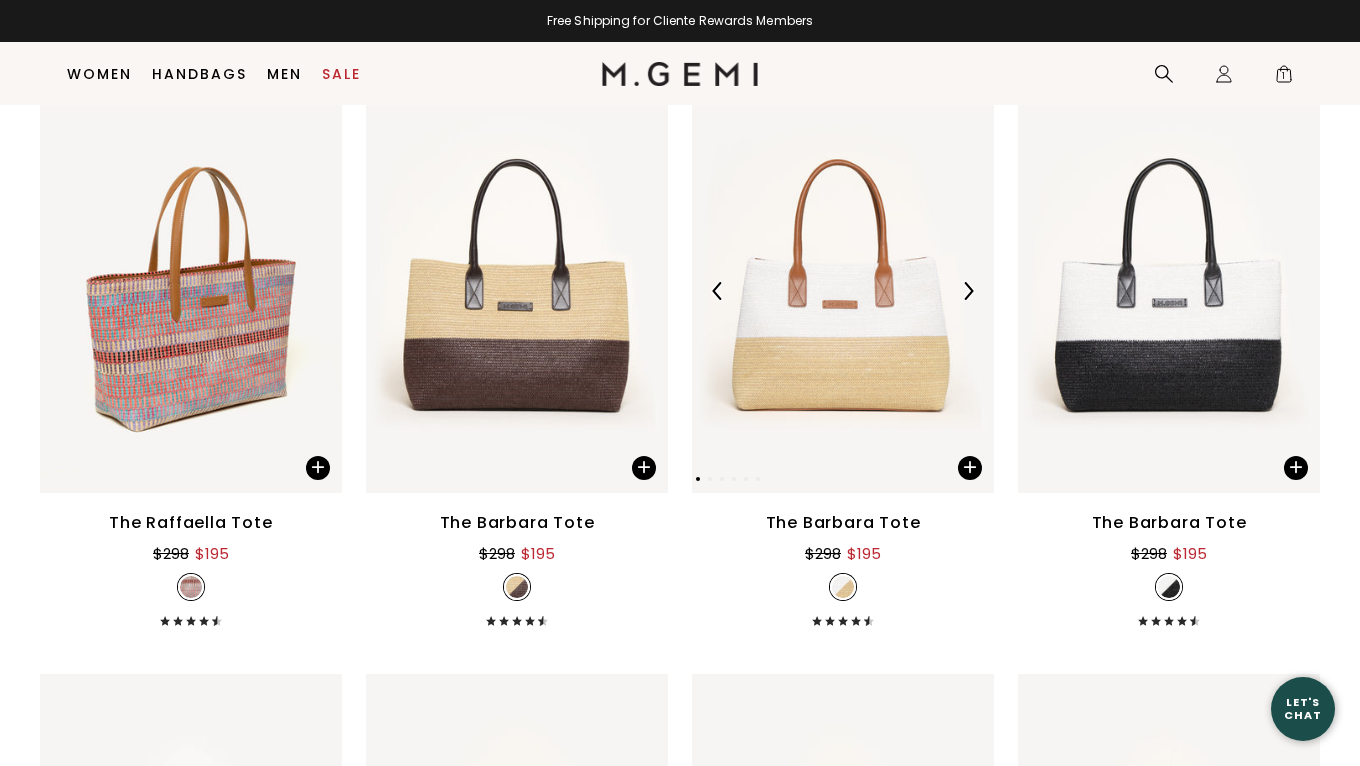 click at bounding box center [843, 291] 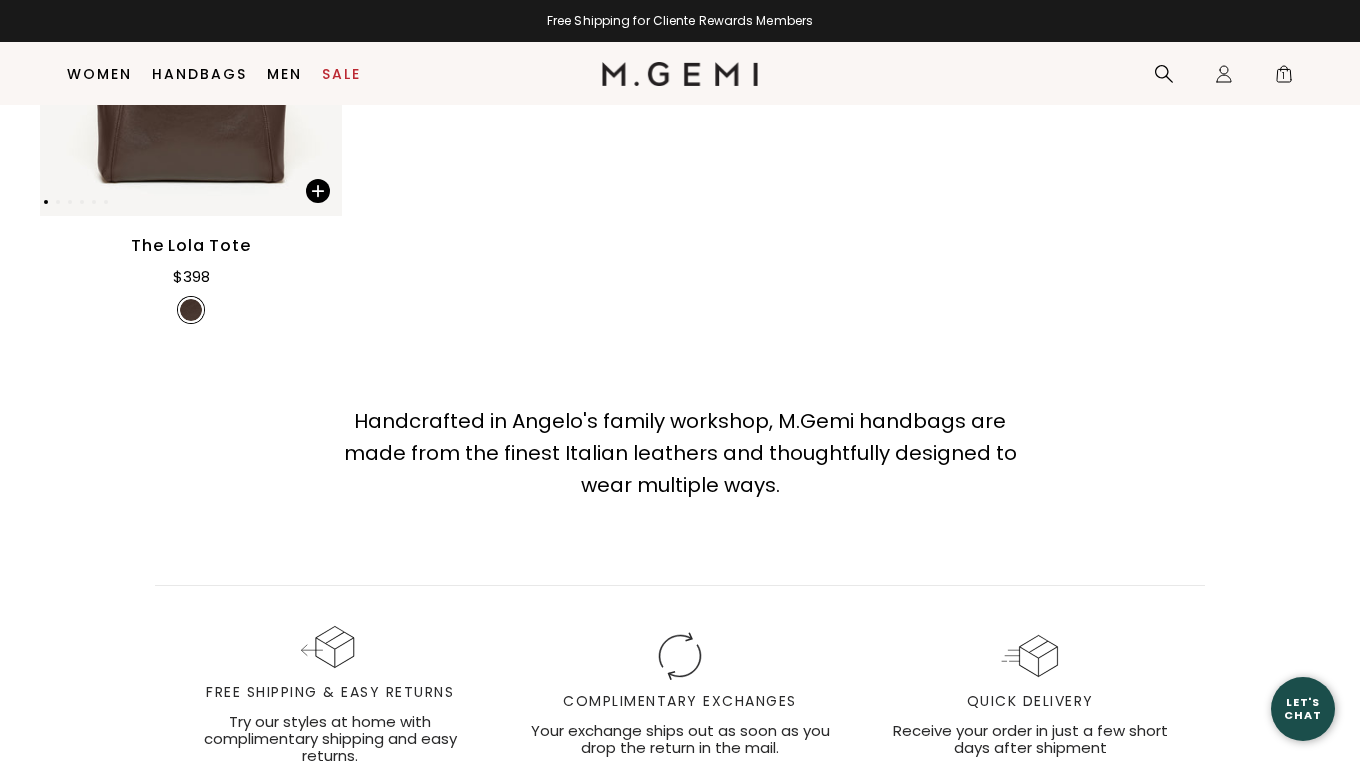 scroll, scrollTop: 5282, scrollLeft: 0, axis: vertical 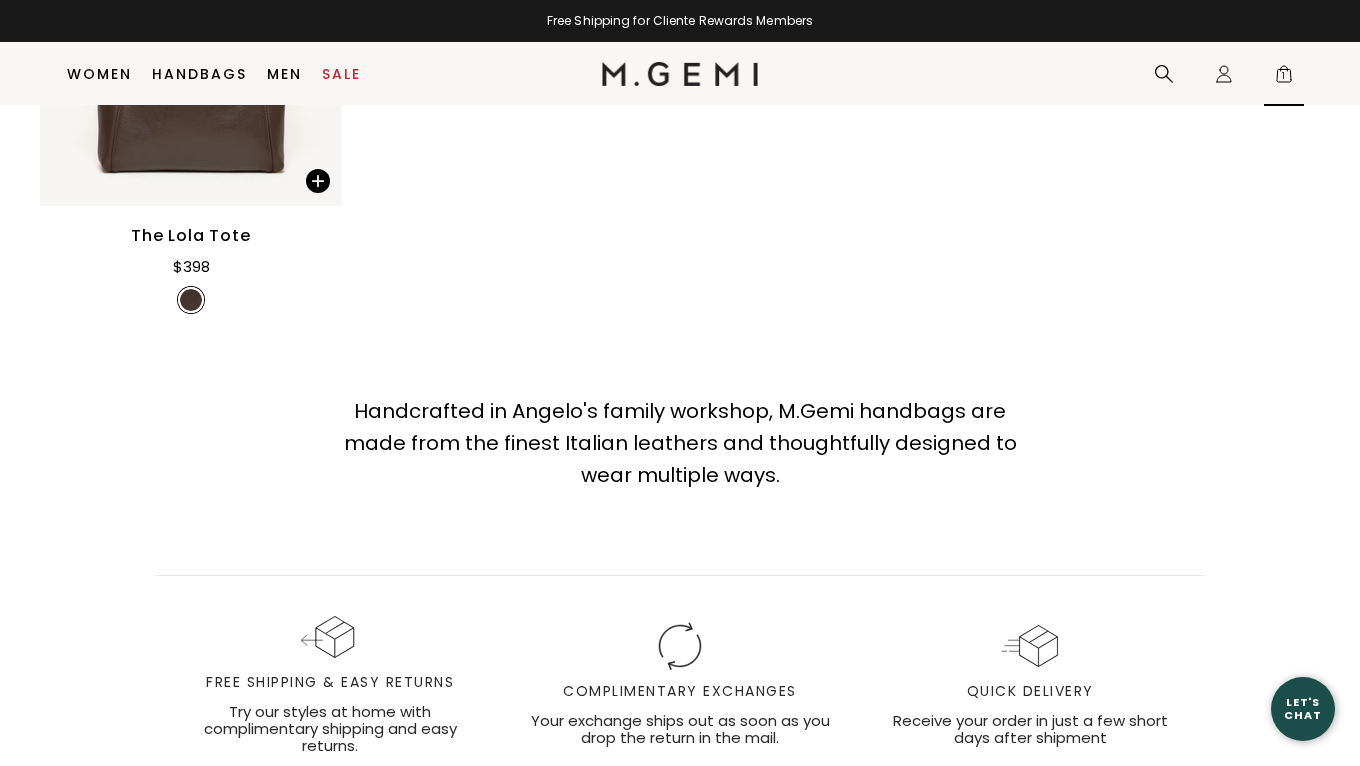 click on "1" at bounding box center [1284, 78] 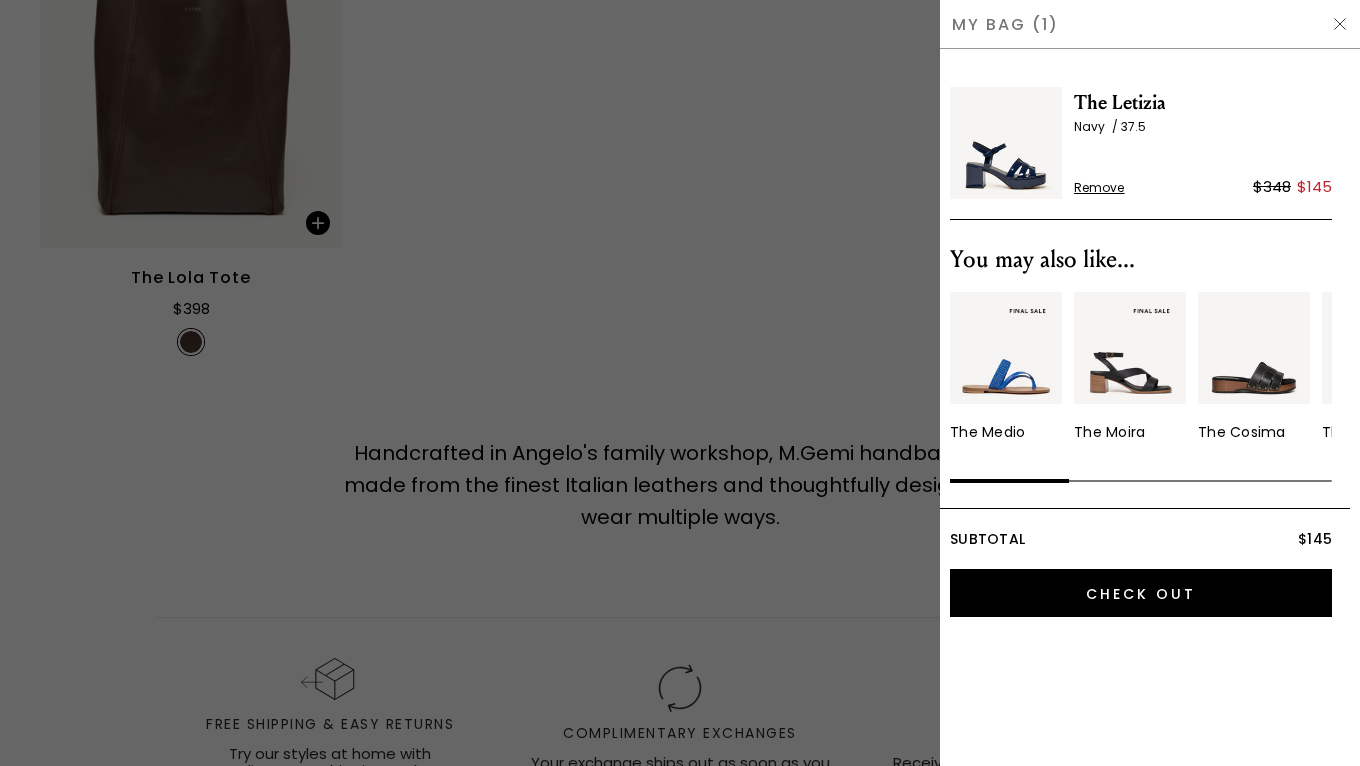scroll, scrollTop: 0, scrollLeft: 0, axis: both 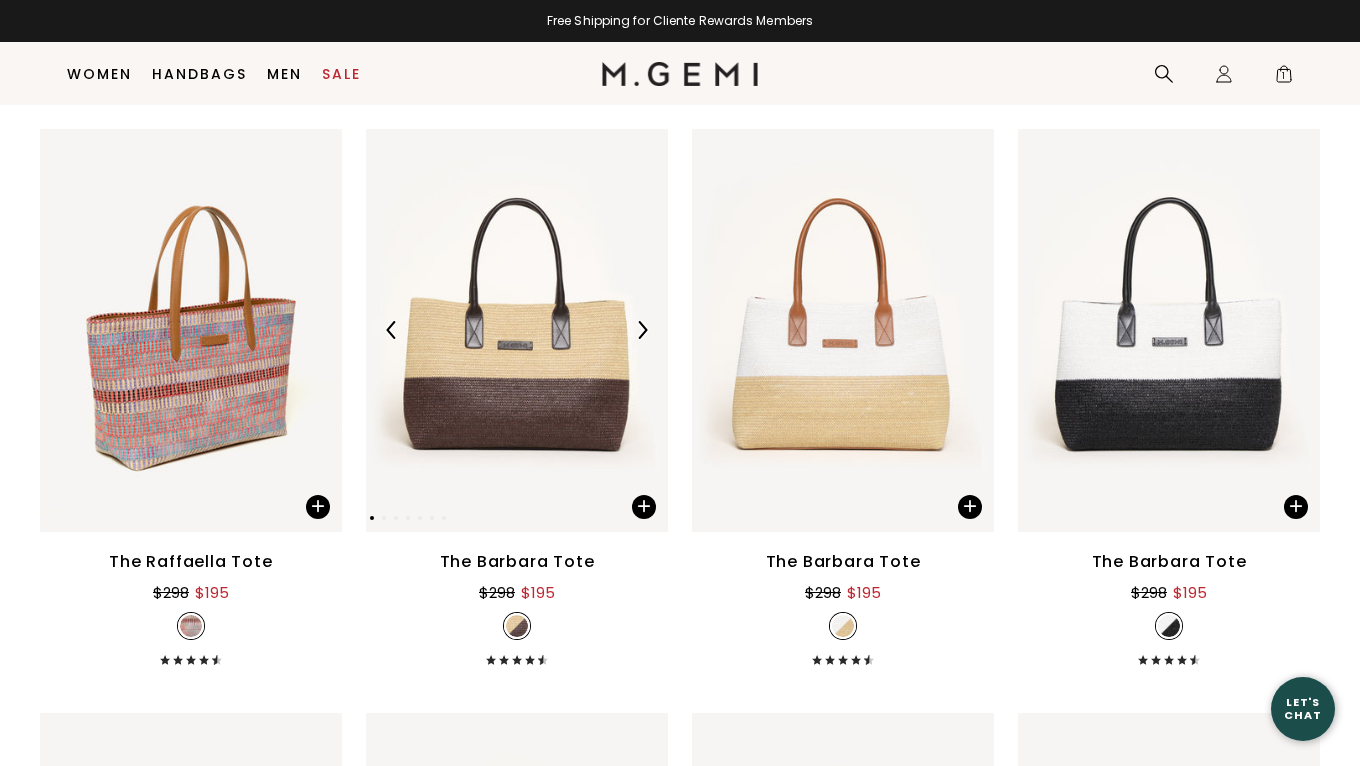 click at bounding box center [517, 330] 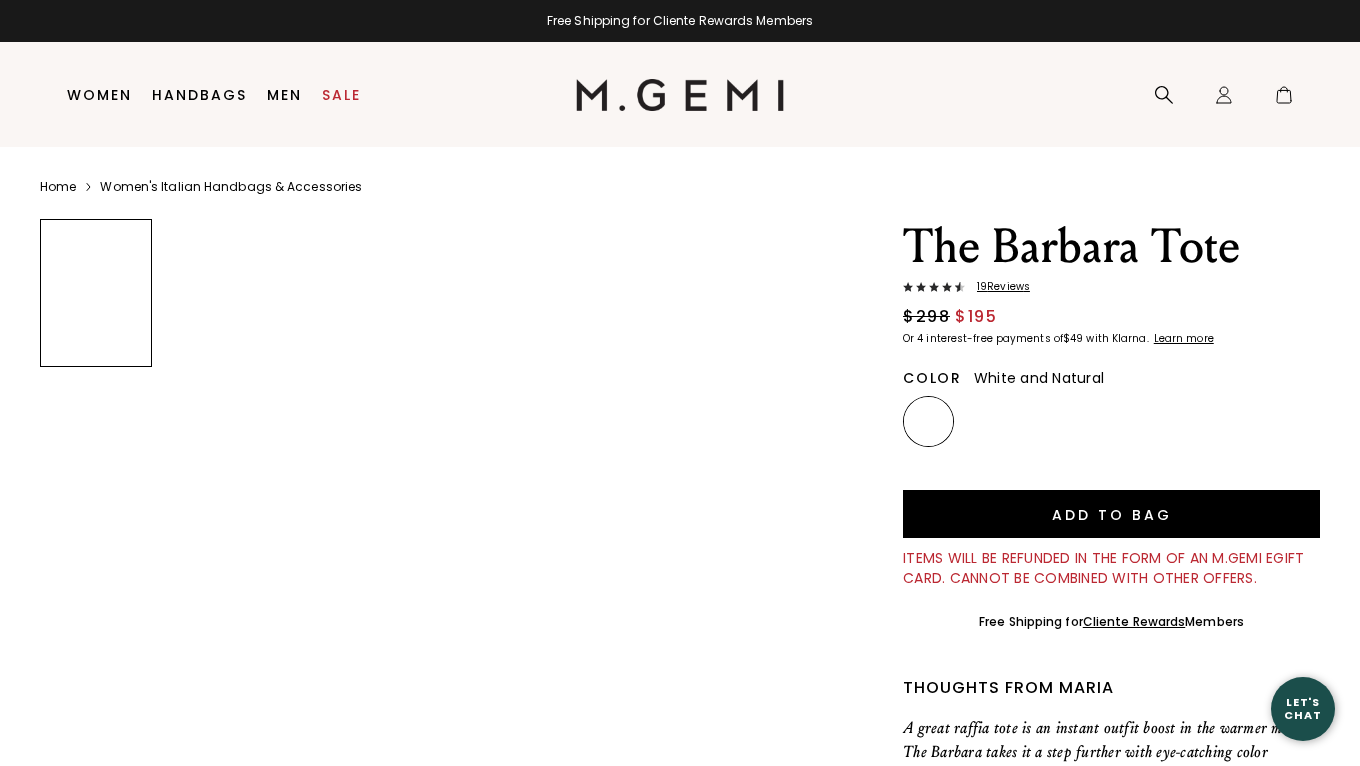 scroll, scrollTop: 0, scrollLeft: 0, axis: both 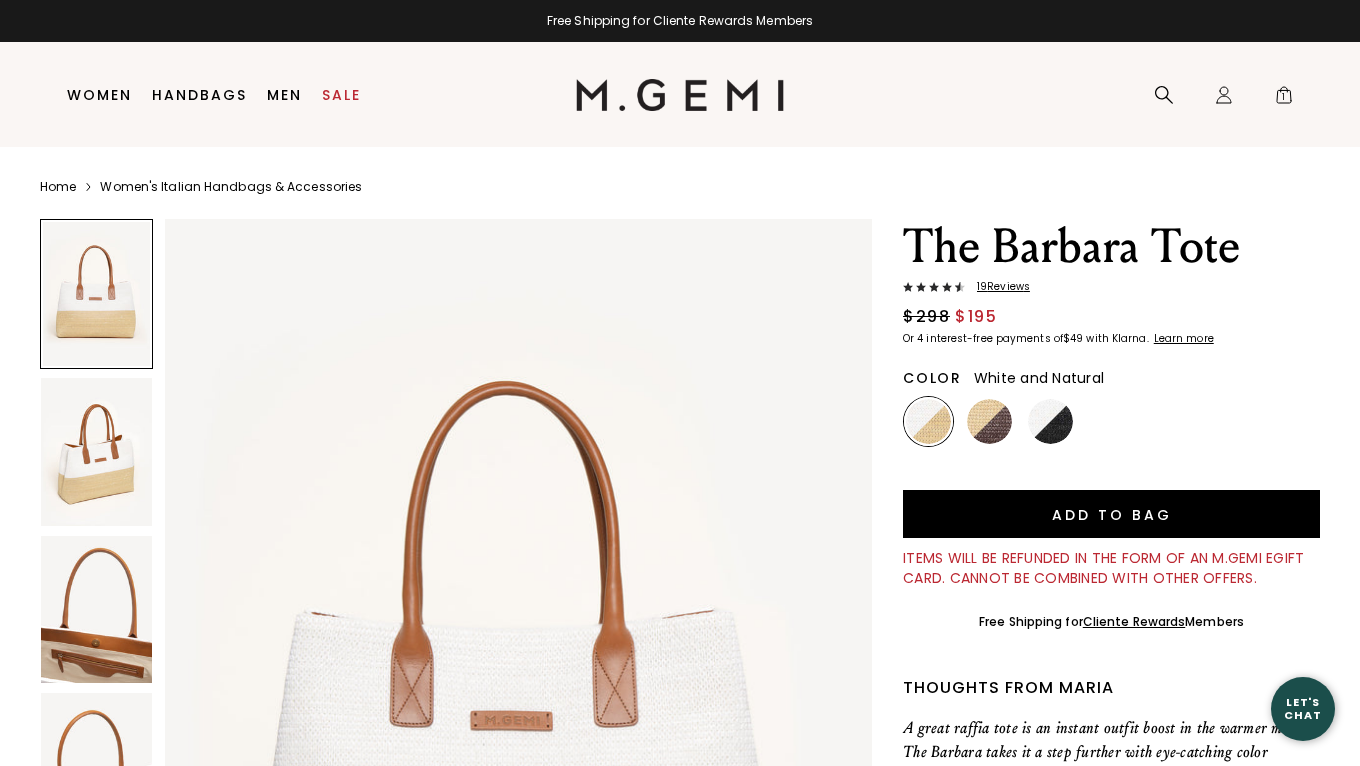 click at bounding box center (96, 452) 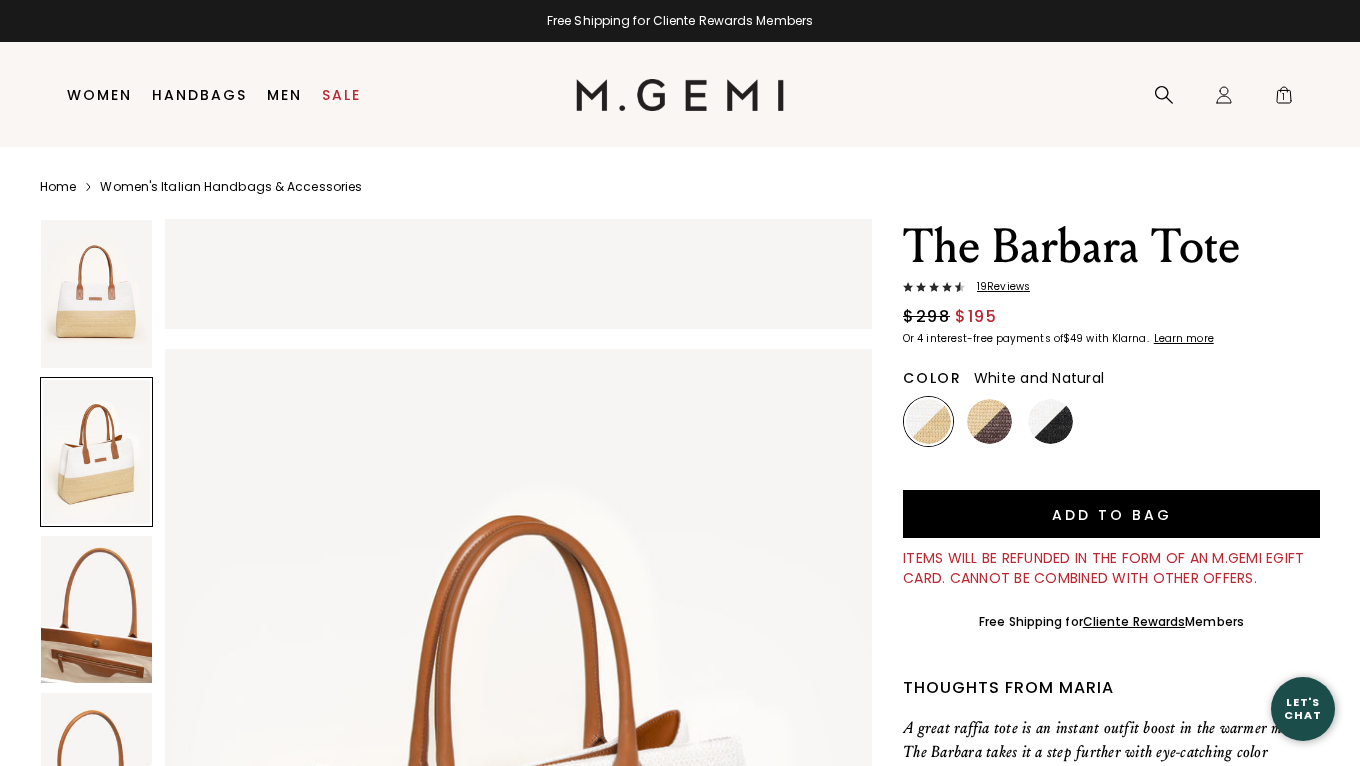 scroll, scrollTop: 963, scrollLeft: 0, axis: vertical 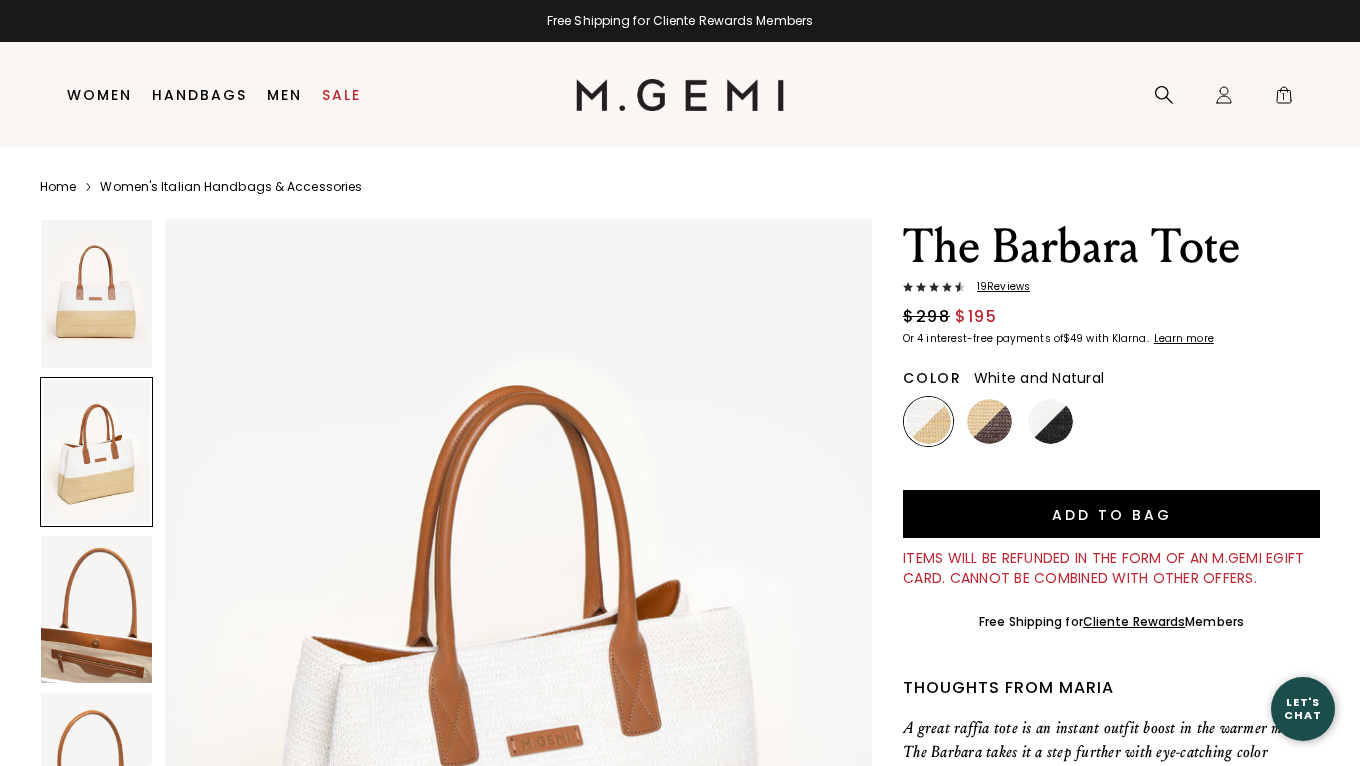 click at bounding box center (96, 610) 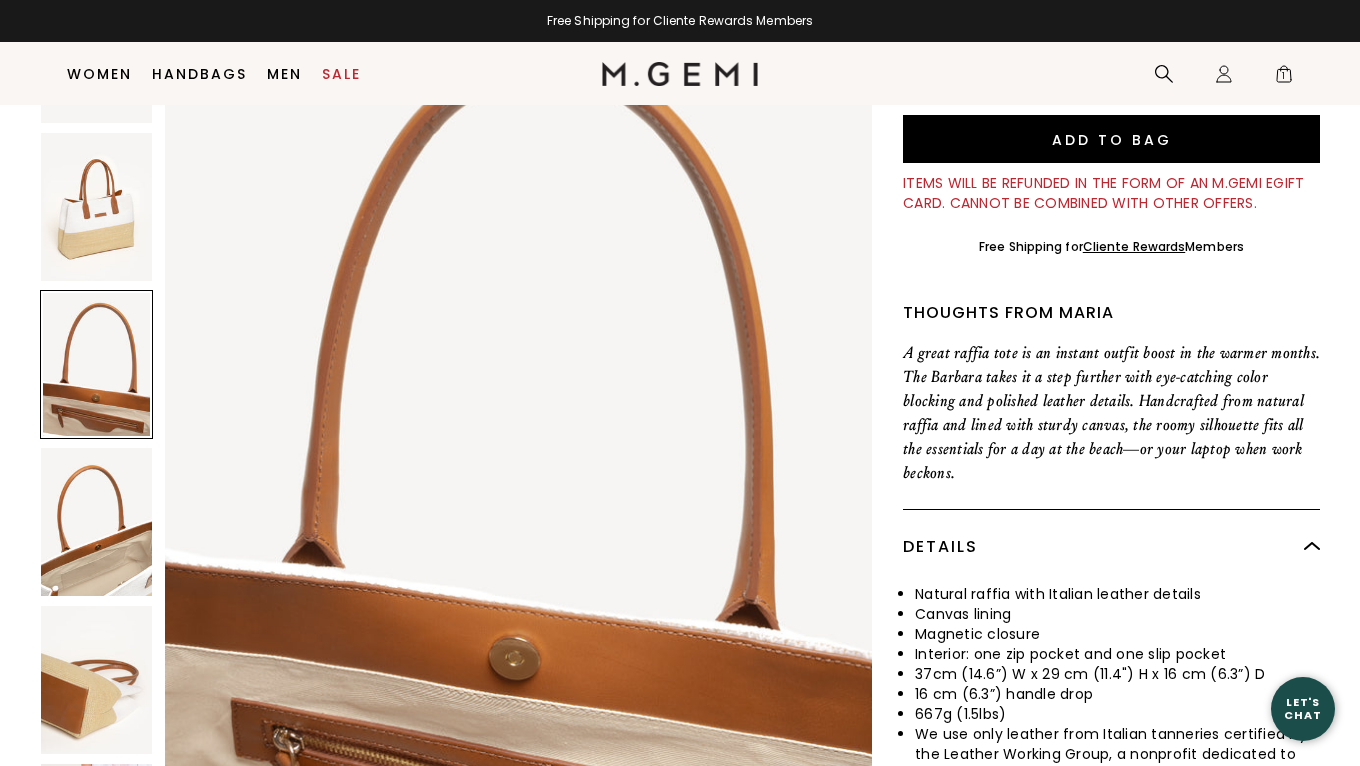 scroll, scrollTop: 334, scrollLeft: 0, axis: vertical 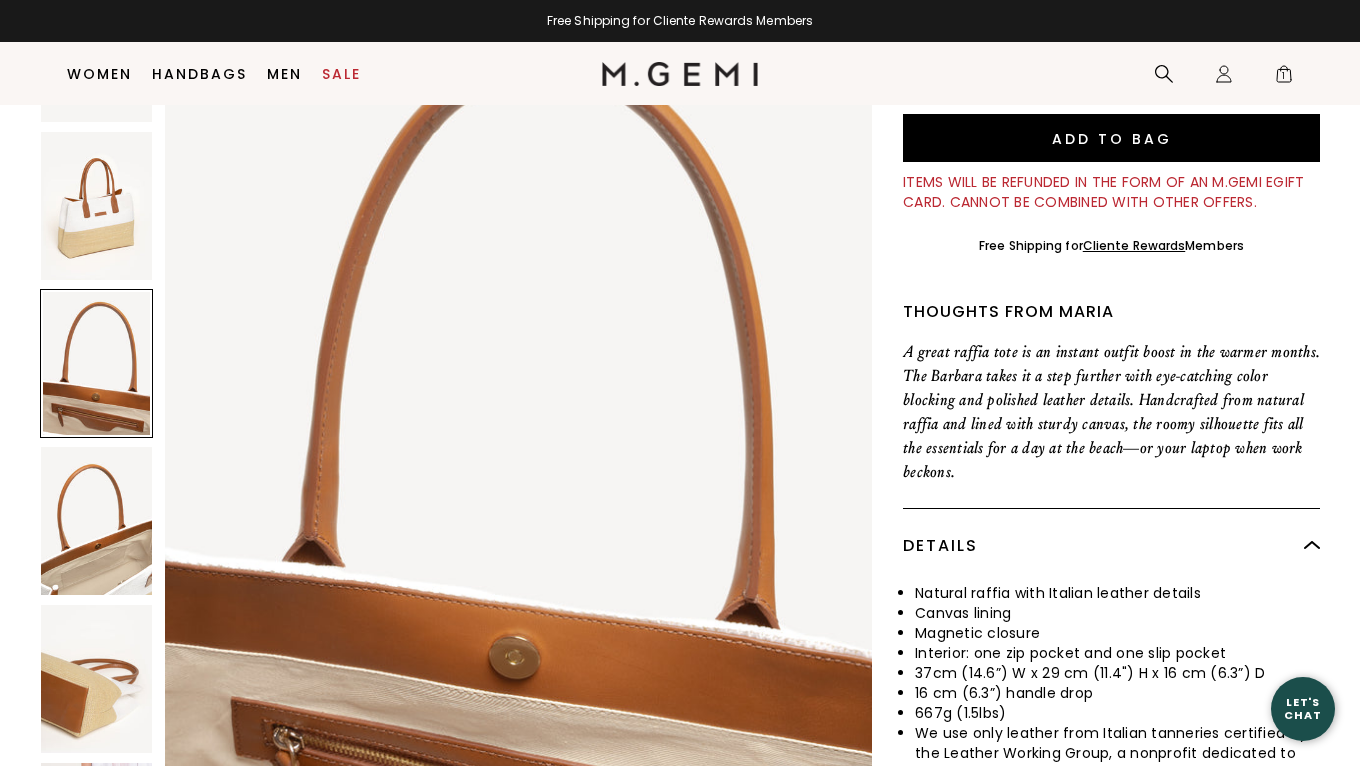 click at bounding box center (96, 679) 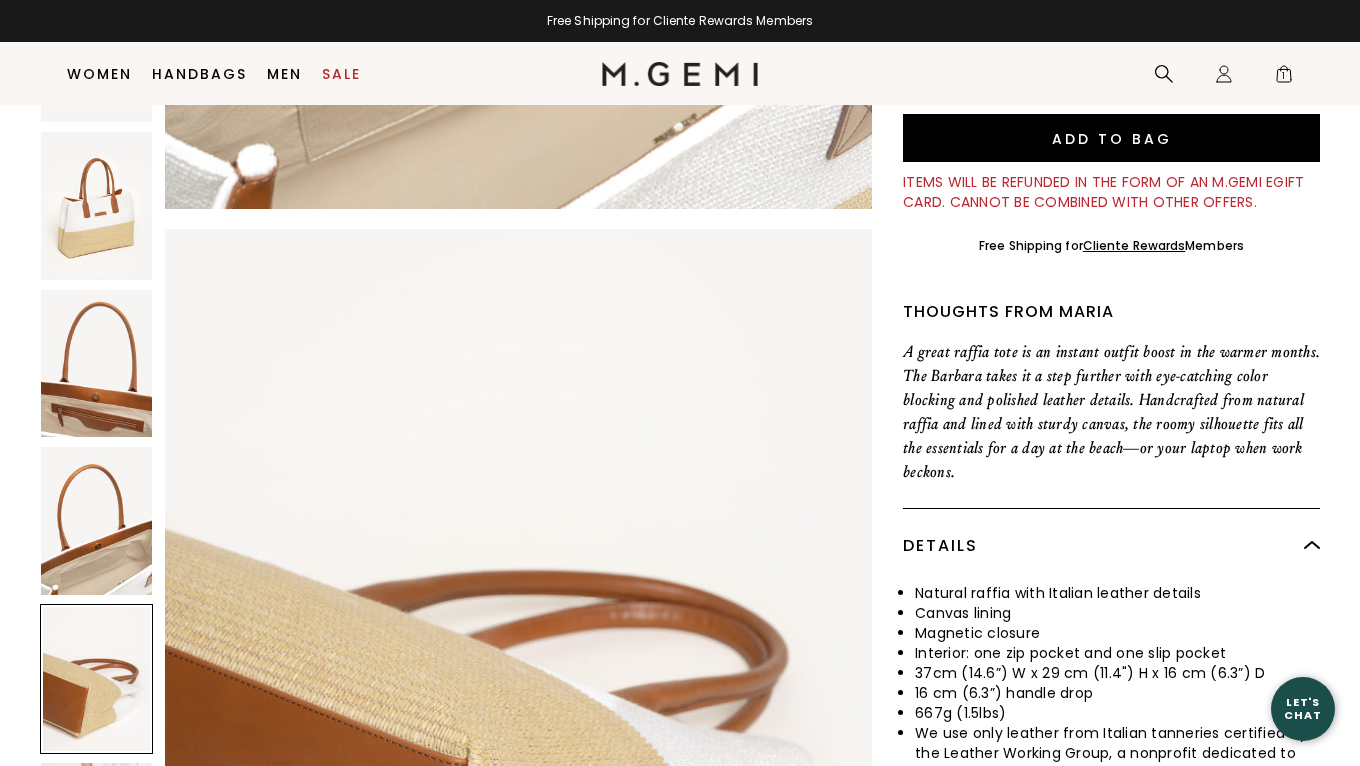 scroll, scrollTop: 3851, scrollLeft: 0, axis: vertical 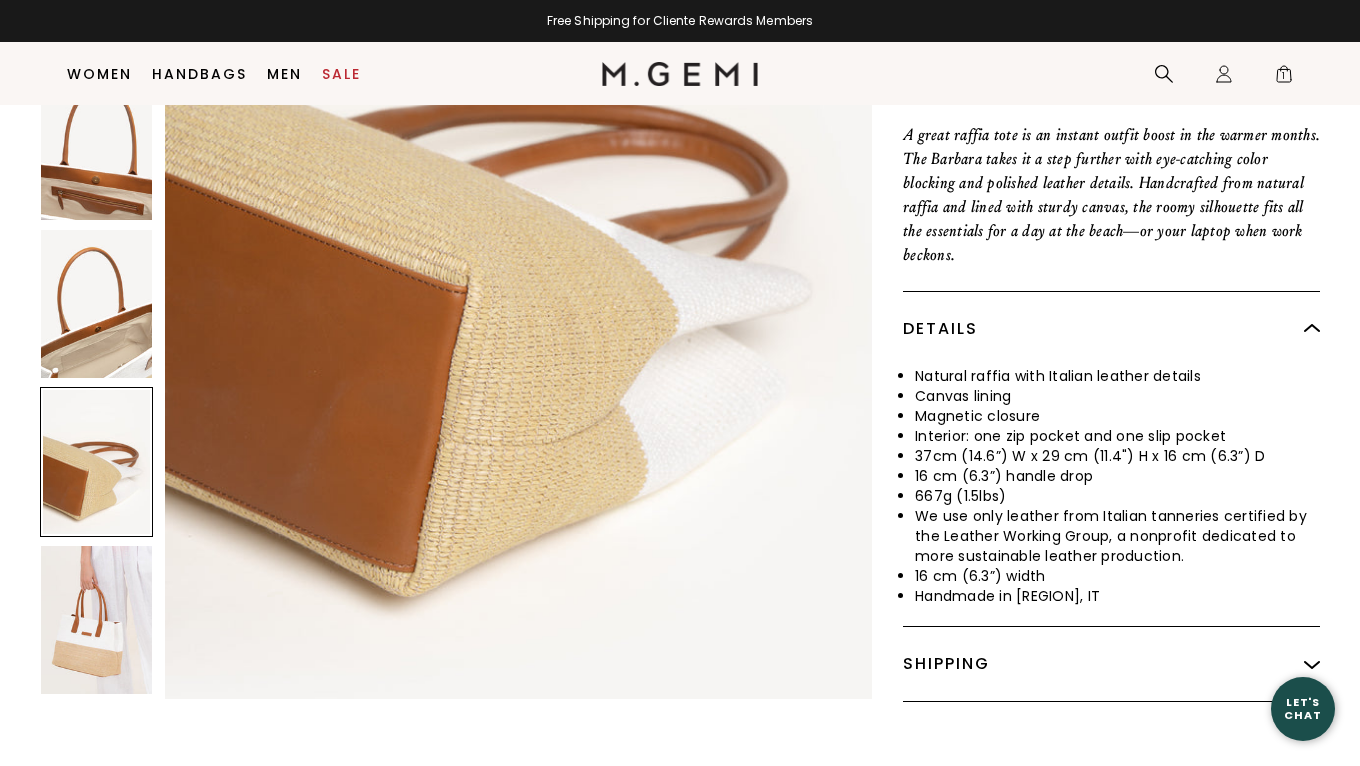 click at bounding box center (96, 620) 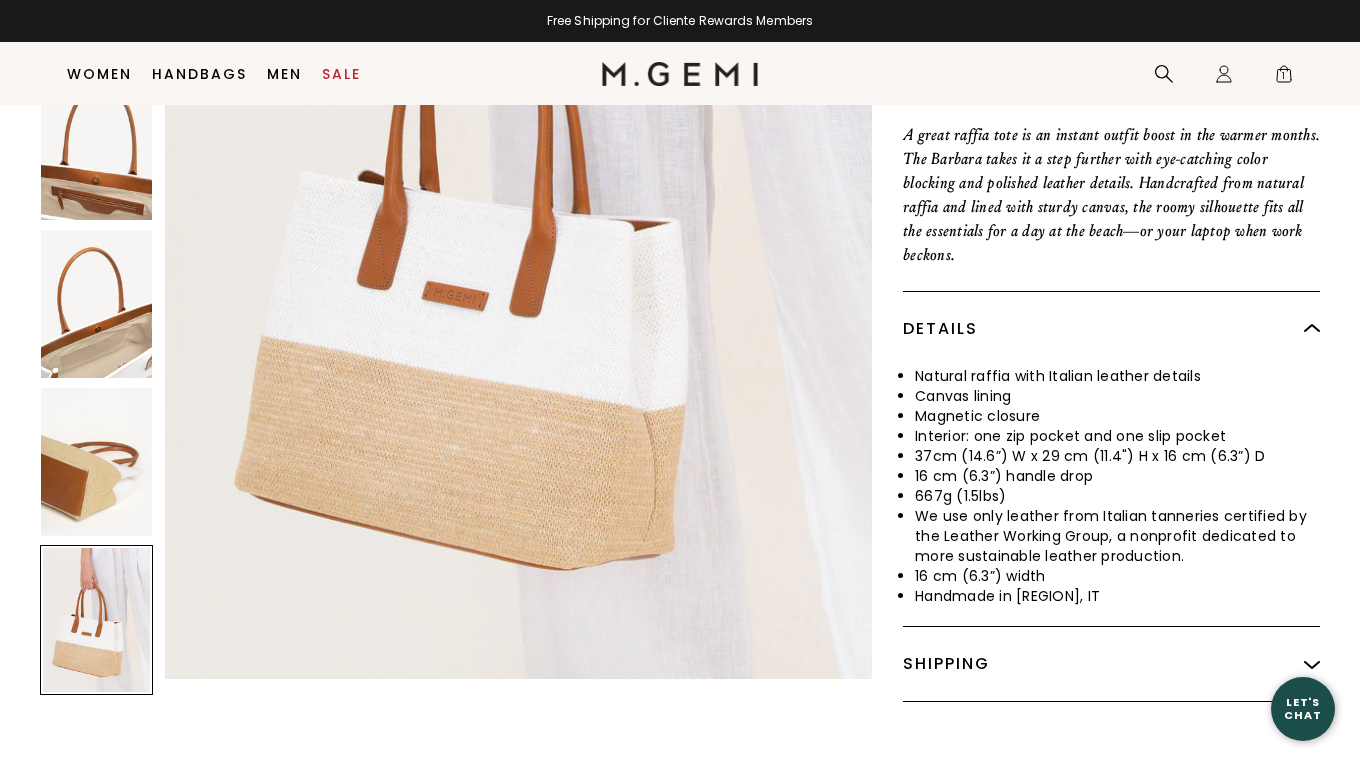scroll, scrollTop: 4834, scrollLeft: 0, axis: vertical 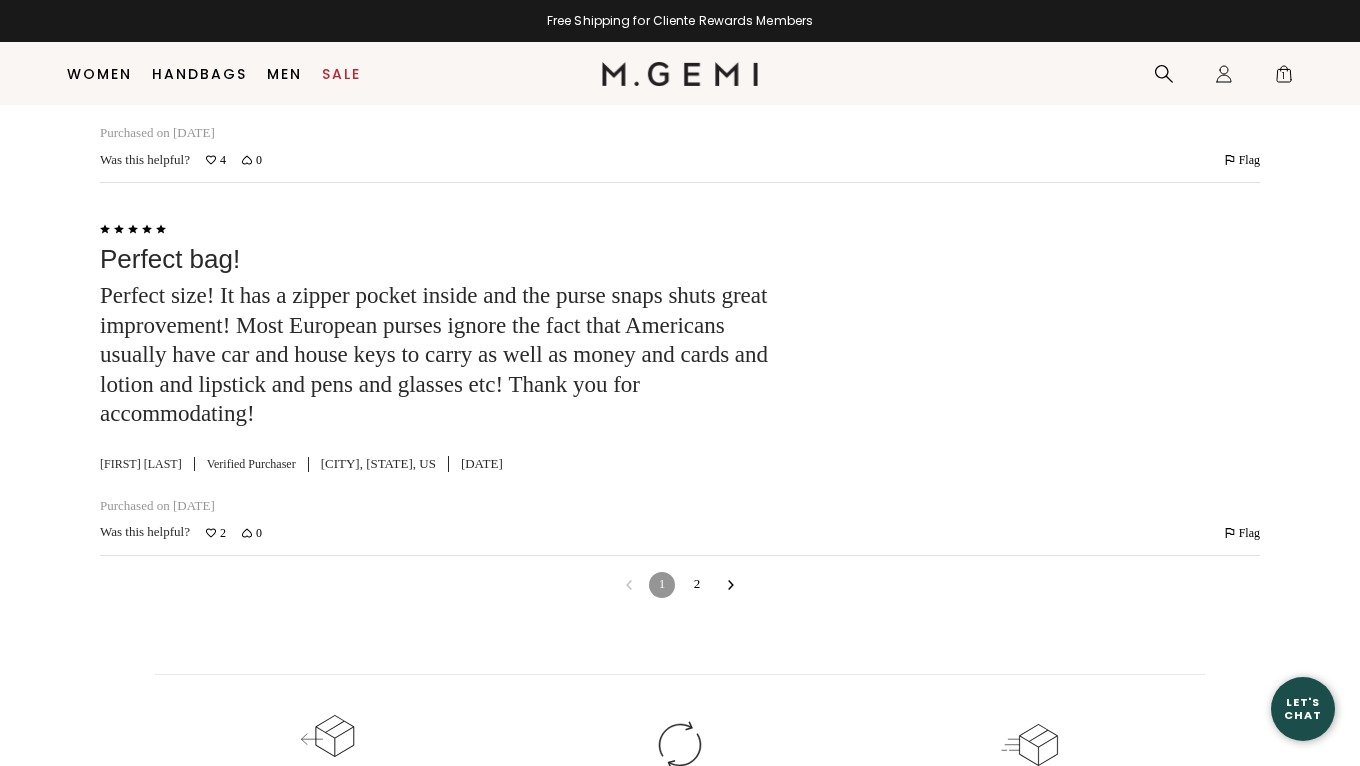 click on "2" at bounding box center (697, 585) 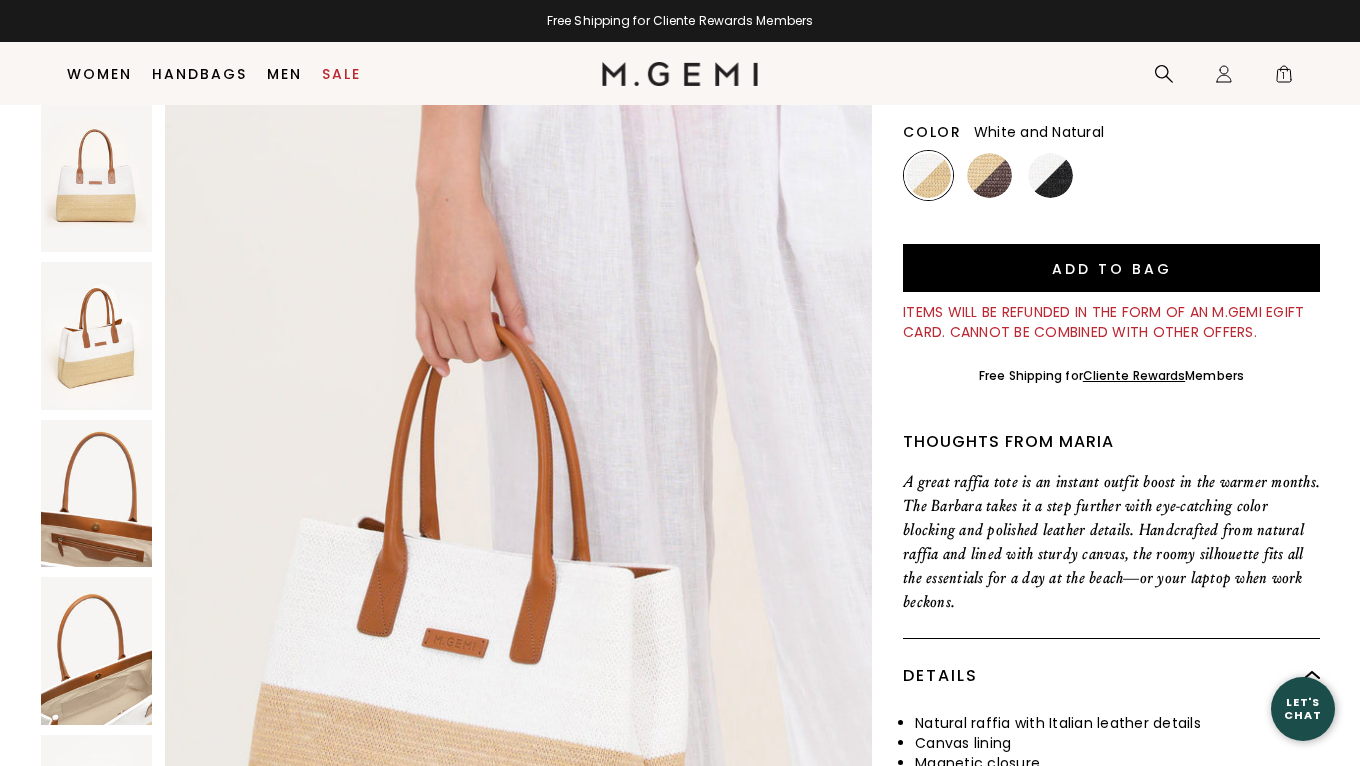 scroll, scrollTop: 203, scrollLeft: 0, axis: vertical 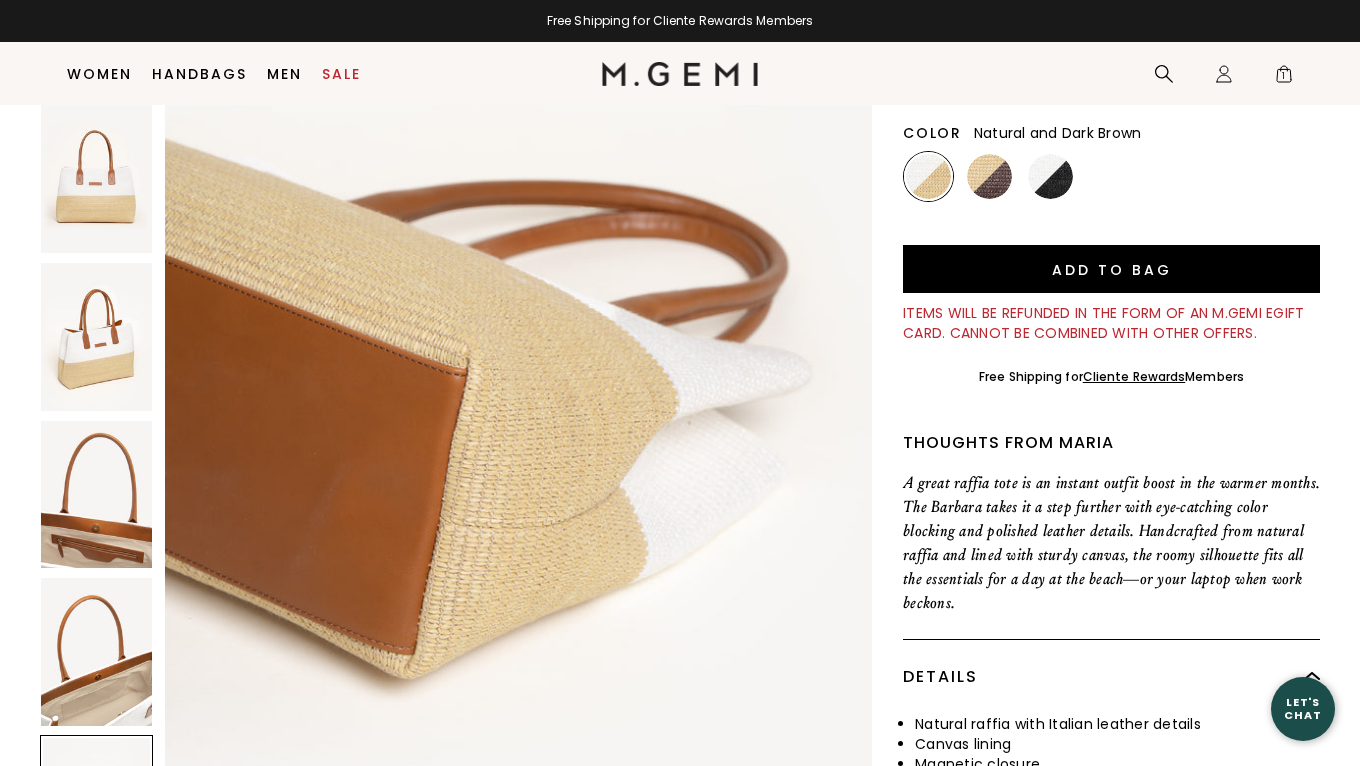 click at bounding box center (989, 176) 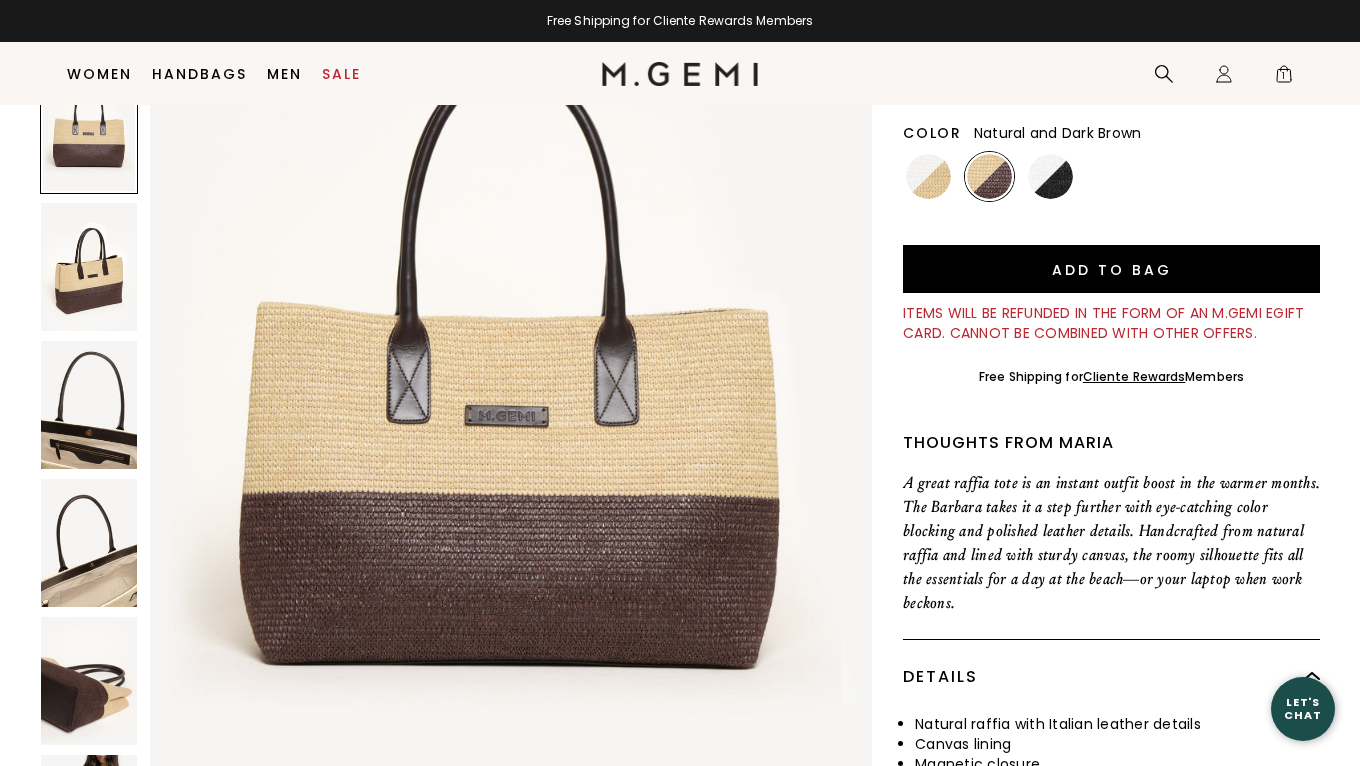 scroll, scrollTop: 169, scrollLeft: 0, axis: vertical 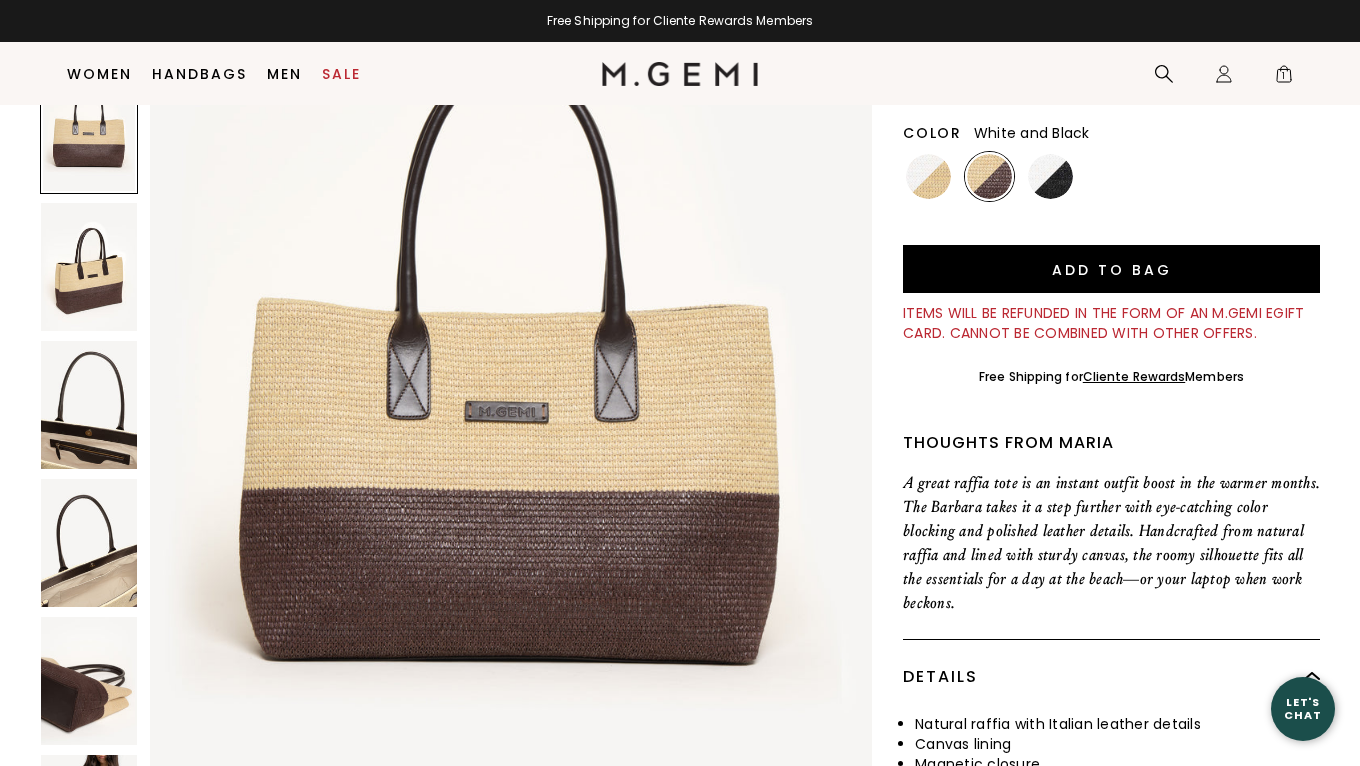click at bounding box center (1050, 176) 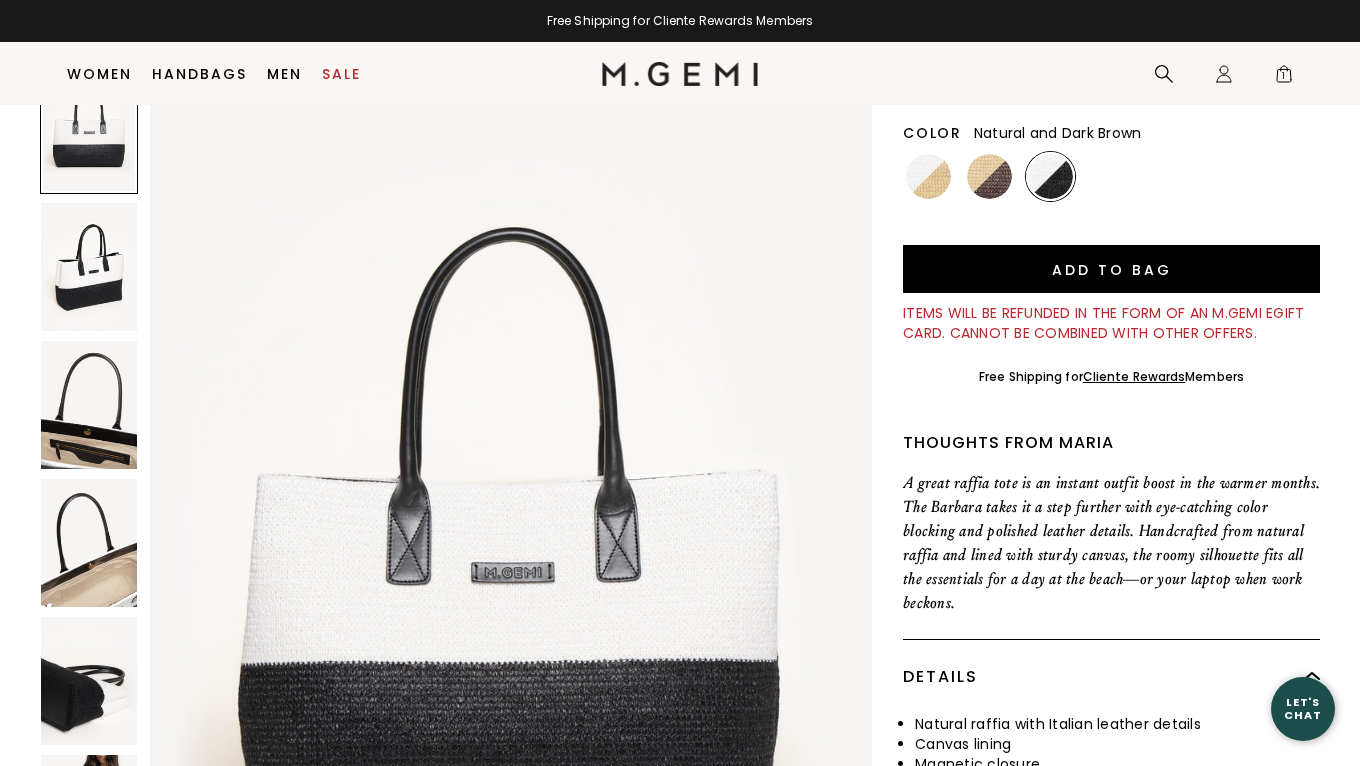 click at bounding box center [989, 176] 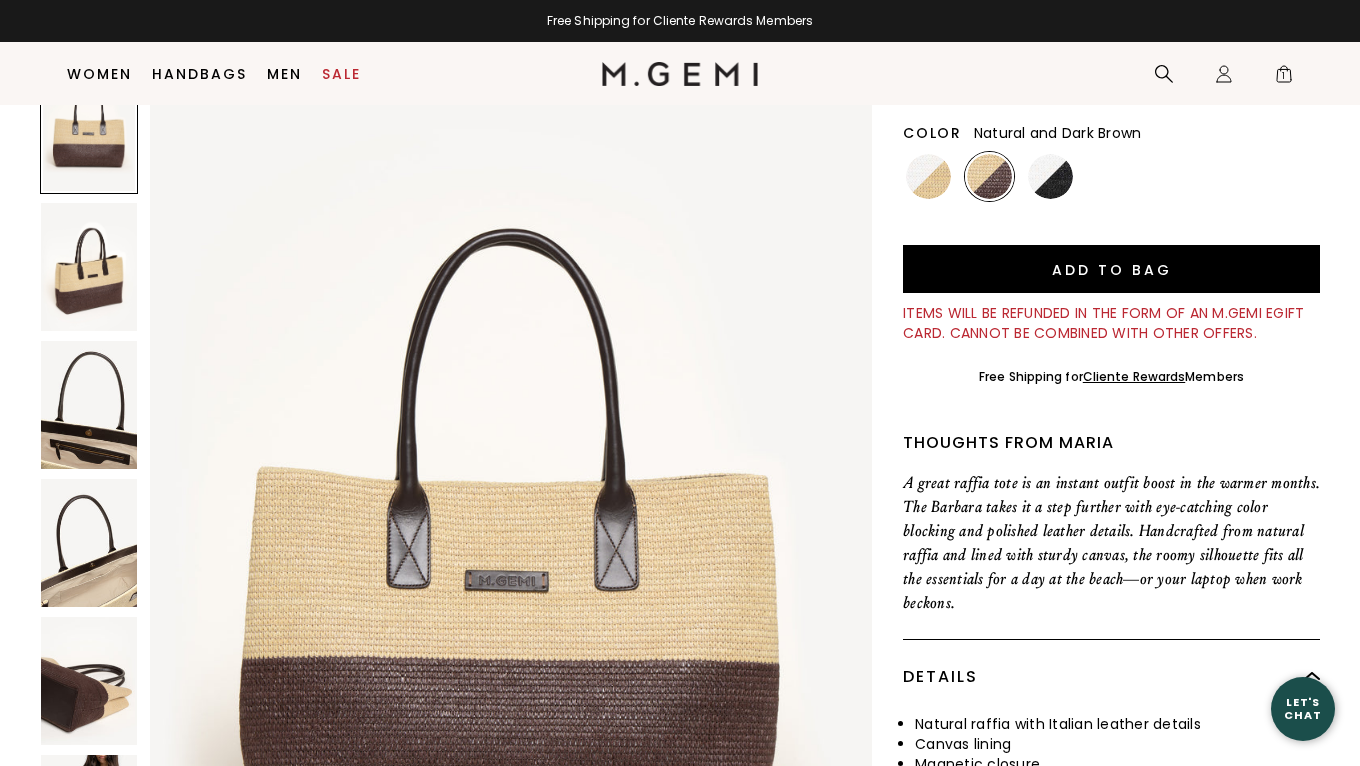 scroll, scrollTop: 1, scrollLeft: 0, axis: vertical 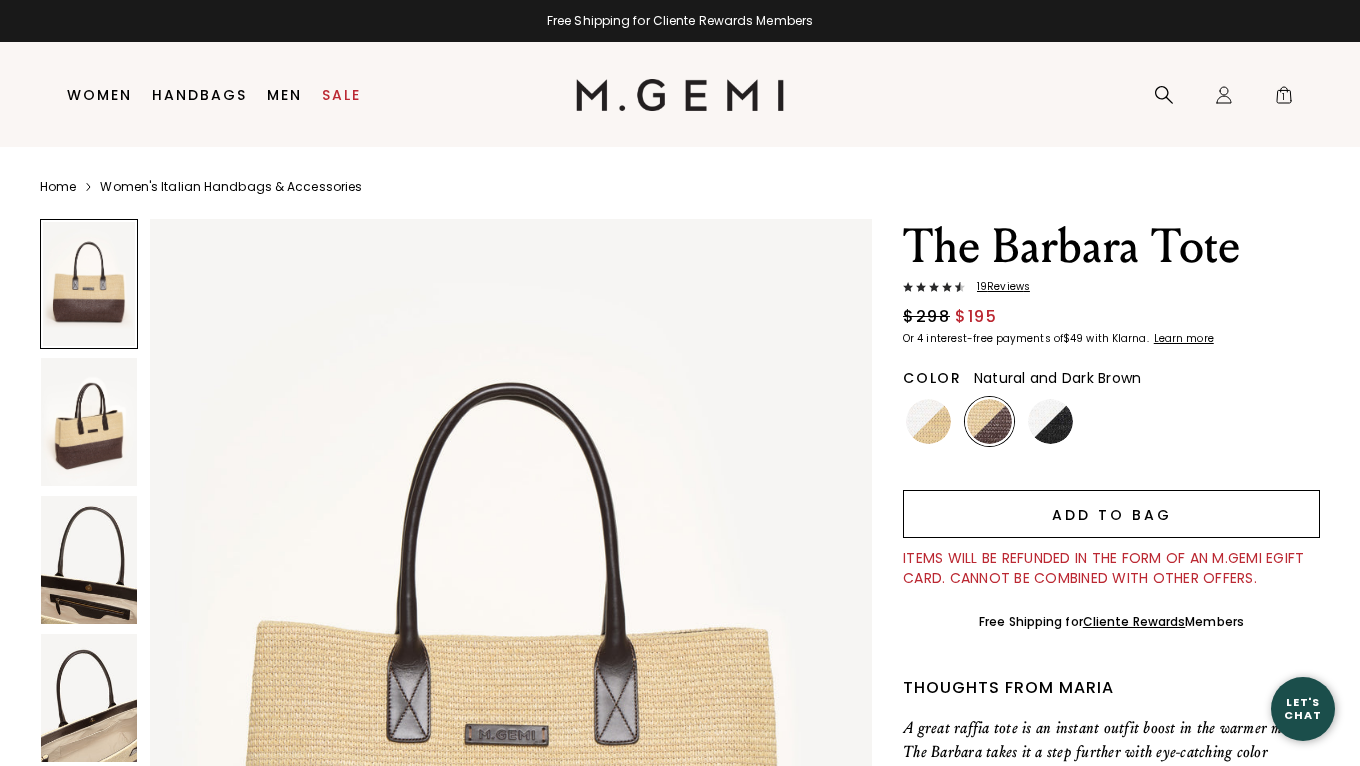 click on "Add to Bag" at bounding box center [1111, 514] 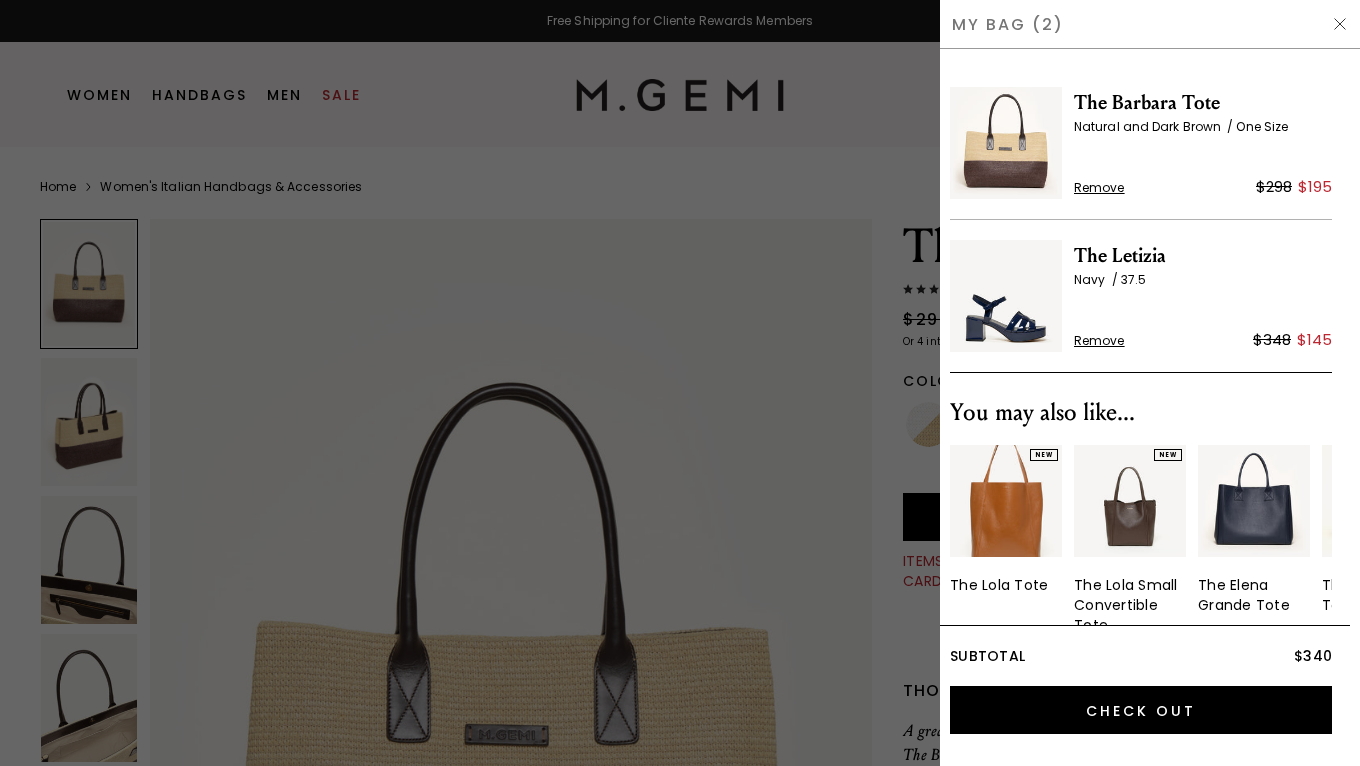 click at bounding box center (680, 383) 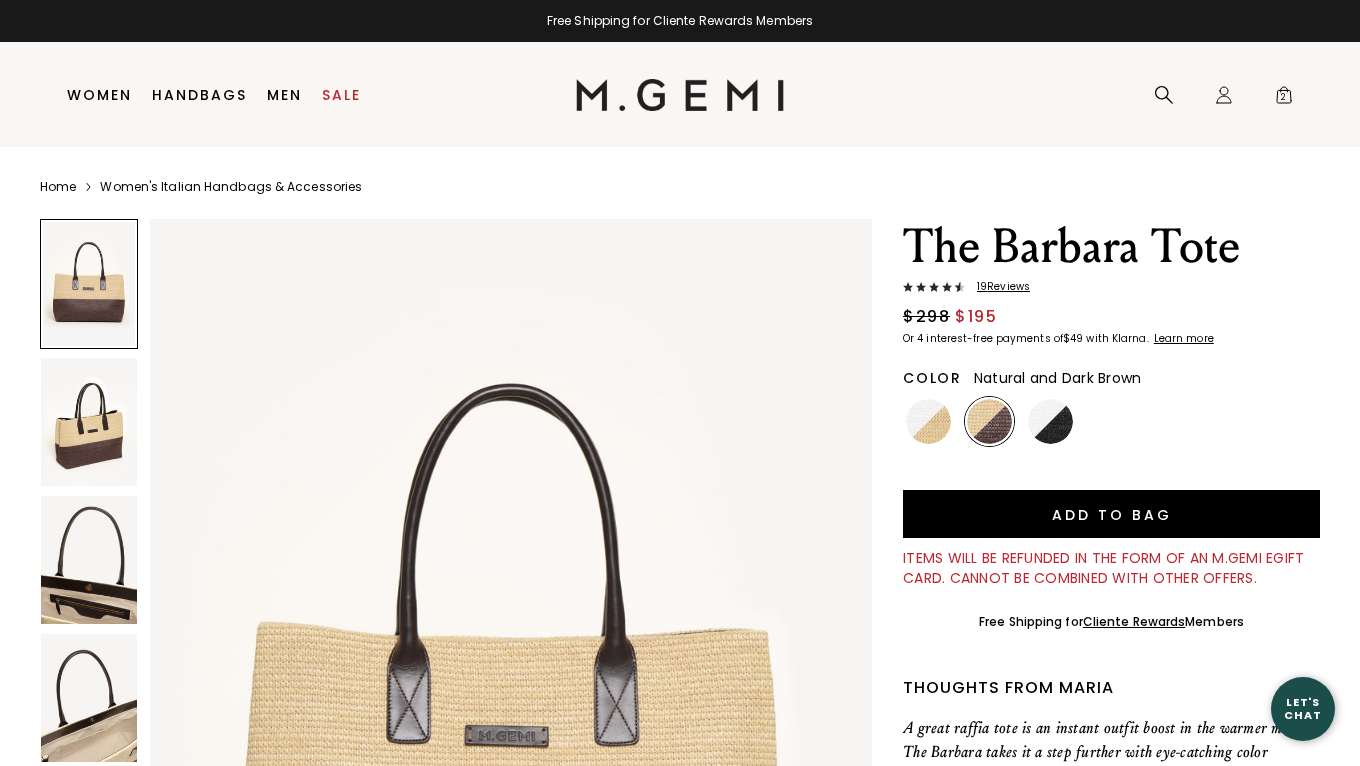 scroll, scrollTop: 0, scrollLeft: 0, axis: both 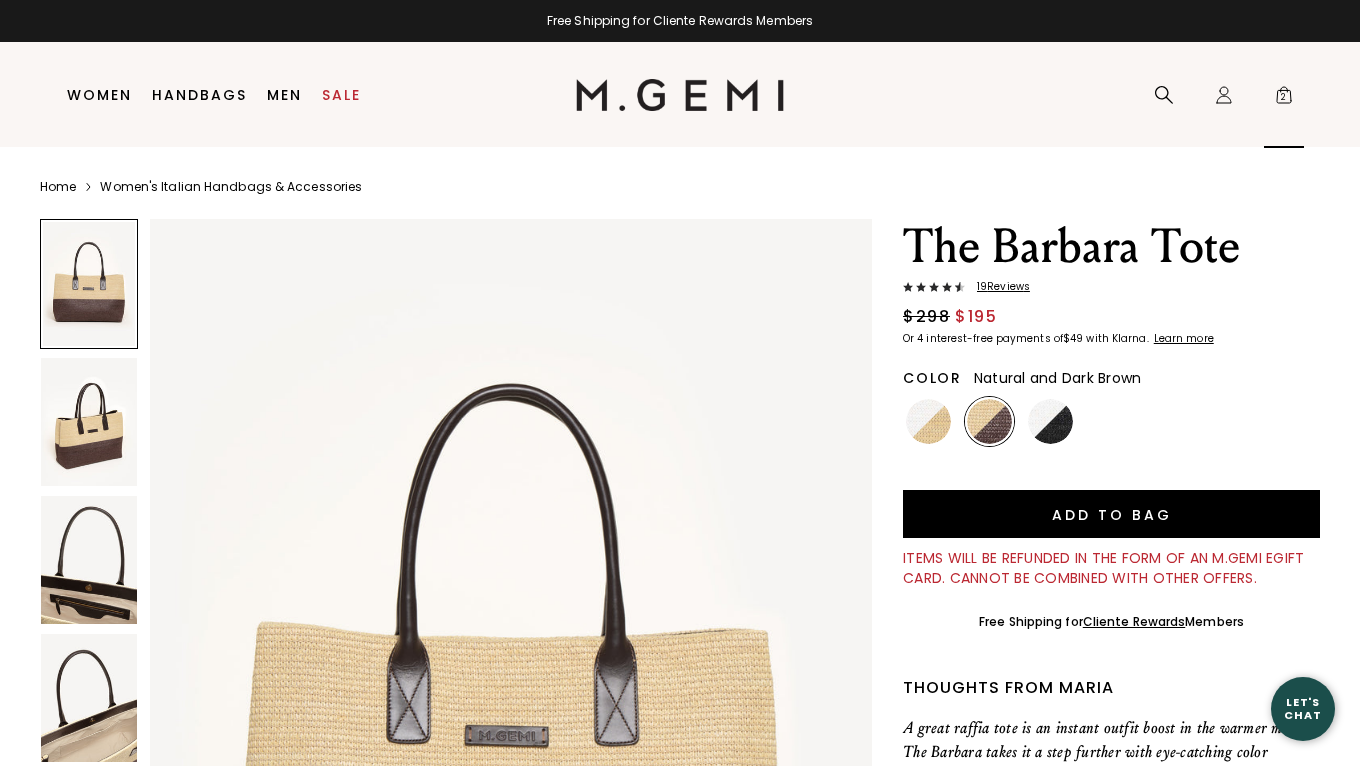 click on "2" at bounding box center (1284, 99) 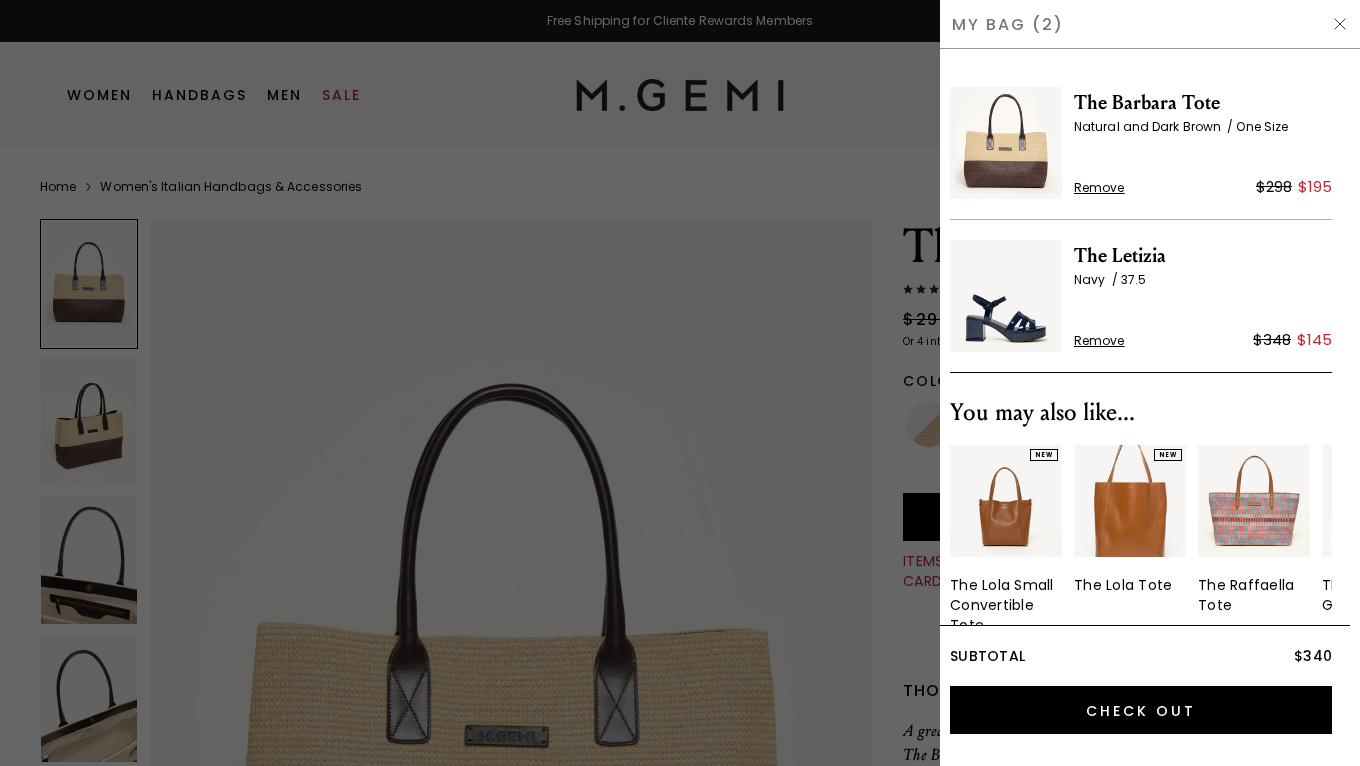 click on "Remove" at bounding box center (1099, 341) 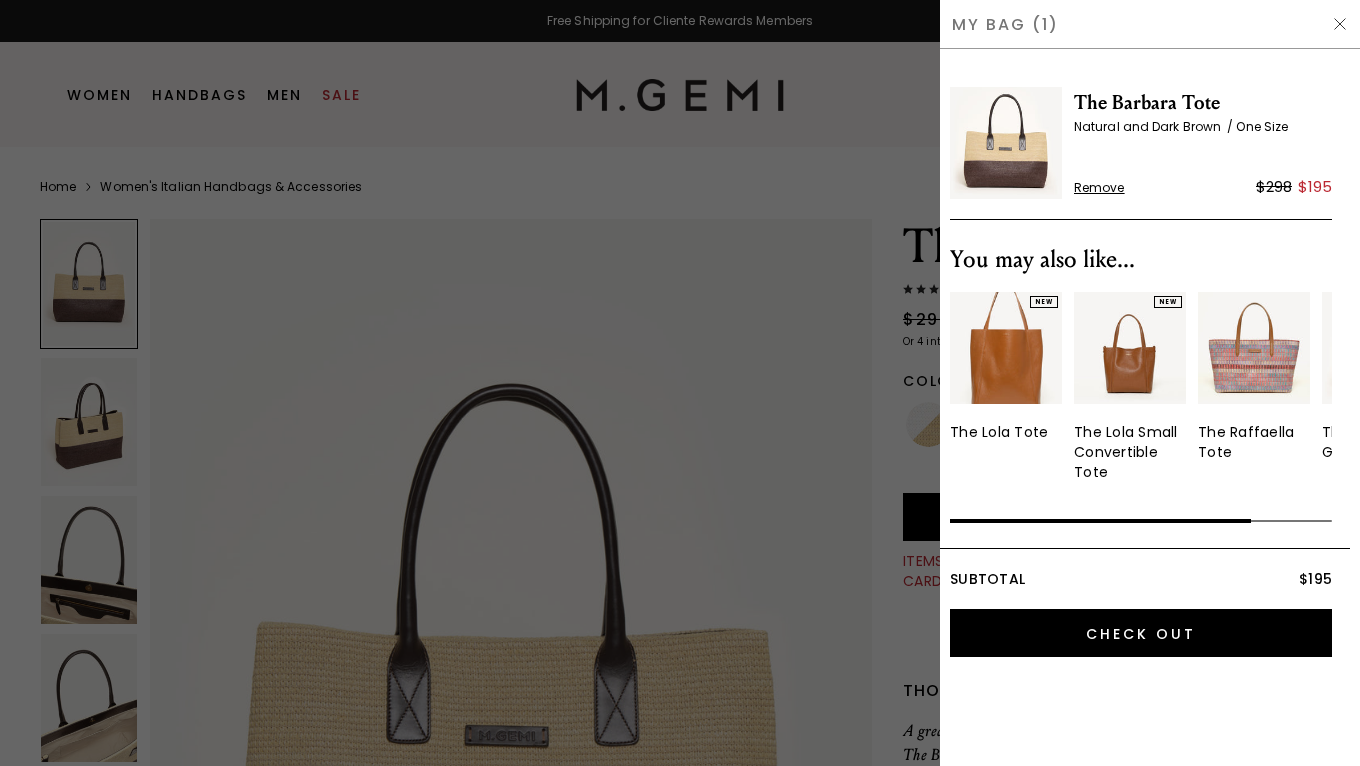 click at bounding box center (1203, 154) 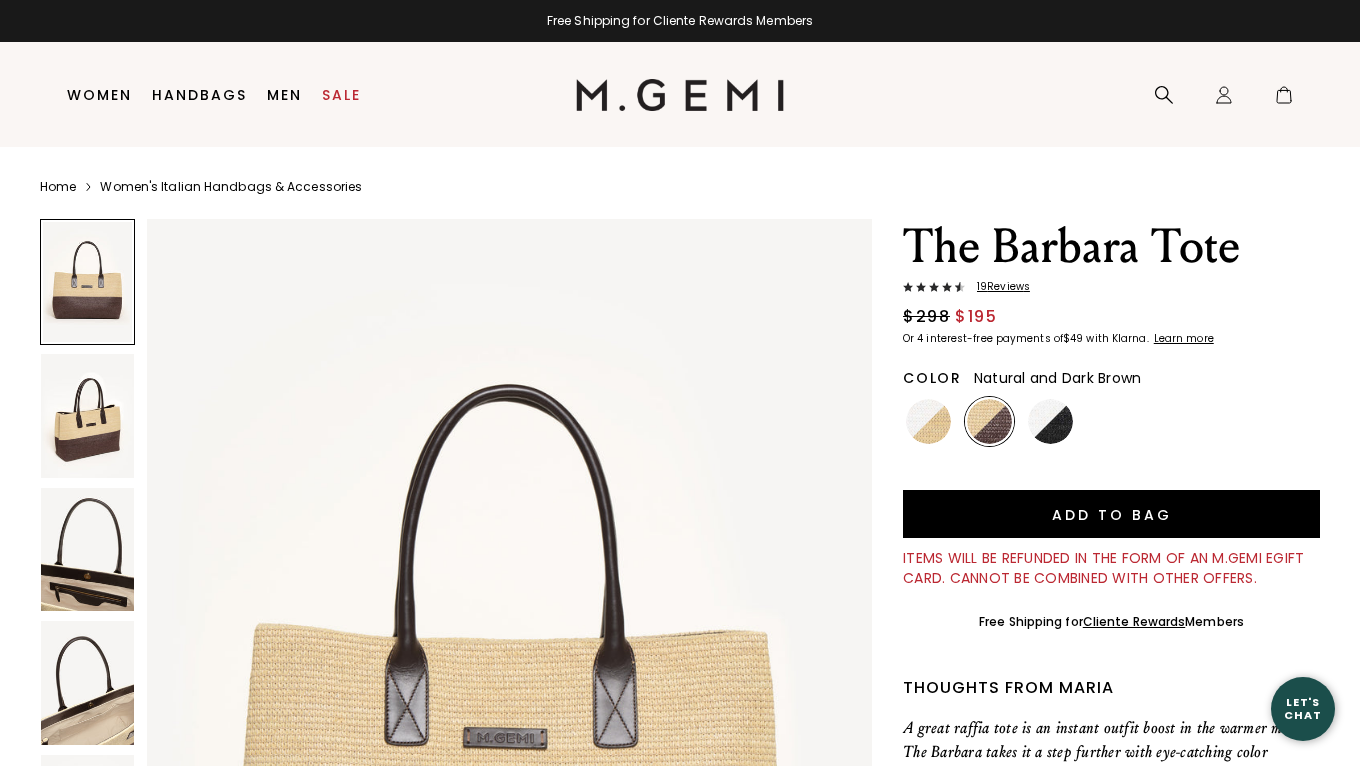 scroll, scrollTop: 0, scrollLeft: 0, axis: both 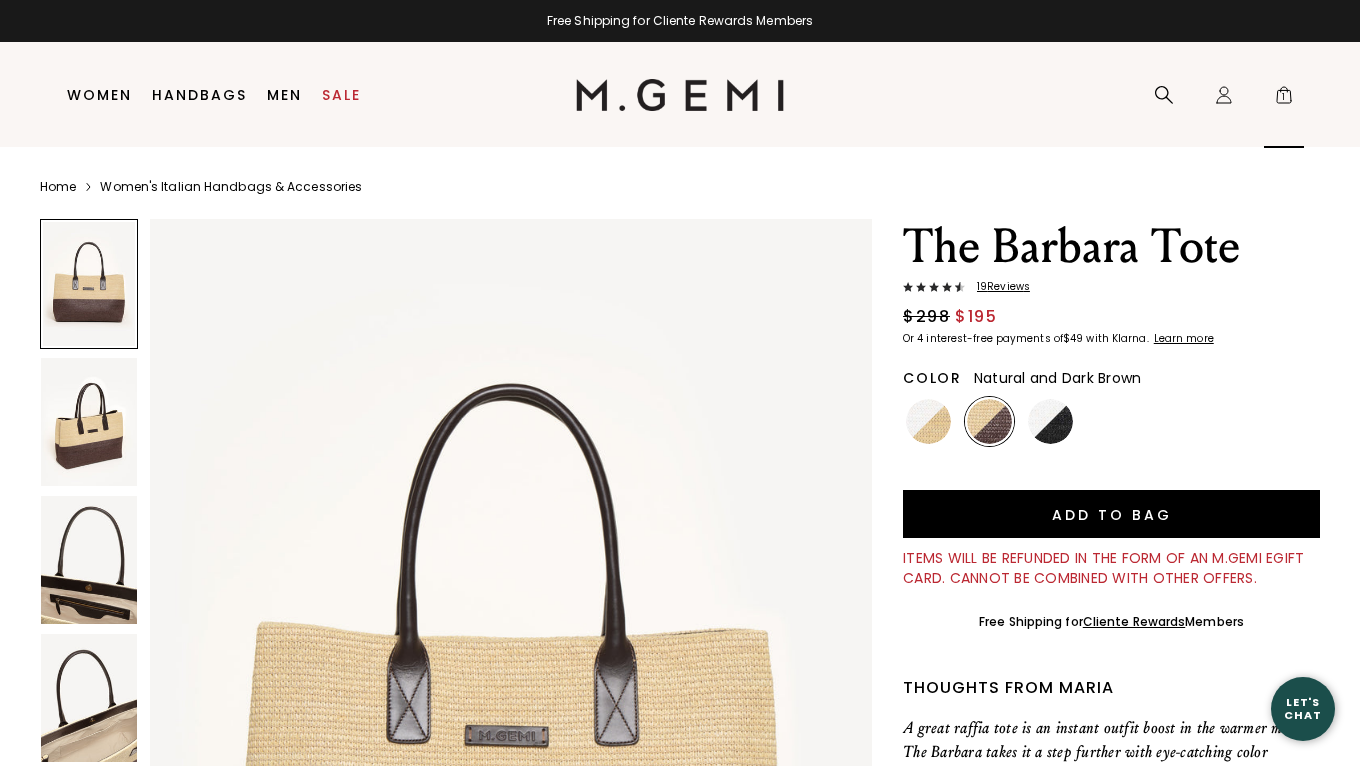 click on "1" at bounding box center (1284, 99) 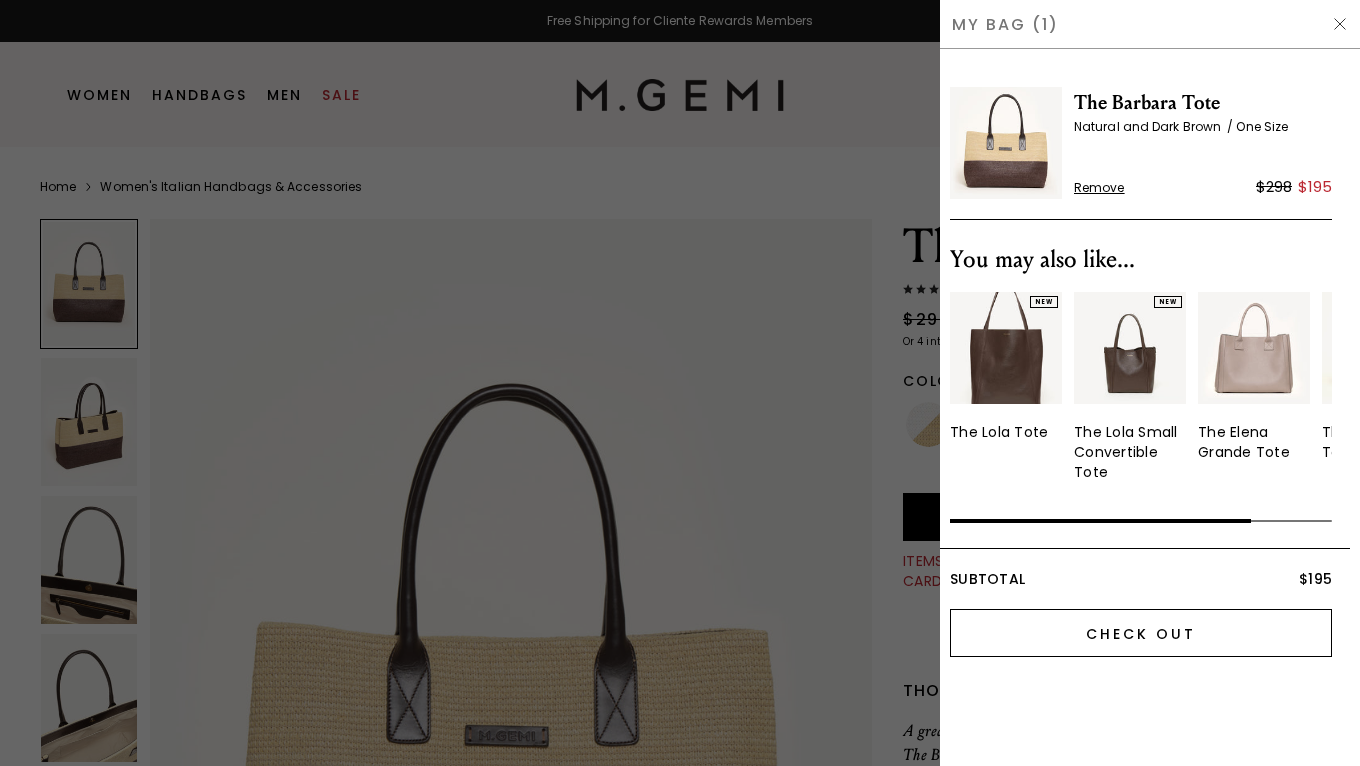 click on "Check Out" at bounding box center [1141, 633] 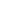 scroll, scrollTop: 0, scrollLeft: 0, axis: both 